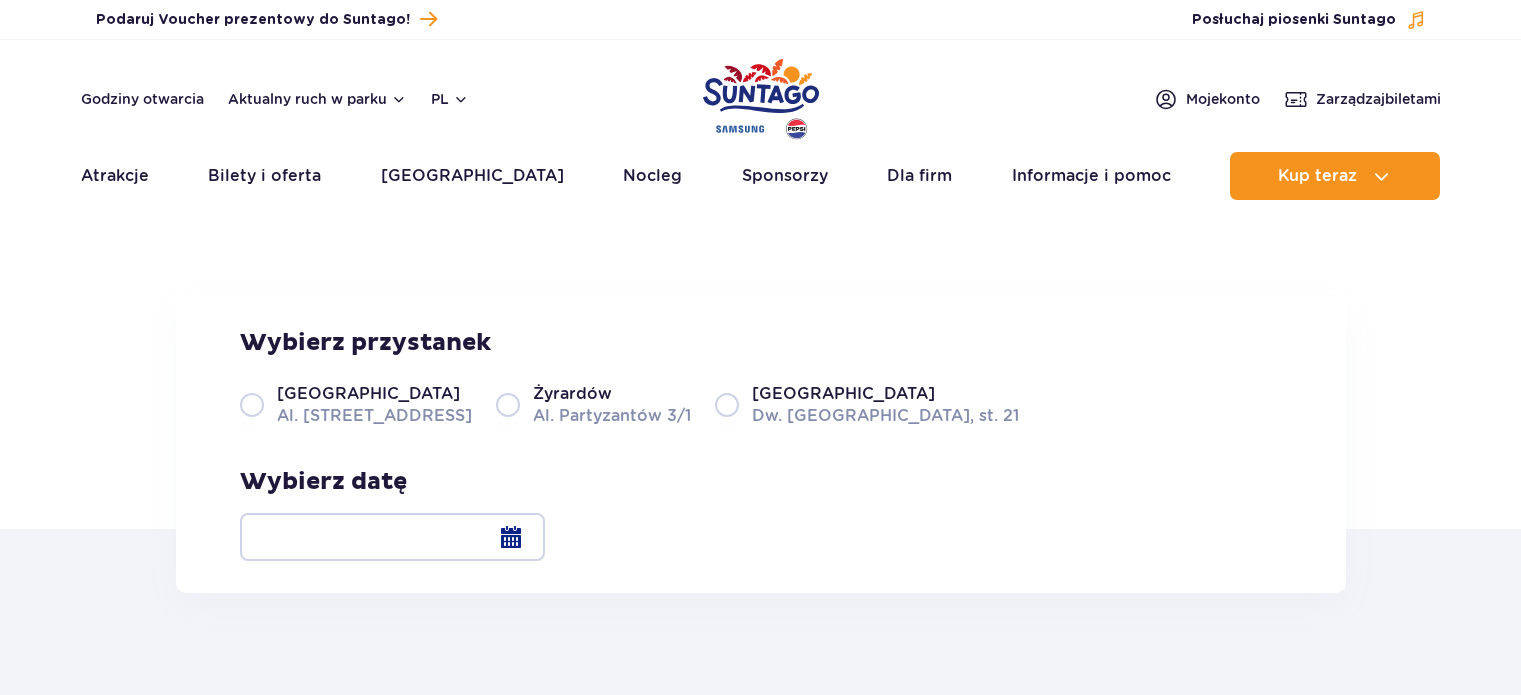 scroll, scrollTop: 0, scrollLeft: 0, axis: both 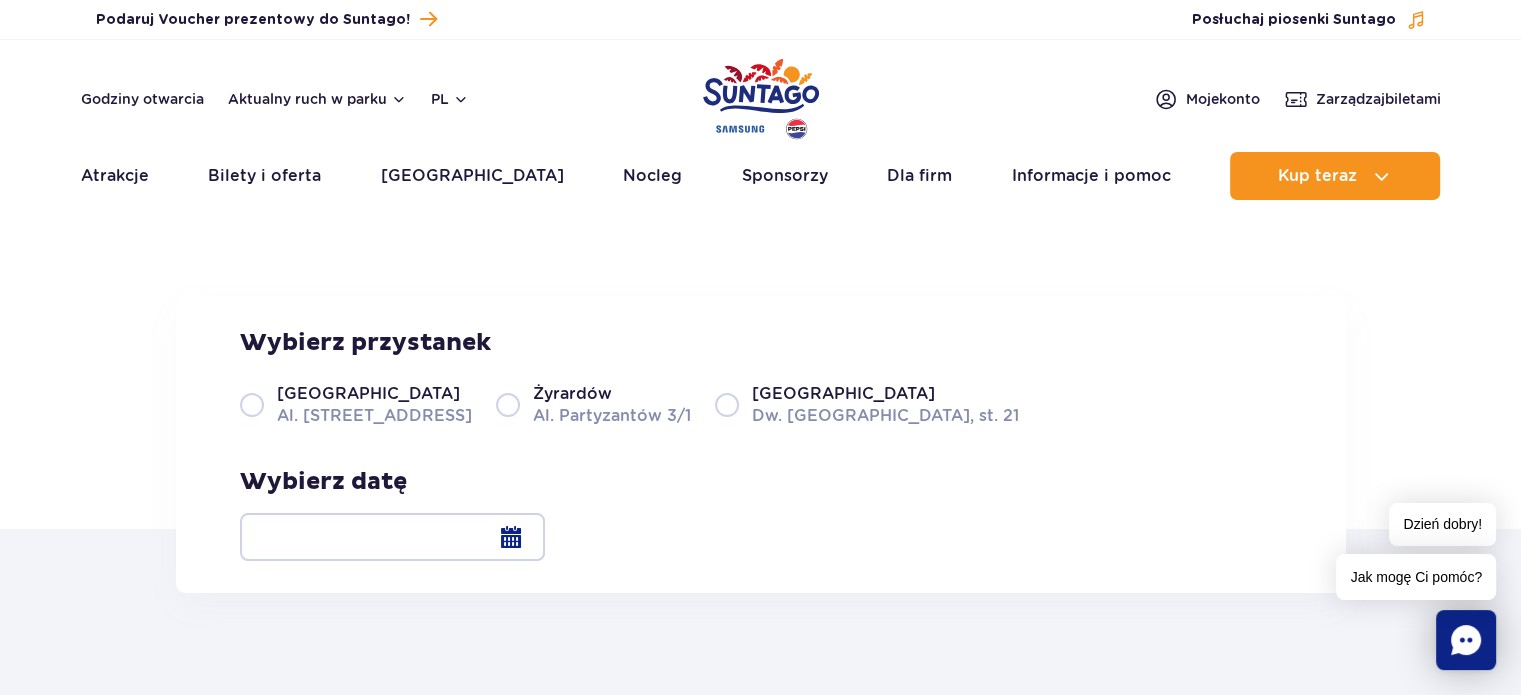 click on "Warszawa Al. Jerozolimskie 56" at bounding box center (356, 404) 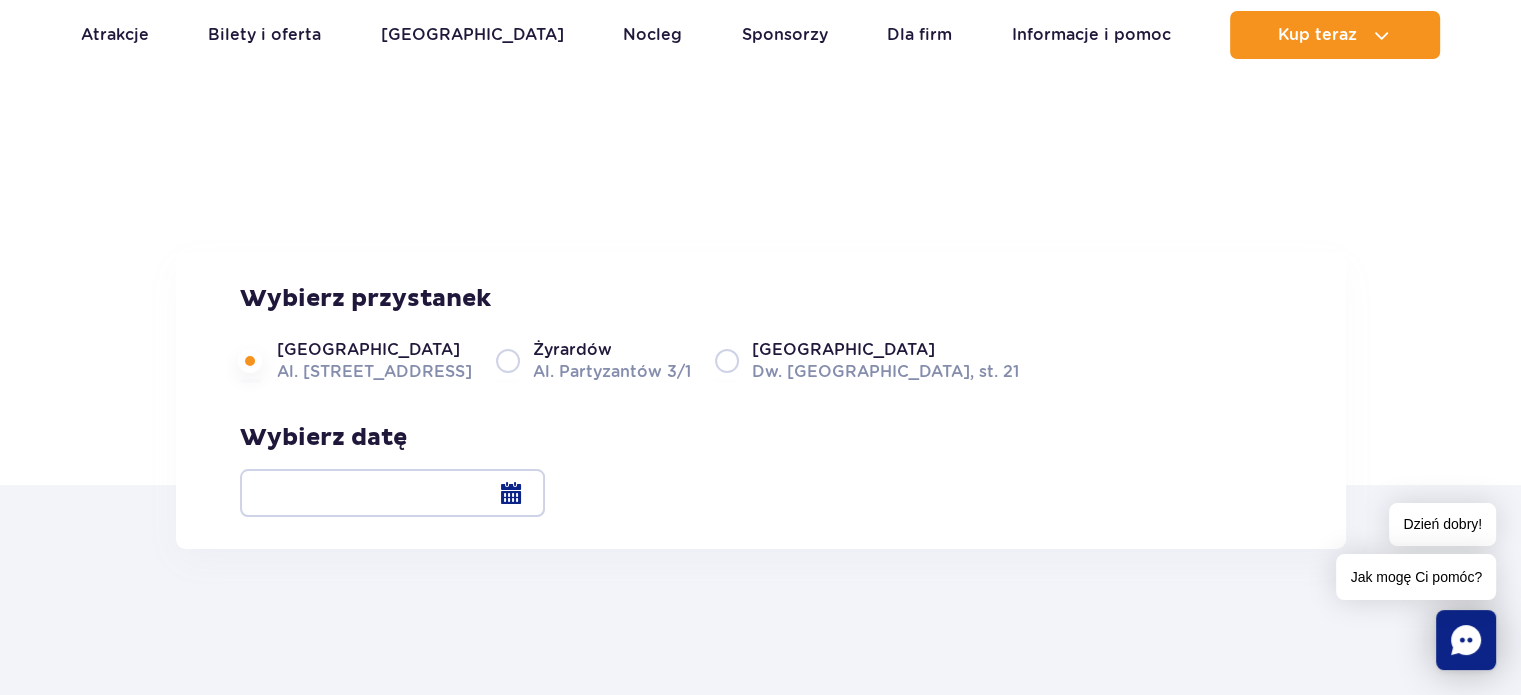 scroll, scrollTop: 0, scrollLeft: 0, axis: both 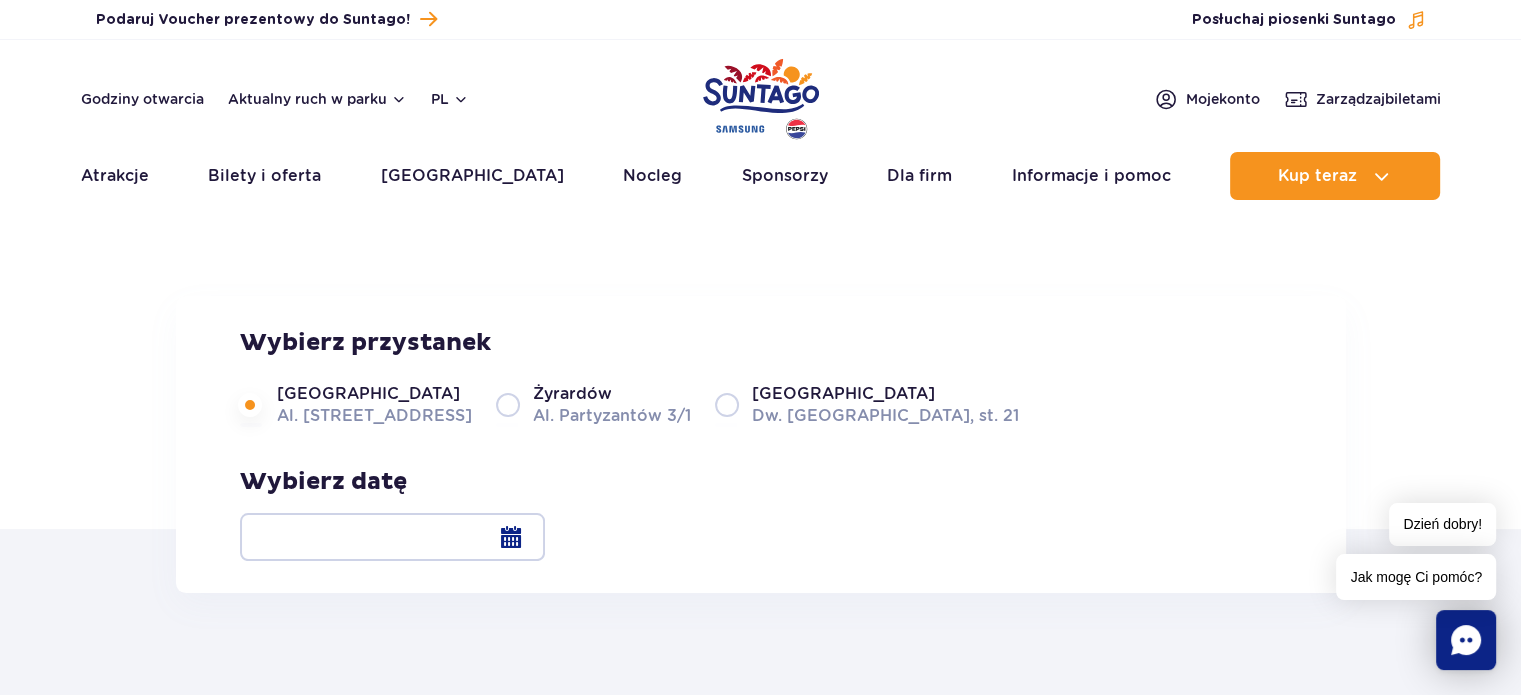 click at bounding box center [392, 537] 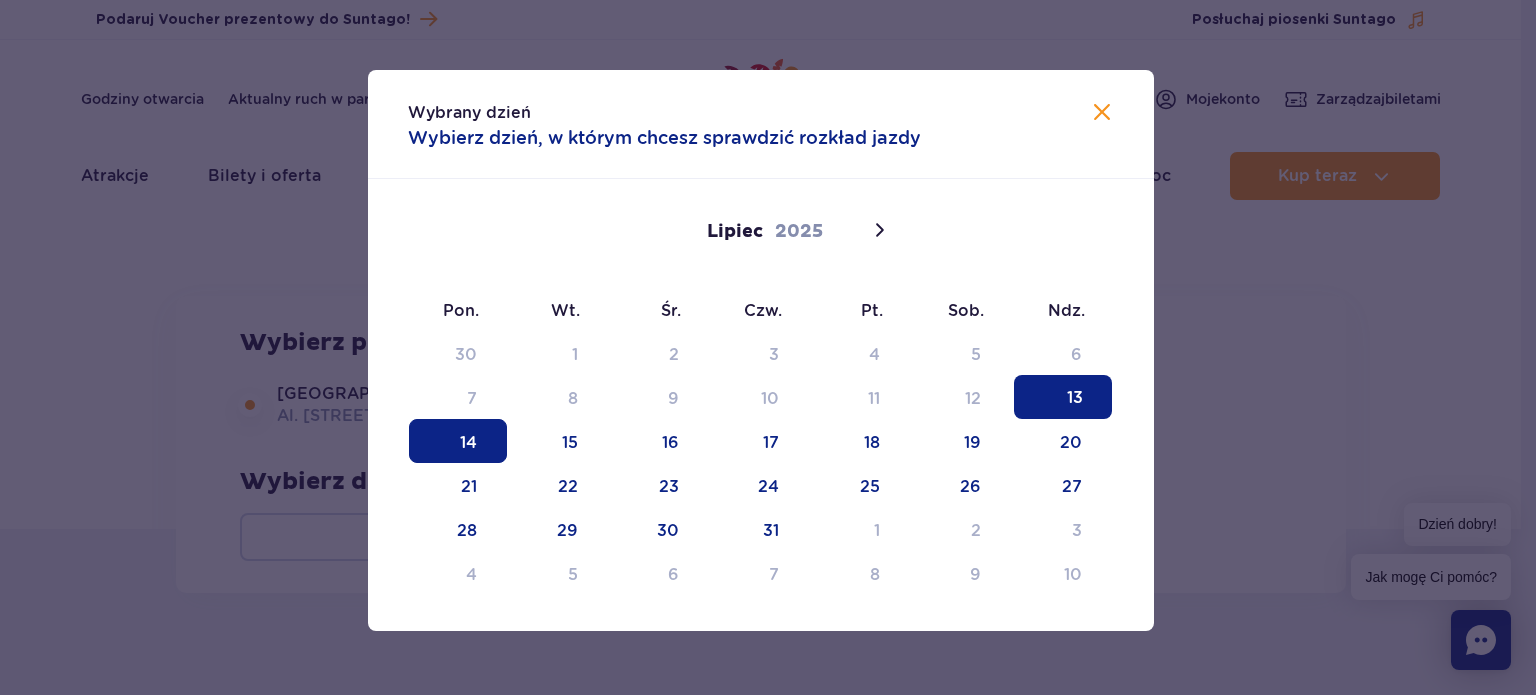 click on "14" at bounding box center [458, 441] 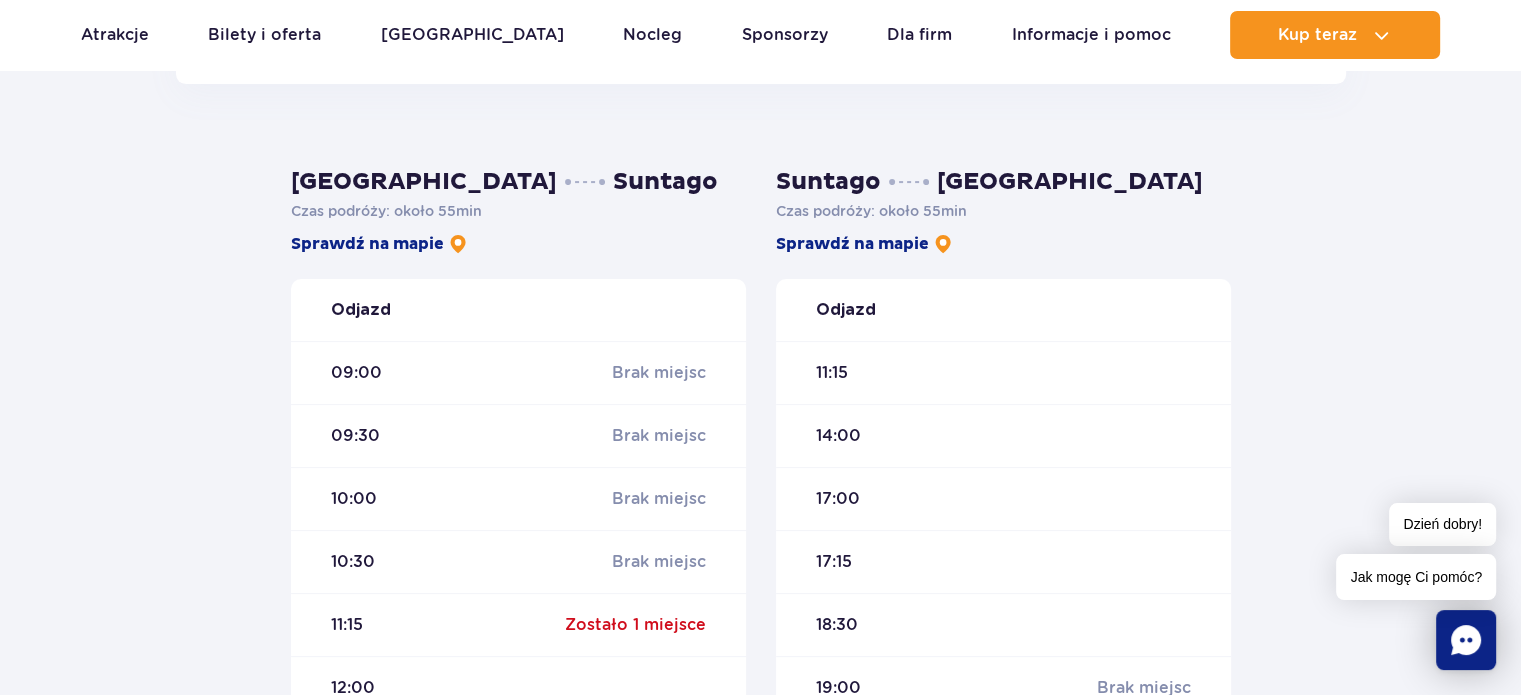 scroll, scrollTop: 500, scrollLeft: 0, axis: vertical 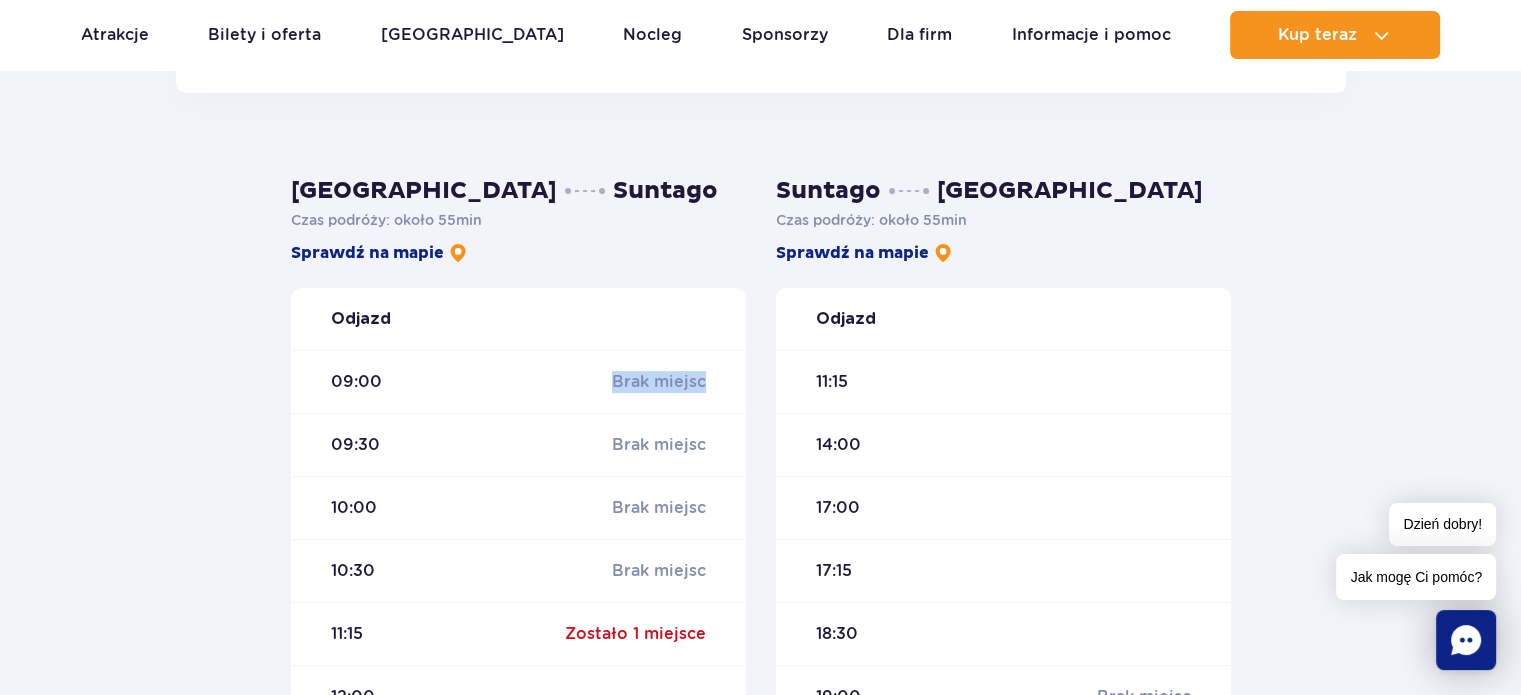 drag, startPoint x: 617, startPoint y: 367, endPoint x: 738, endPoint y: 356, distance: 121.49897 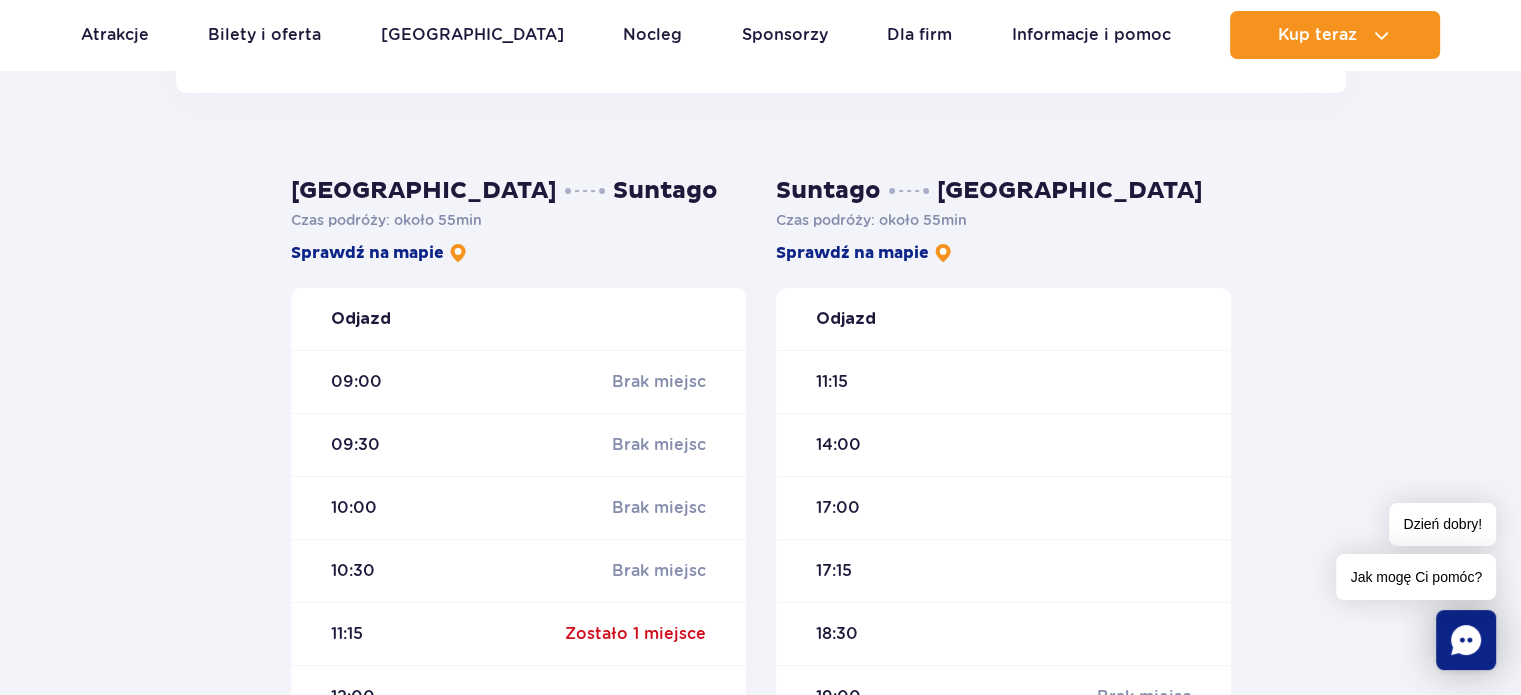 click on "Warszawa Suntago Czas podróży :   około   55  min Sprawdź na mapie   Odjazd 09:00 Brak miejsc 09:30 Brak miejsc 10:00 Brak miejsc 10:30 Brak miejsc 11:15 Zostało 1 miejsce 12:00 12:15 12:30 14:15 15:15 16:15" at bounding box center [518, 609] 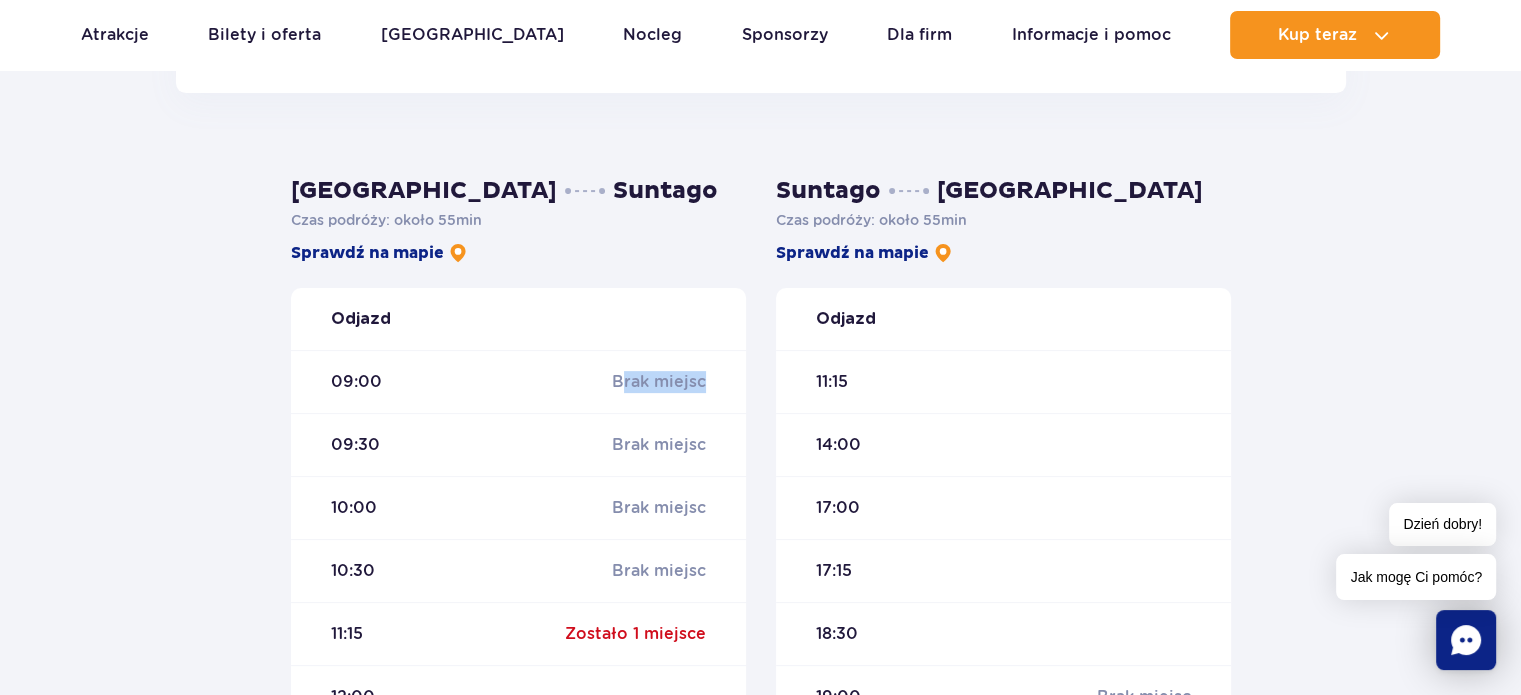 drag, startPoint x: 625, startPoint y: 368, endPoint x: 642, endPoint y: 345, distance: 28.600698 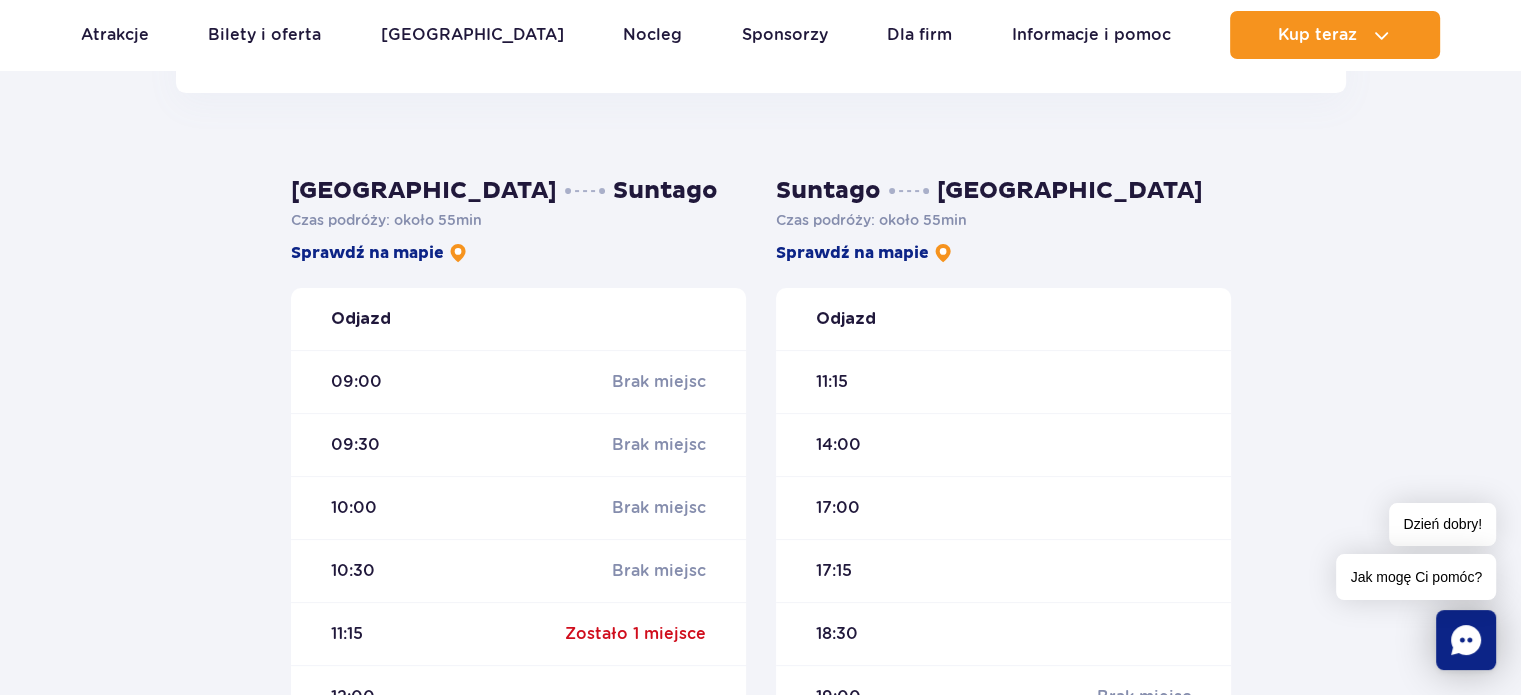 click on "Odjazd" at bounding box center [518, 319] 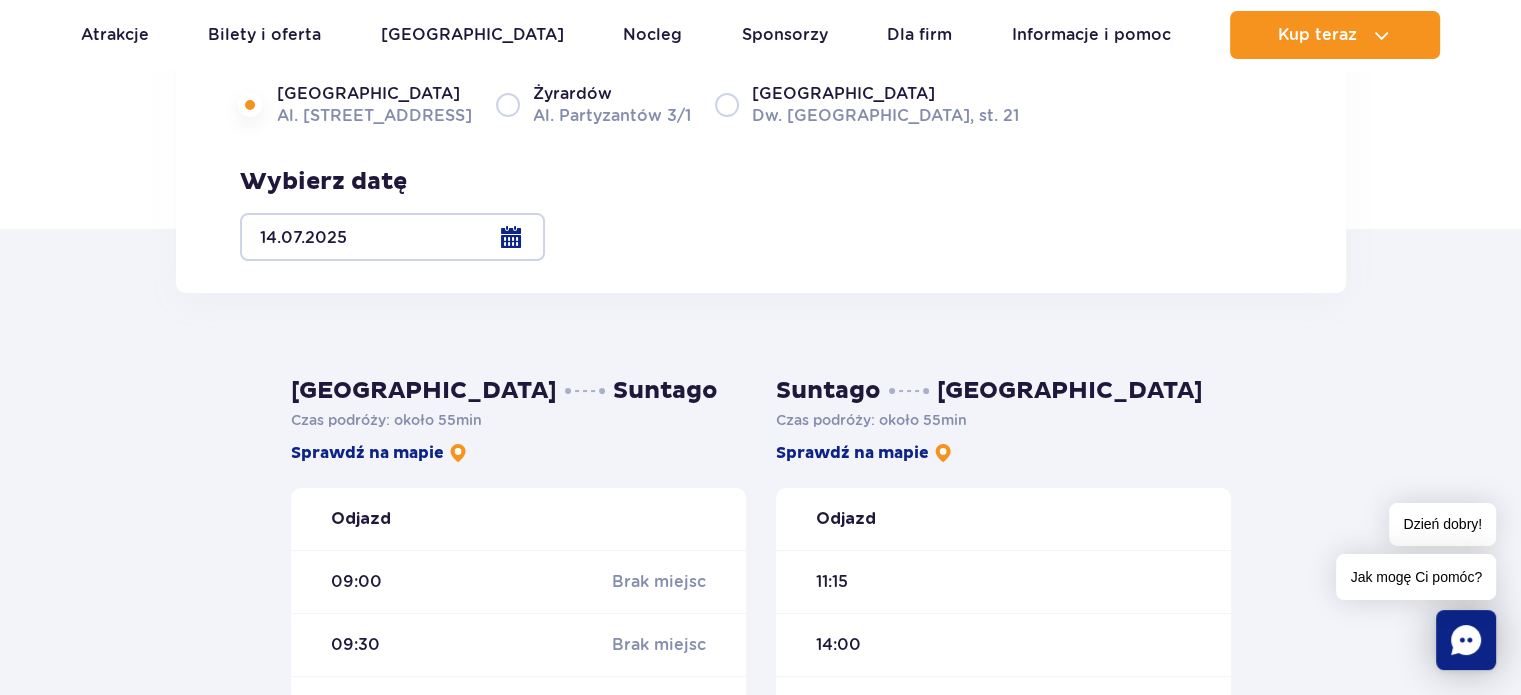 scroll, scrollTop: 0, scrollLeft: 0, axis: both 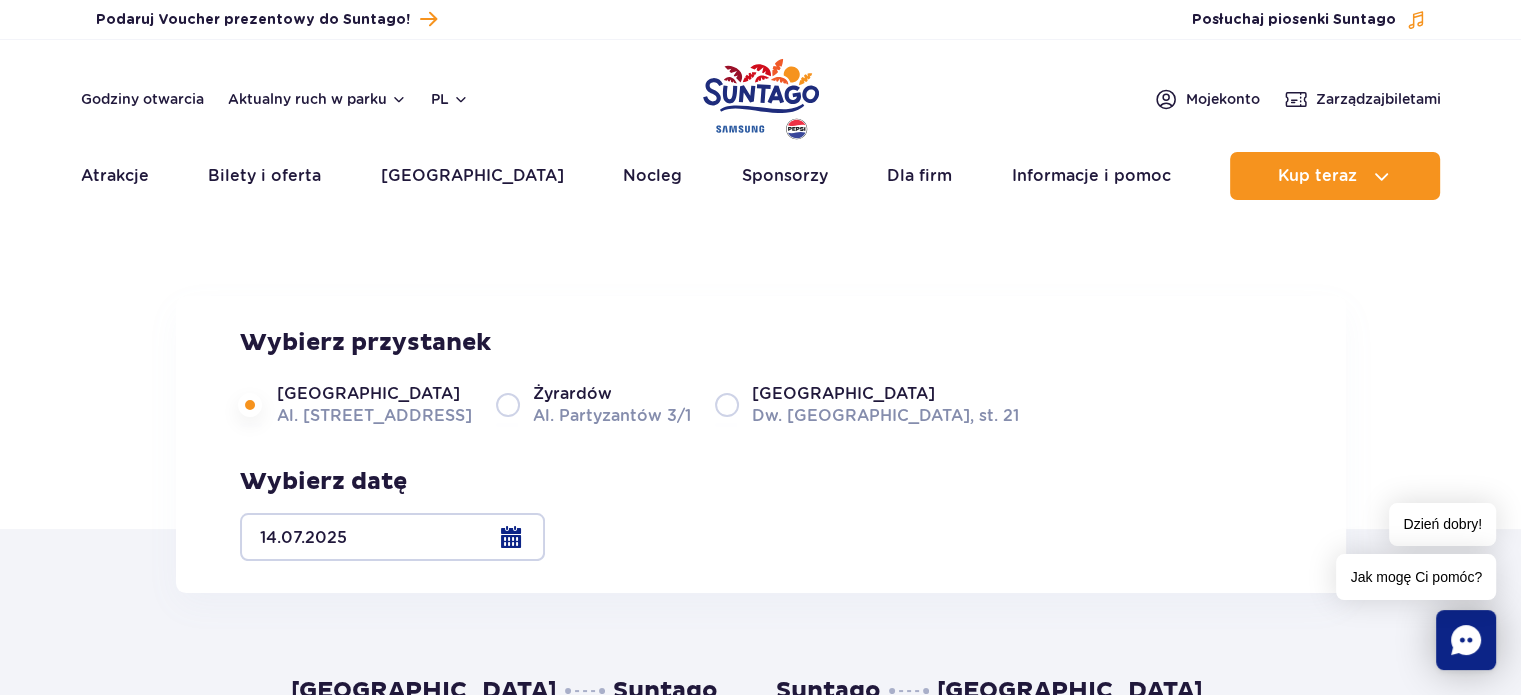 click at bounding box center [392, 537] 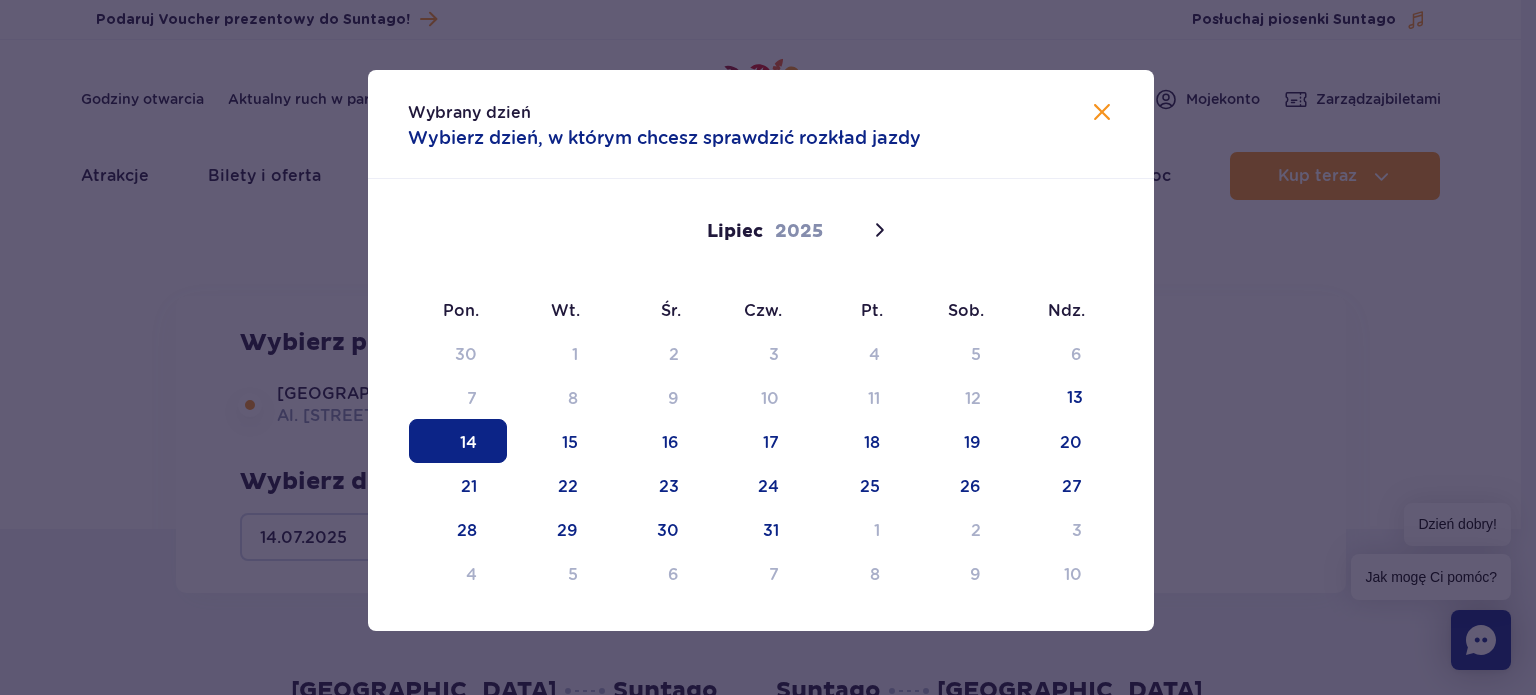 click on "Wybrany dzień Wybierz dzień, w którym chcesz sprawdzić rozkład jazdy" at bounding box center (761, 124) 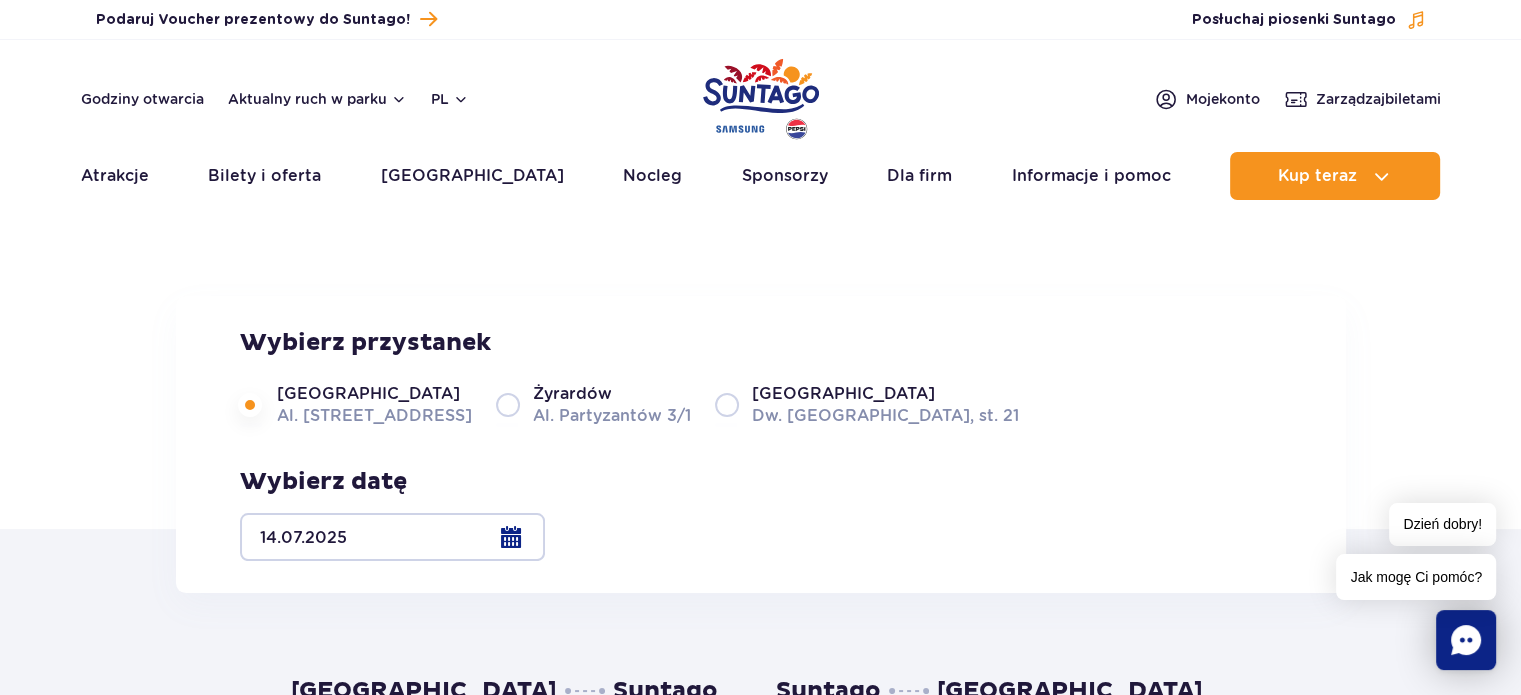 click on "Żyrardów Al. Partyzantów 3/1" at bounding box center [593, 404] 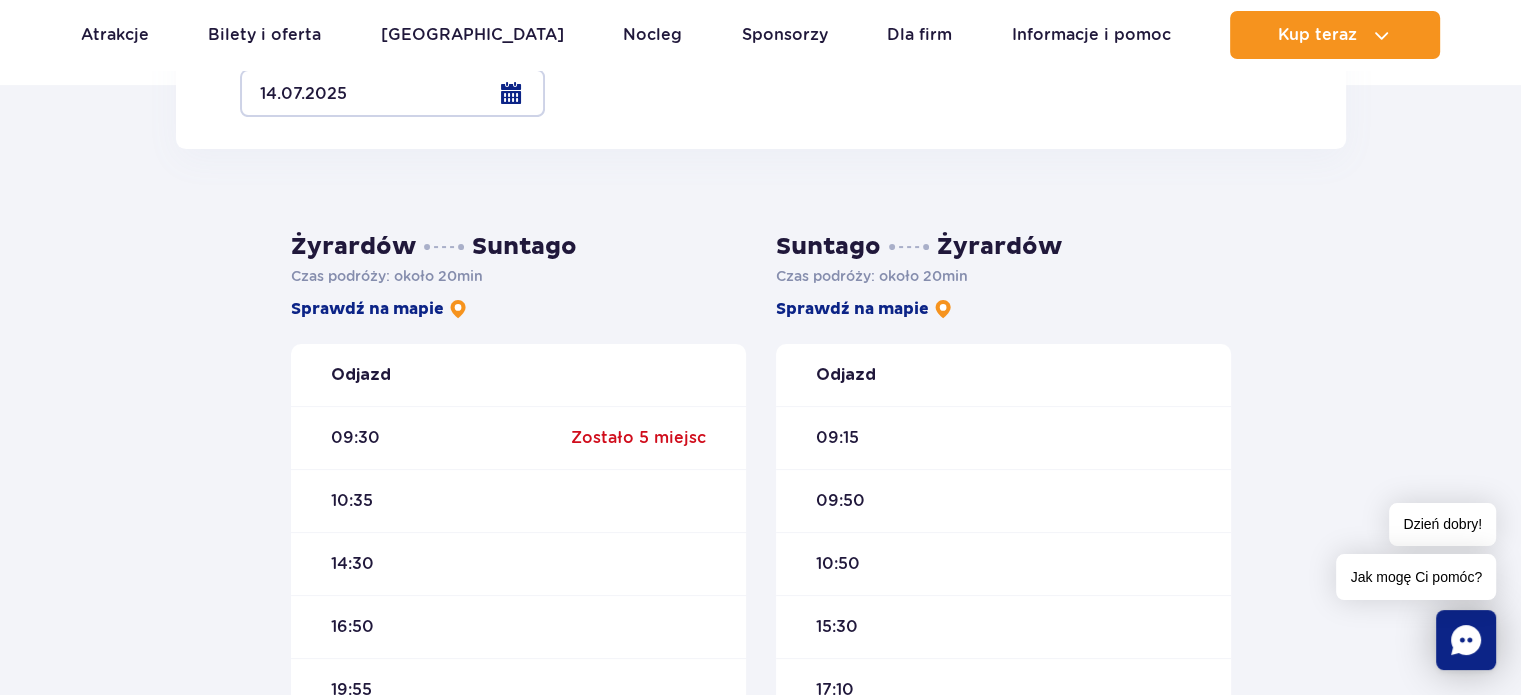 scroll, scrollTop: 400, scrollLeft: 0, axis: vertical 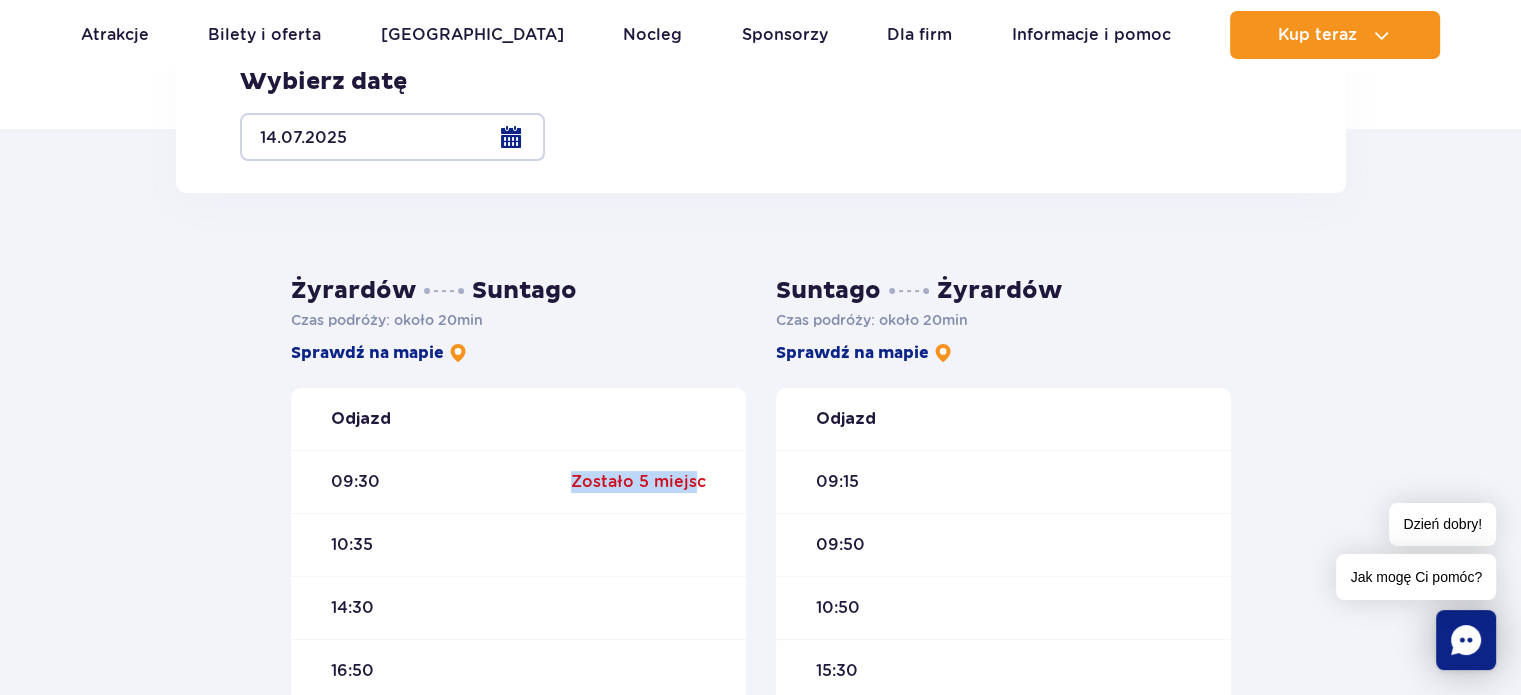 drag, startPoint x: 700, startPoint y: 483, endPoint x: 564, endPoint y: 488, distance: 136.09187 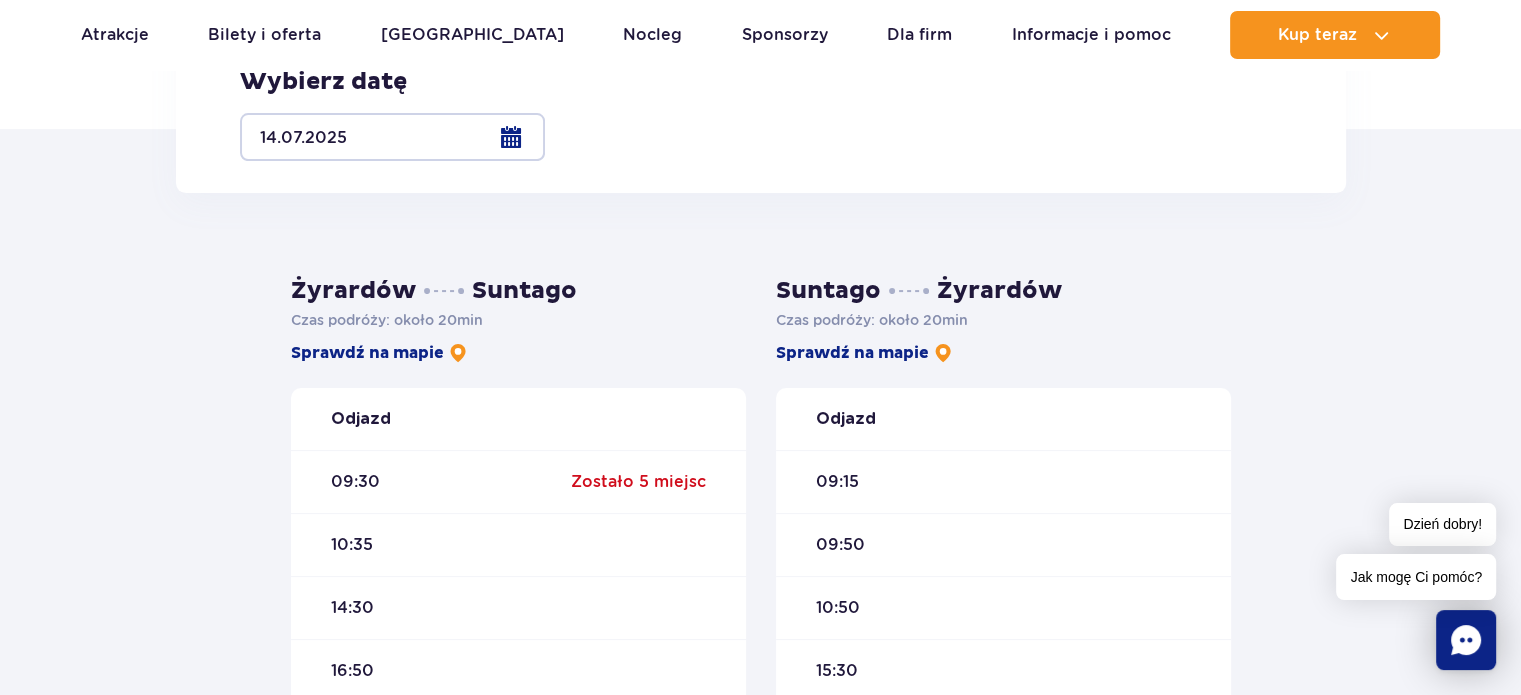 scroll, scrollTop: 500, scrollLeft: 0, axis: vertical 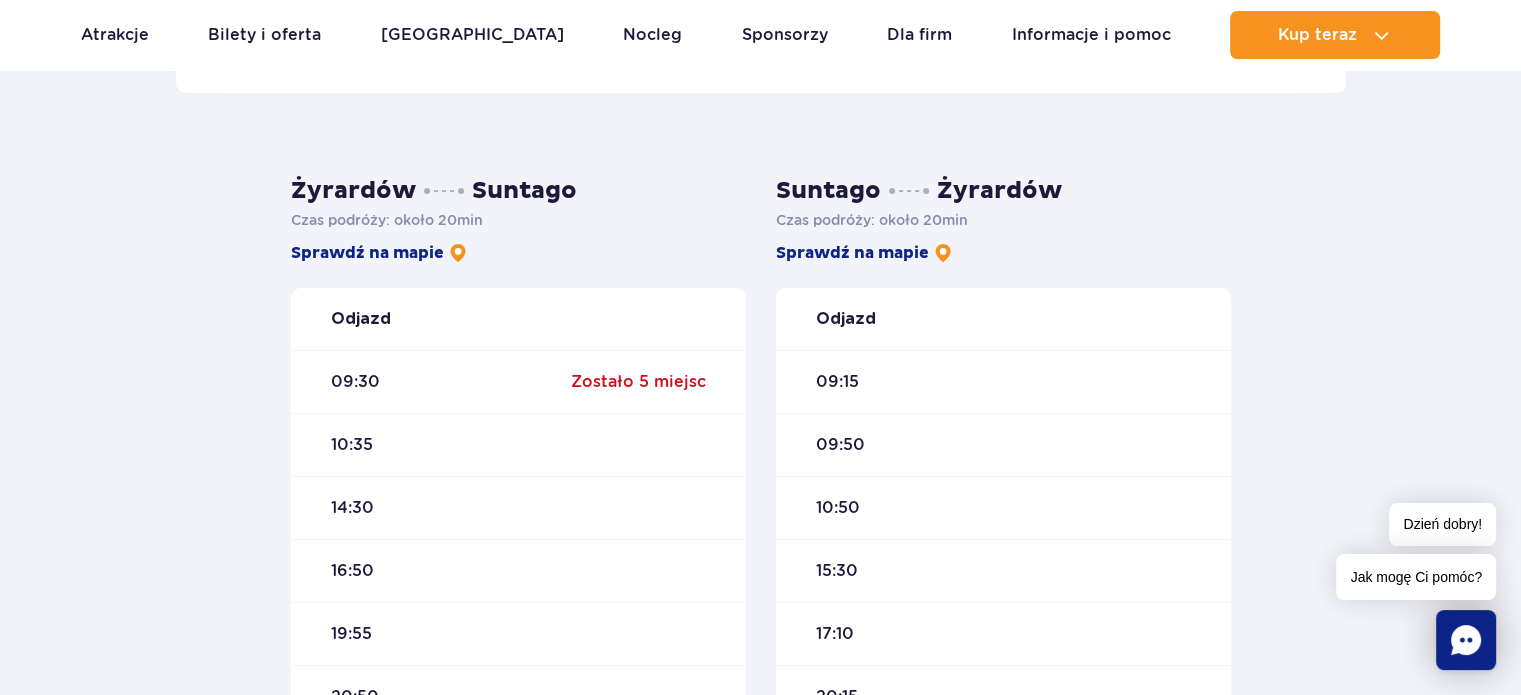 click on "Zostało 5 miejsc" at bounding box center [638, 382] 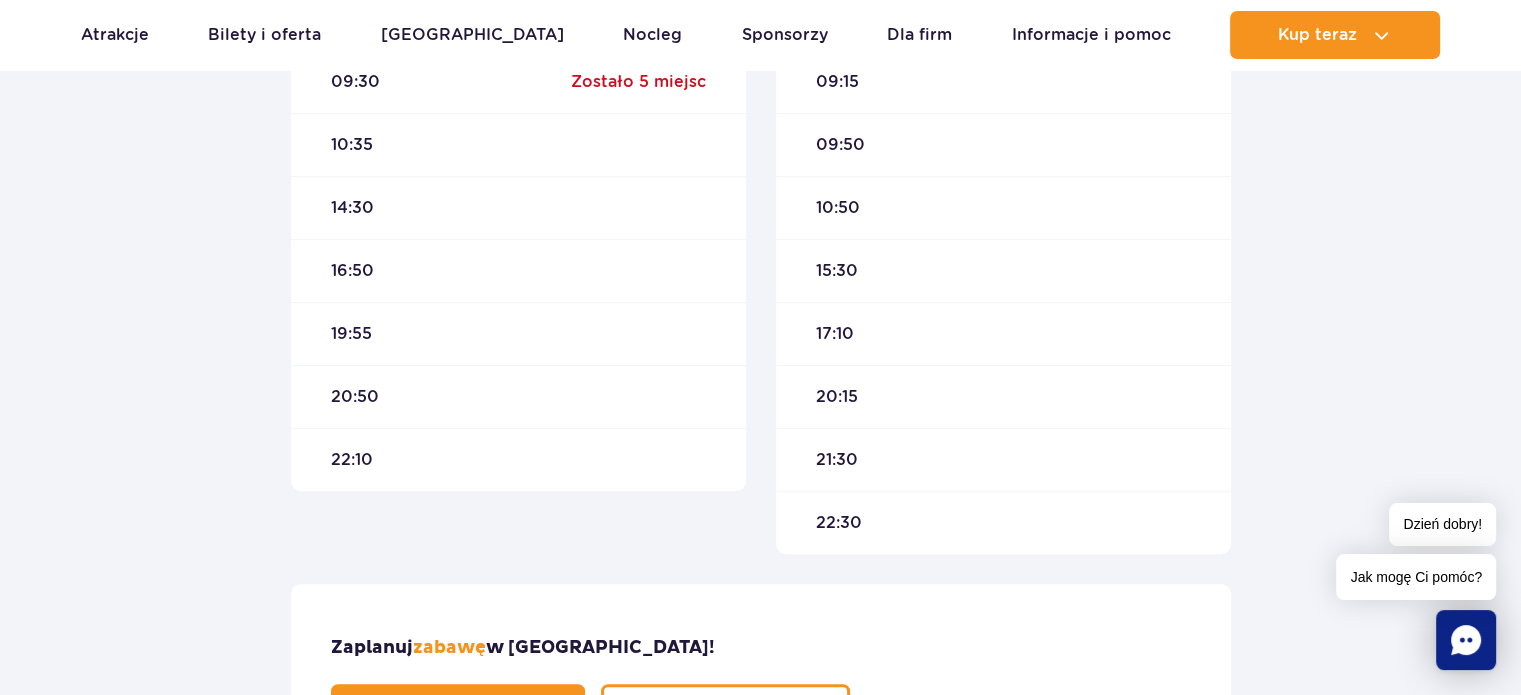 scroll, scrollTop: 400, scrollLeft: 0, axis: vertical 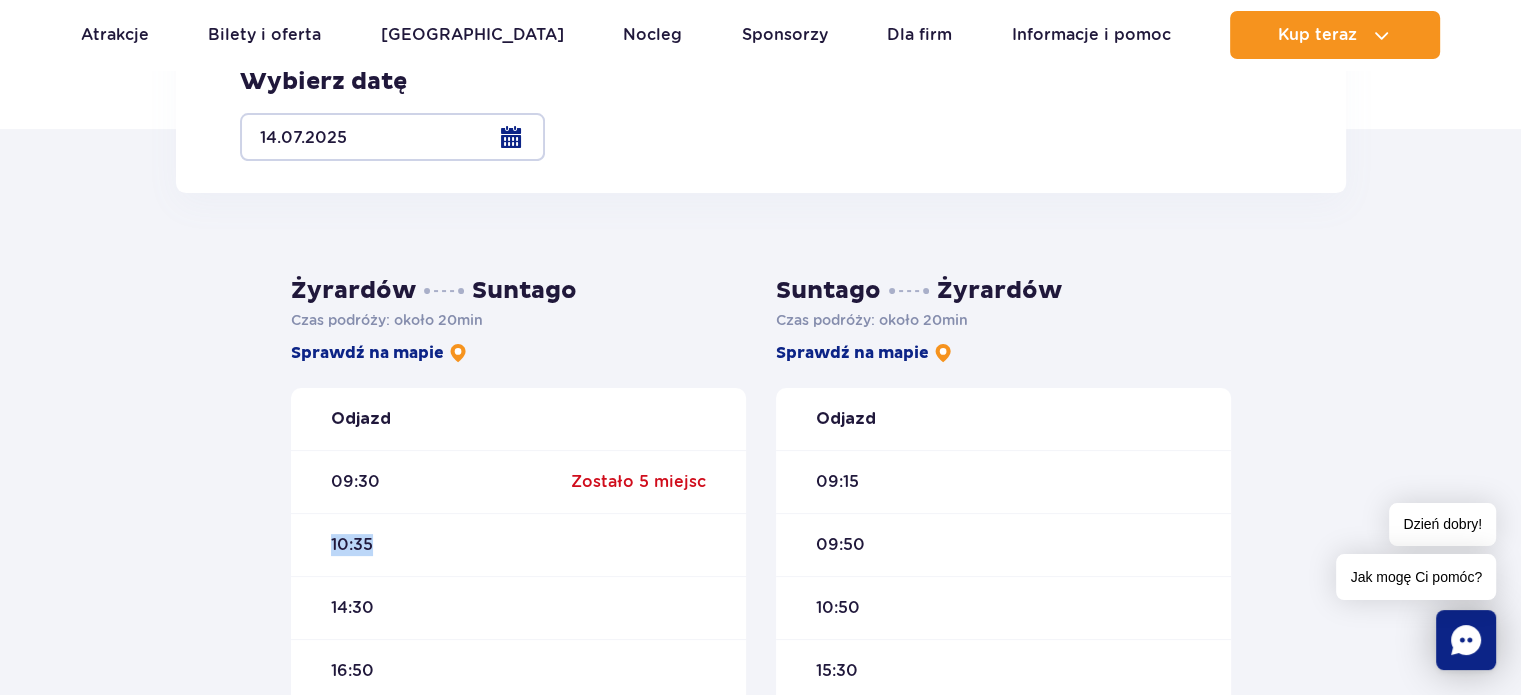 drag, startPoint x: 360, startPoint y: 547, endPoint x: 316, endPoint y: 555, distance: 44.72136 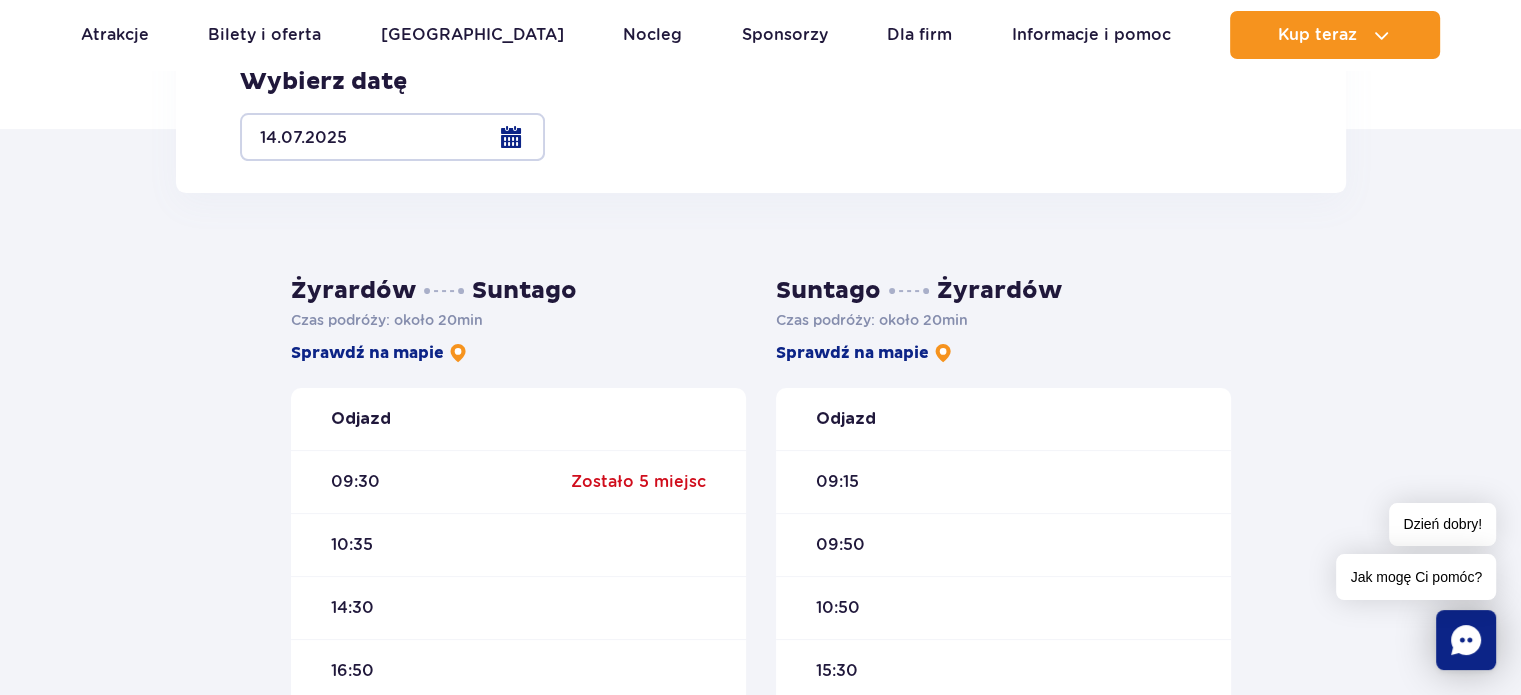 click on "Odjazd" at bounding box center (518, 419) 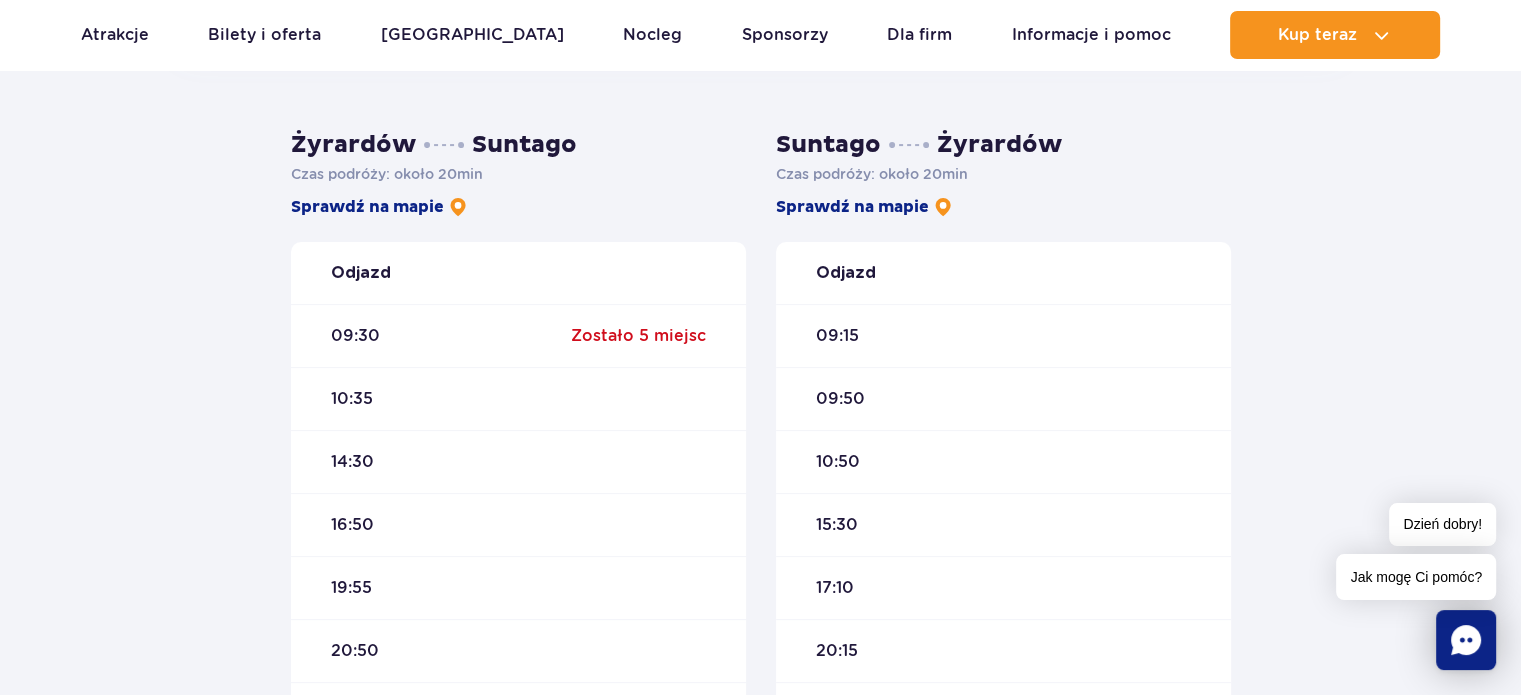 scroll, scrollTop: 800, scrollLeft: 0, axis: vertical 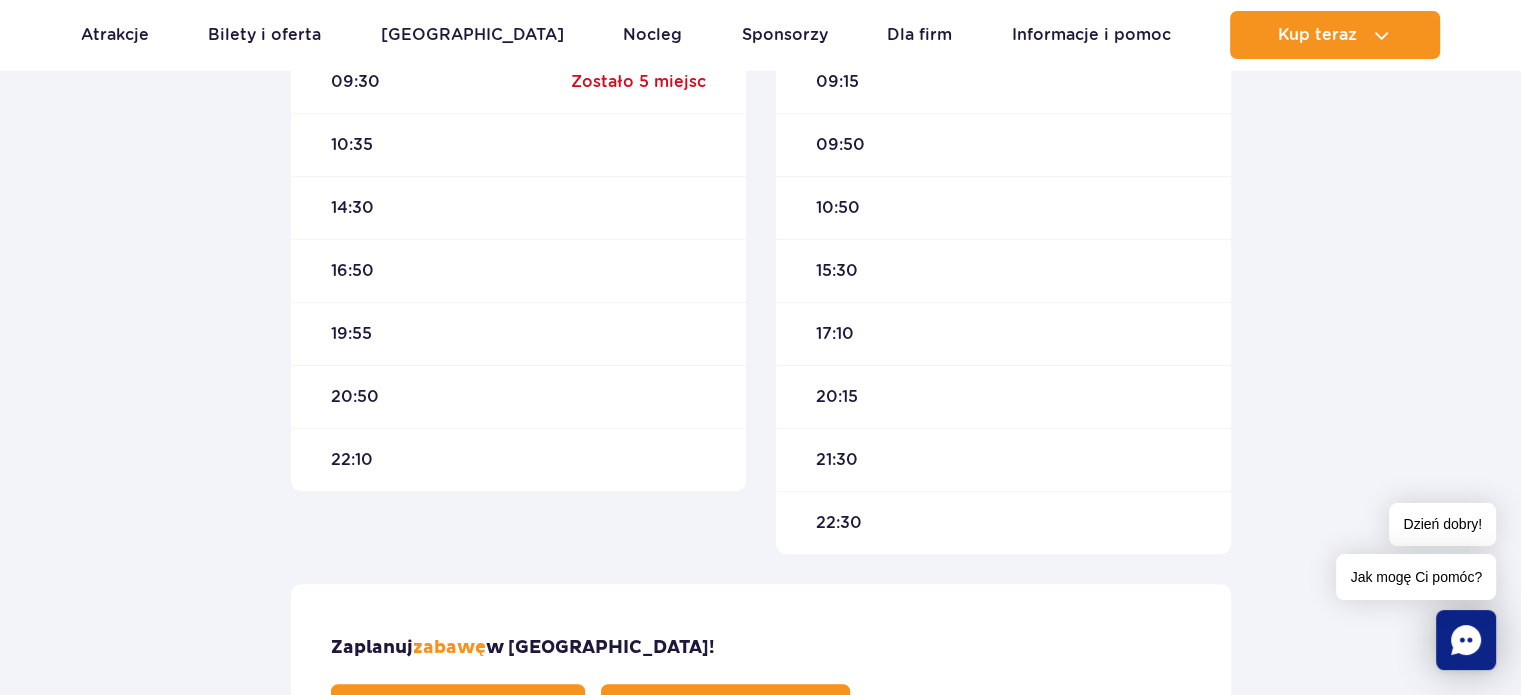 click on "Kup bilety na autobus" at bounding box center (710, 708) 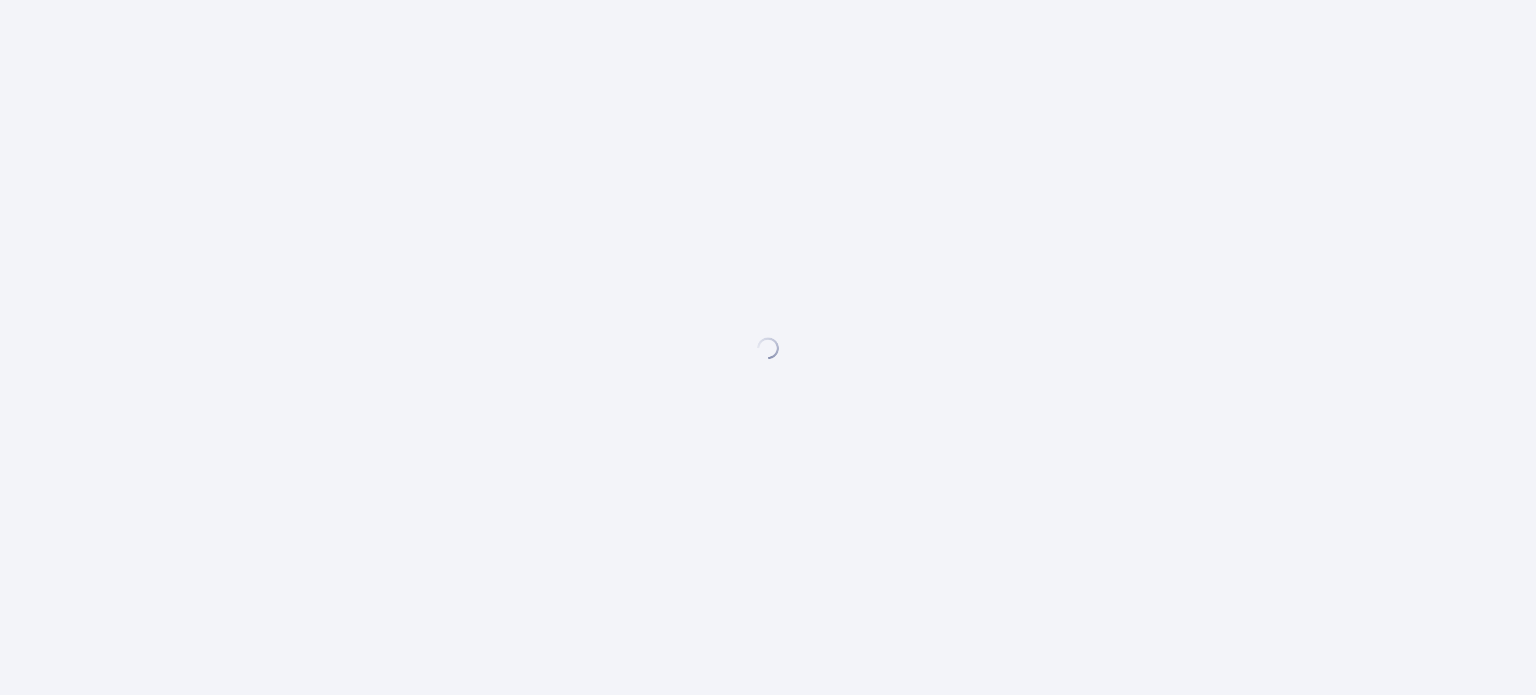 scroll, scrollTop: 0, scrollLeft: 0, axis: both 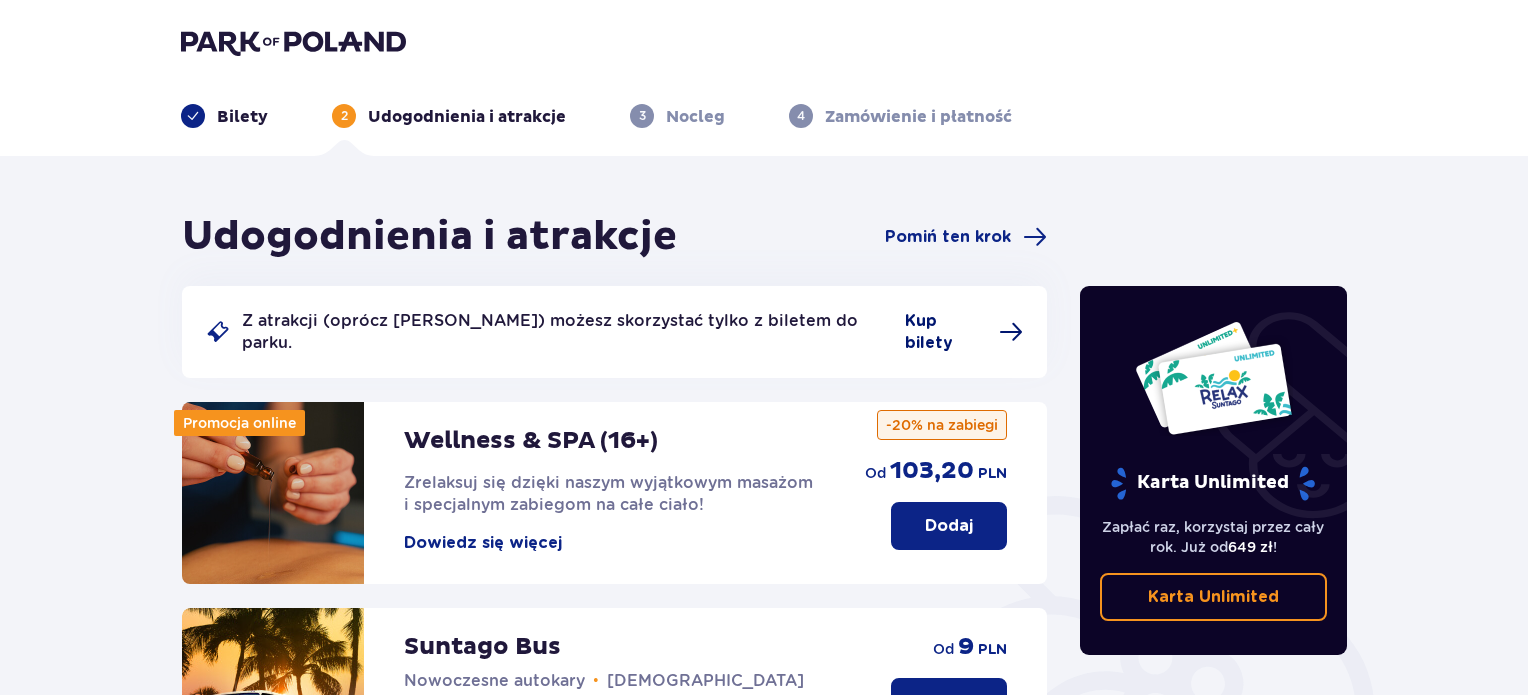 click on "Kup bilety" at bounding box center [946, 332] 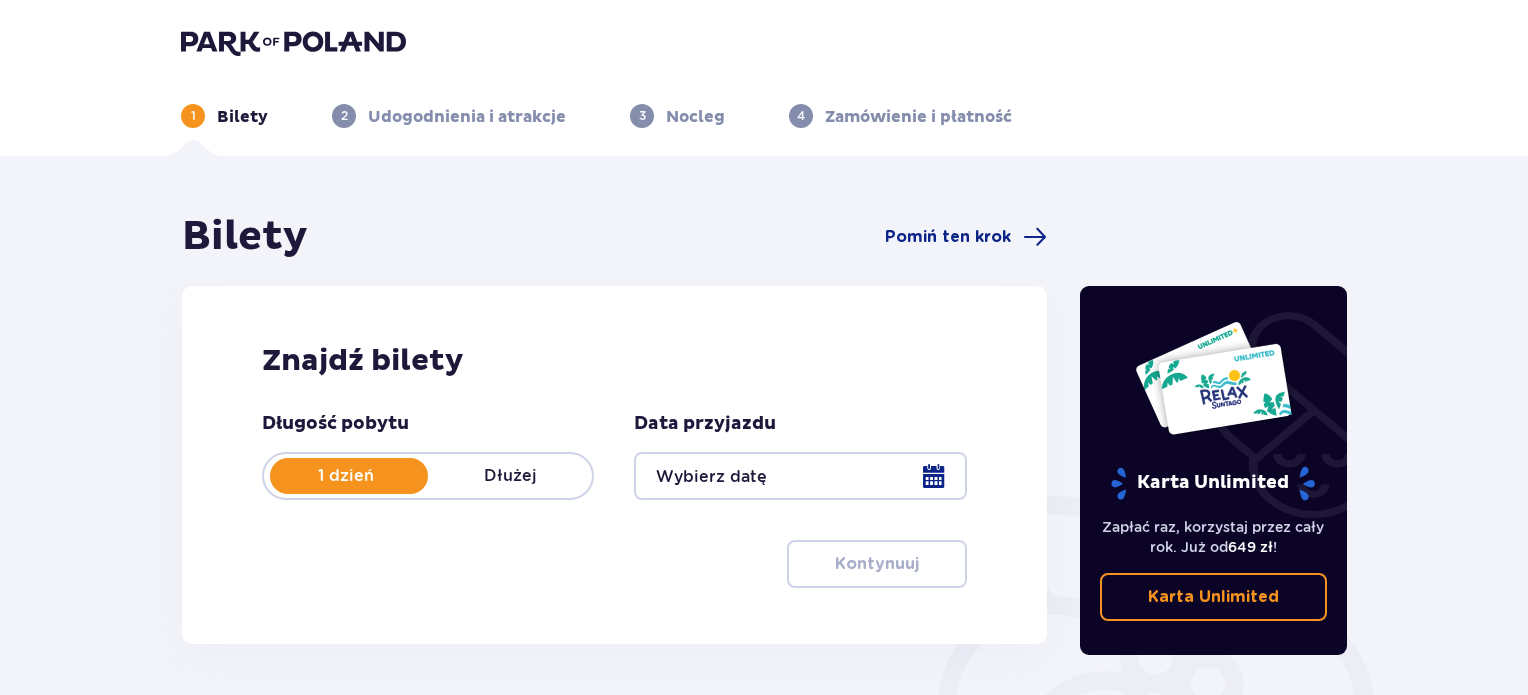 click at bounding box center (800, 476) 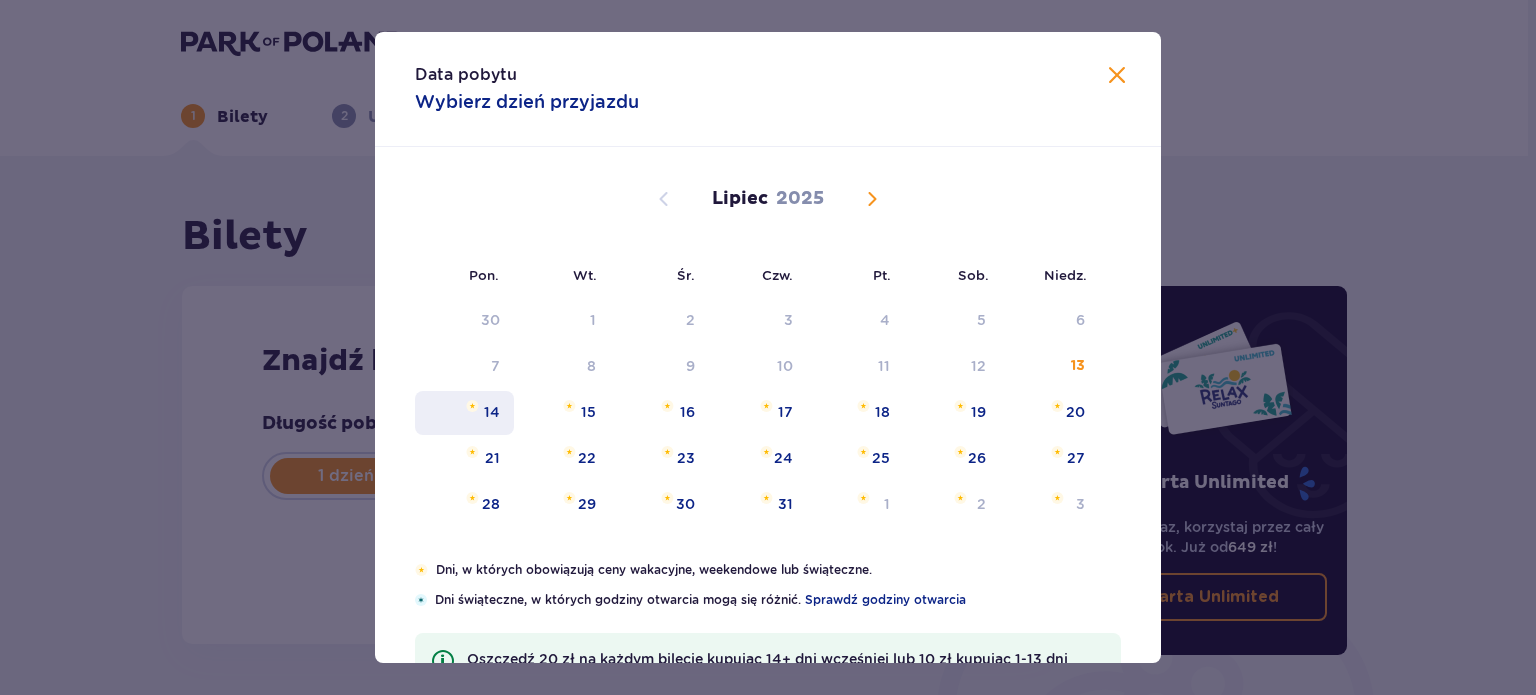 click on "14" at bounding box center (464, 413) 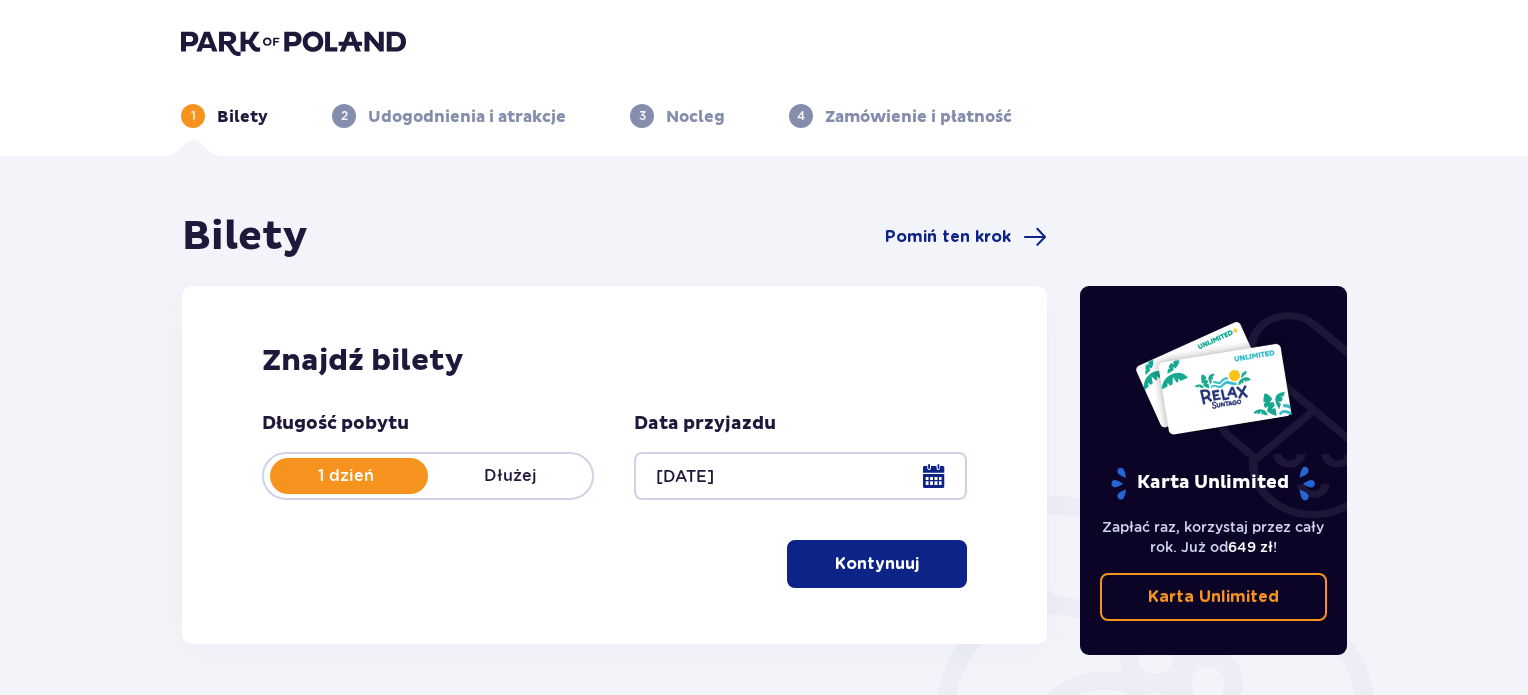 click on "Kontynuuj" at bounding box center (877, 564) 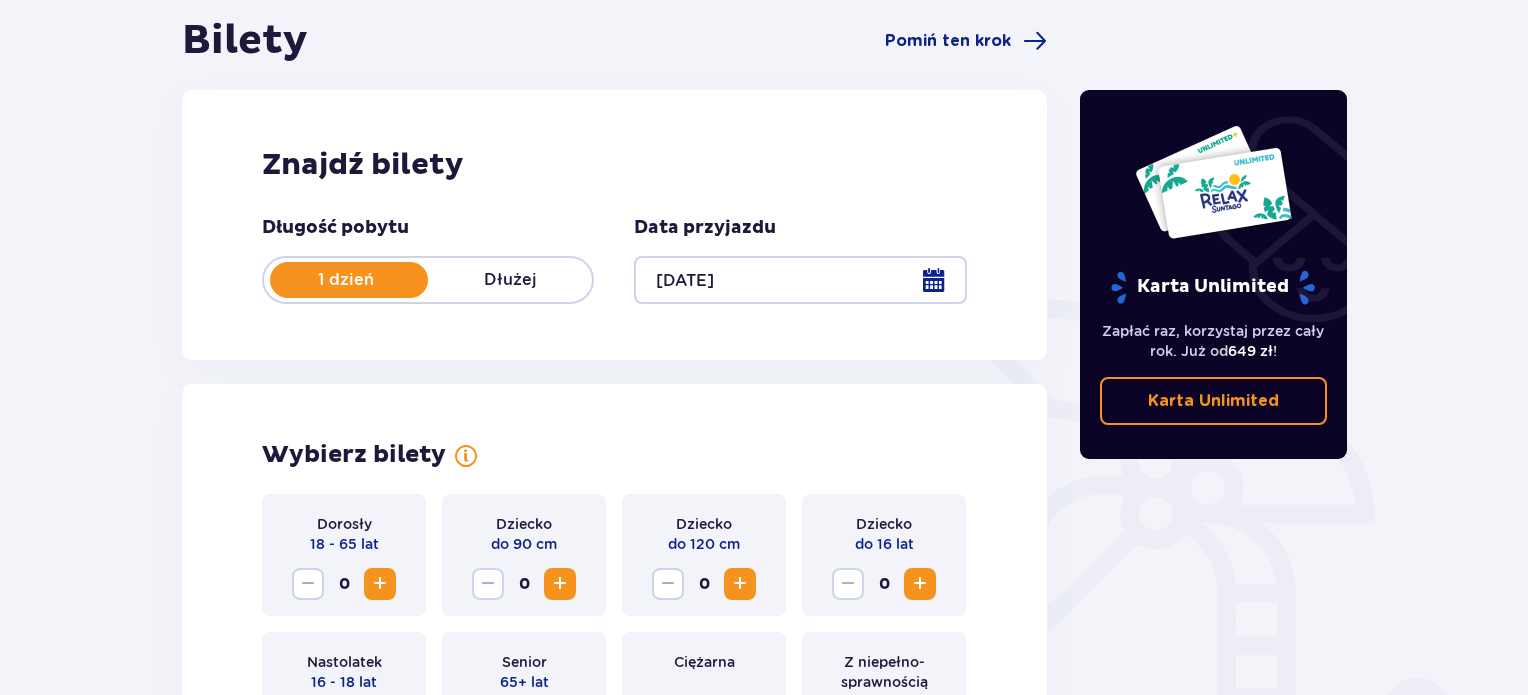scroll, scrollTop: 0, scrollLeft: 0, axis: both 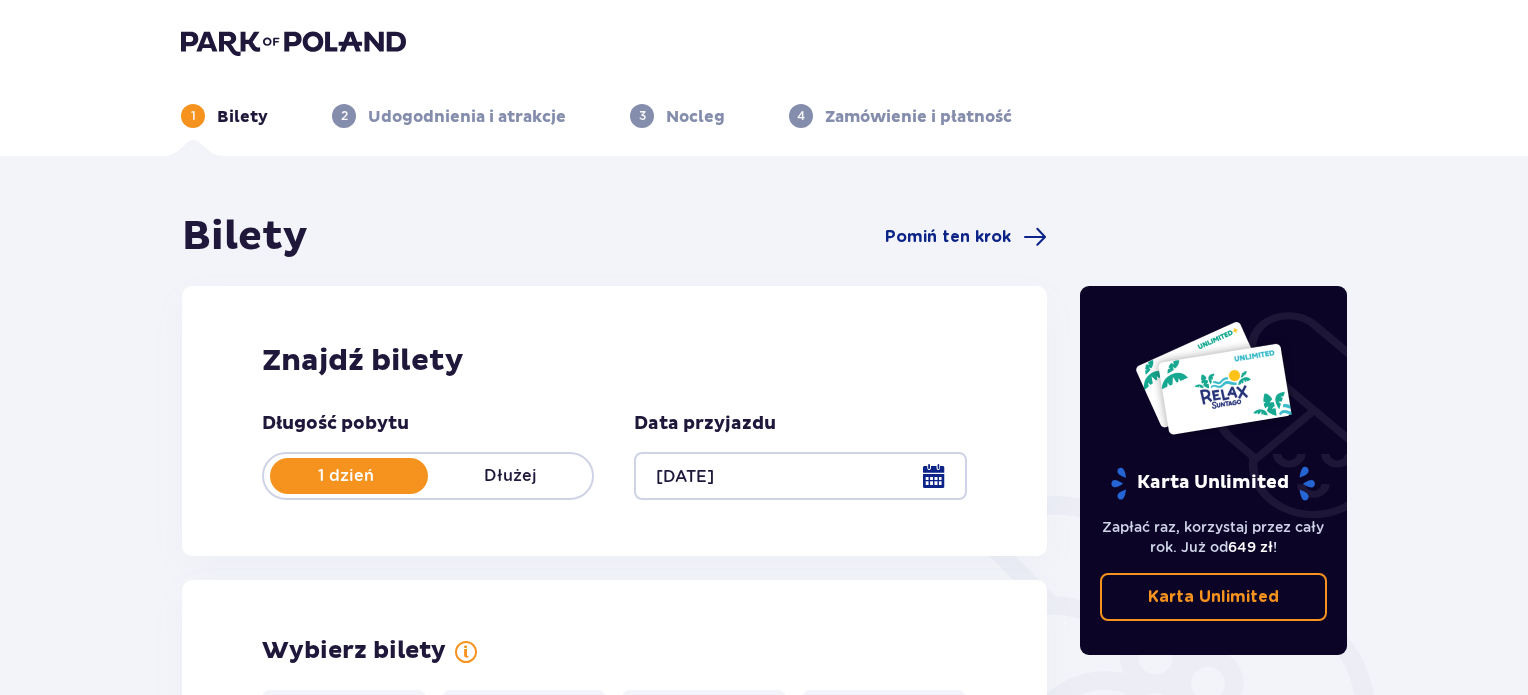 click on "Nocleg" at bounding box center [695, 117] 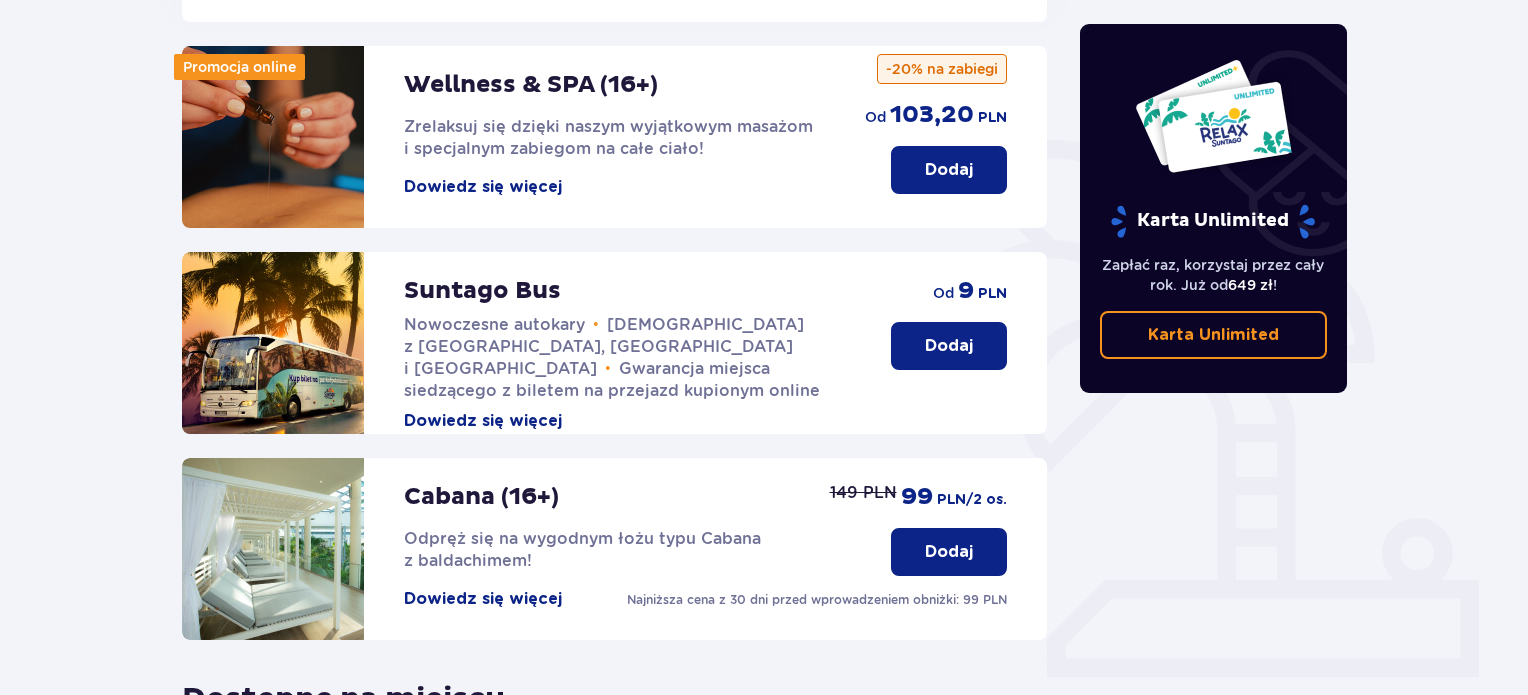 scroll, scrollTop: 0, scrollLeft: 0, axis: both 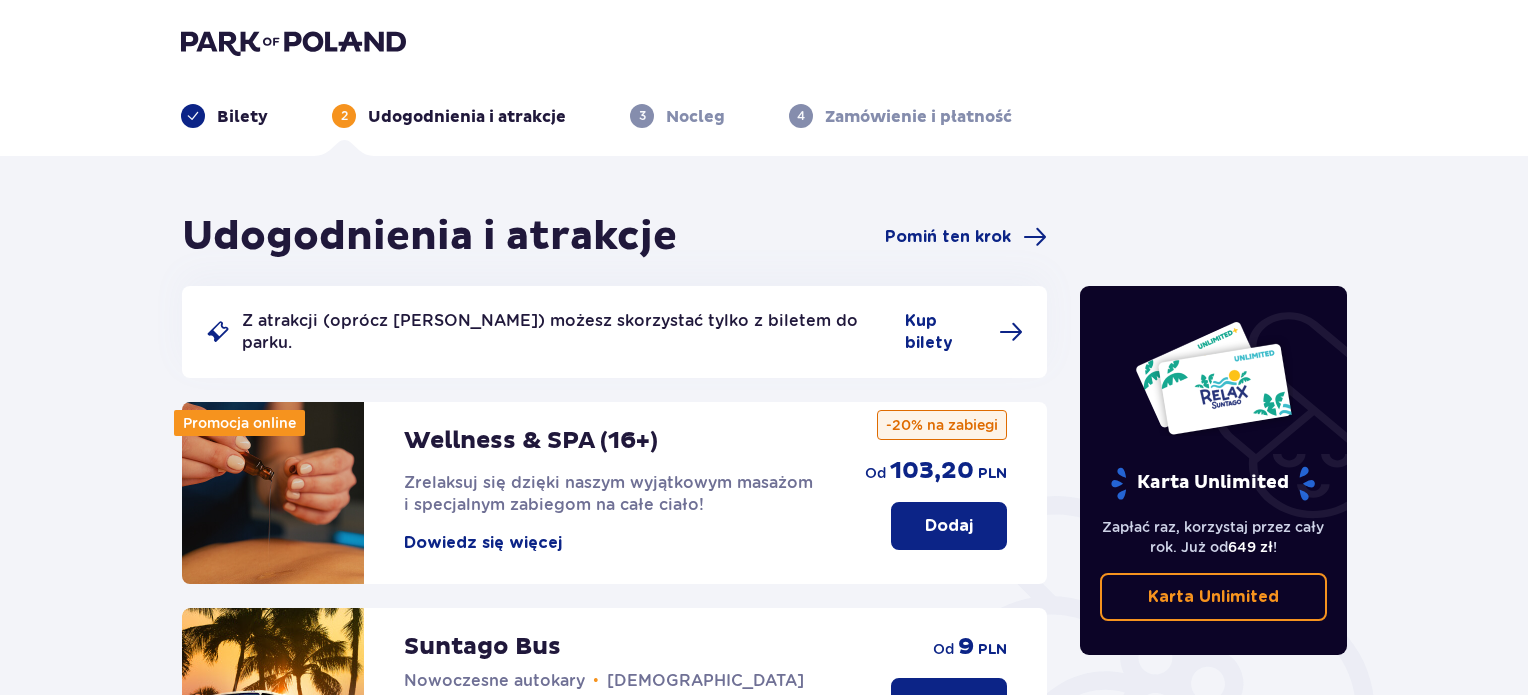 click on "Zrelaksuj się dzięki naszym wyjątkowym masażom i specjalnym zabiegom na całe ciało!" at bounding box center [608, 493] 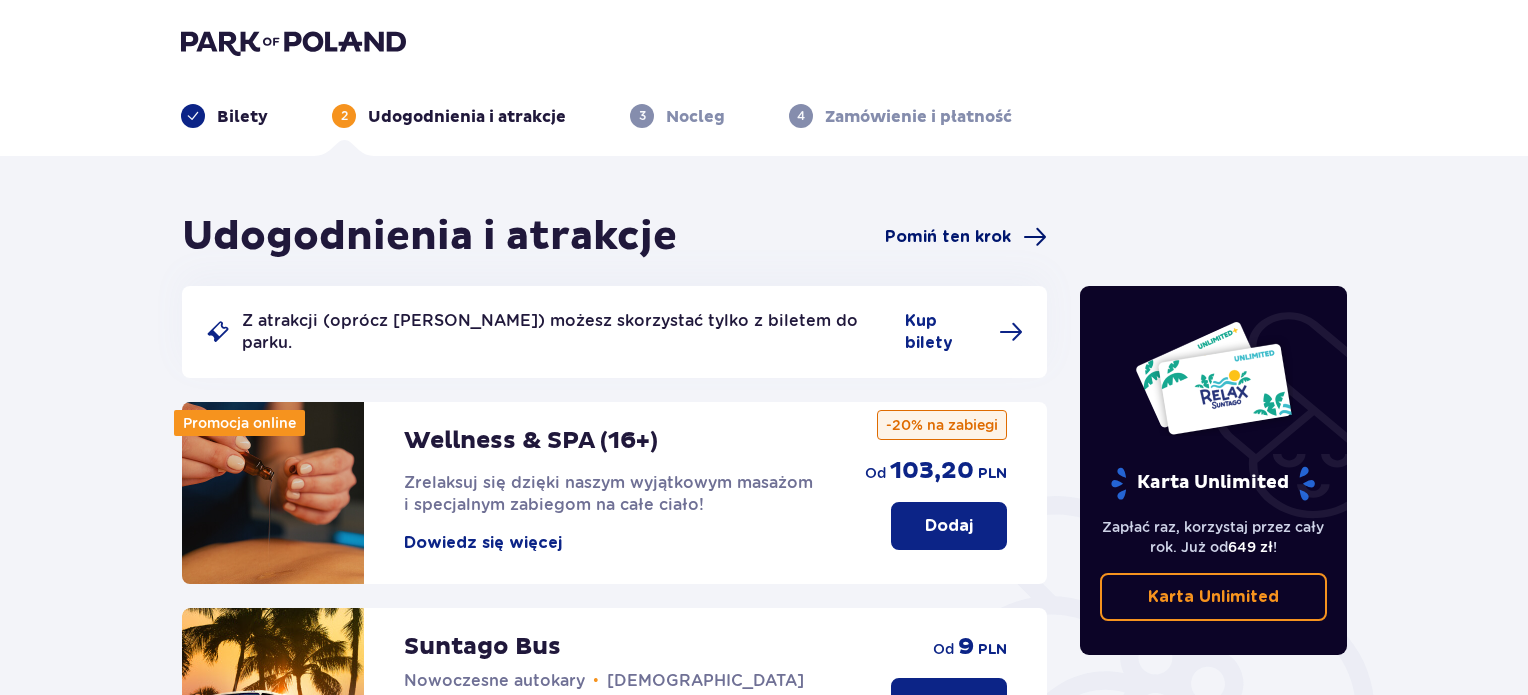 click on "Pomiń ten krok" at bounding box center [948, 237] 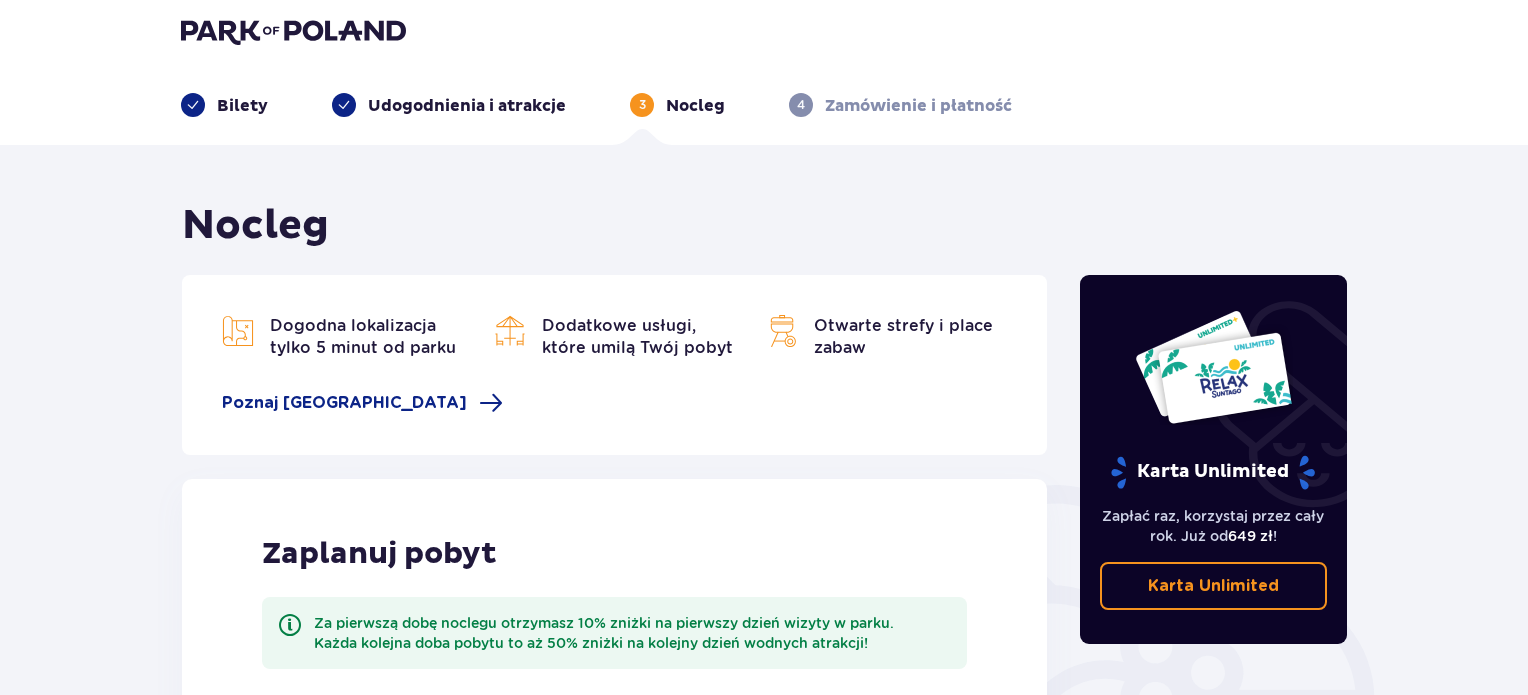 scroll, scrollTop: 0, scrollLeft: 0, axis: both 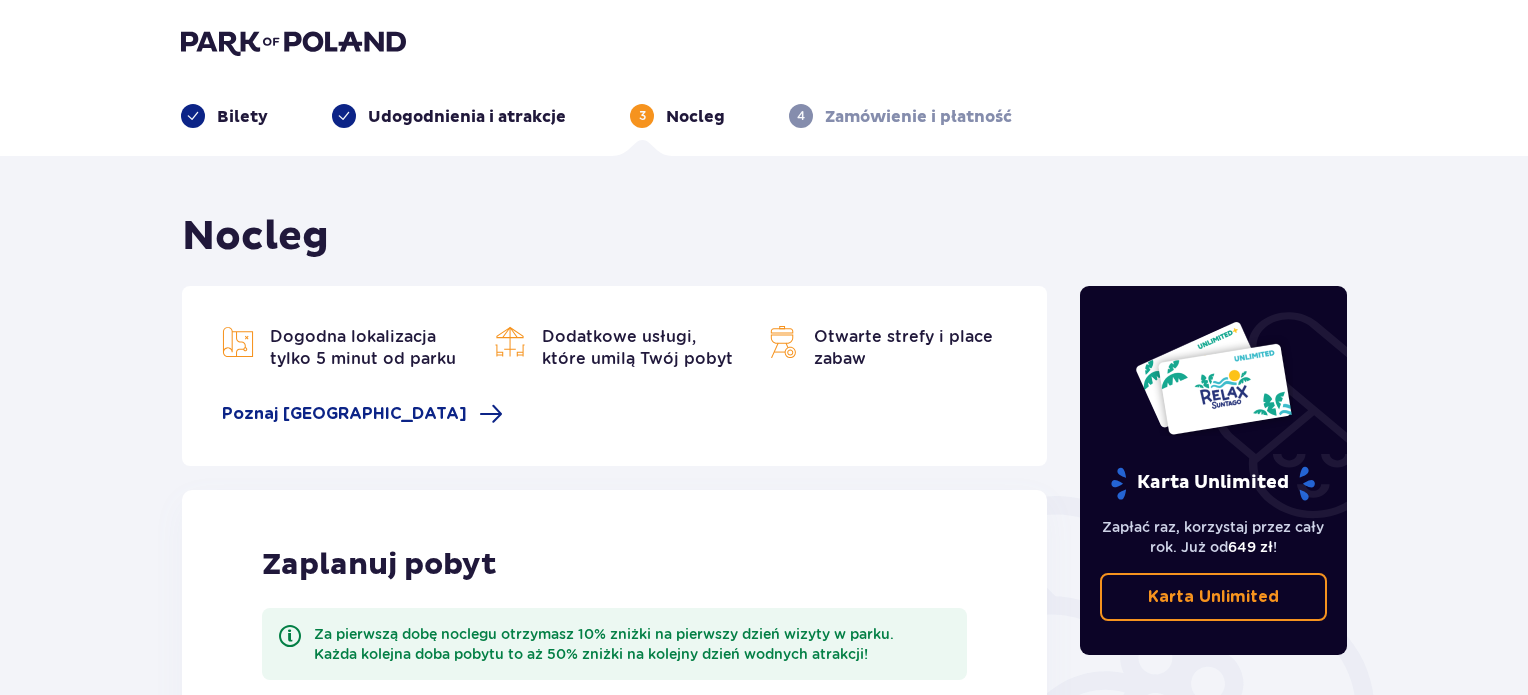 click on "Zamówienie i płatność" at bounding box center [918, 117] 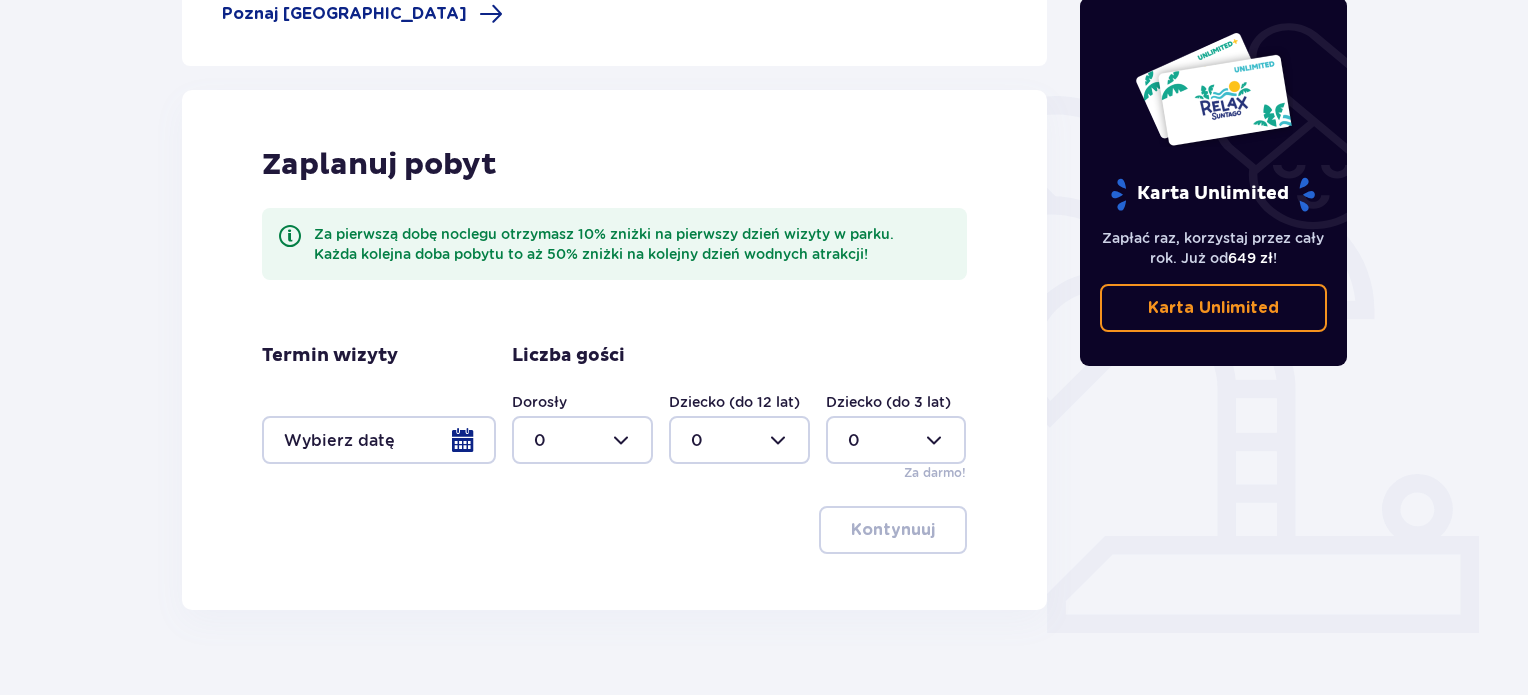 scroll, scrollTop: 435, scrollLeft: 0, axis: vertical 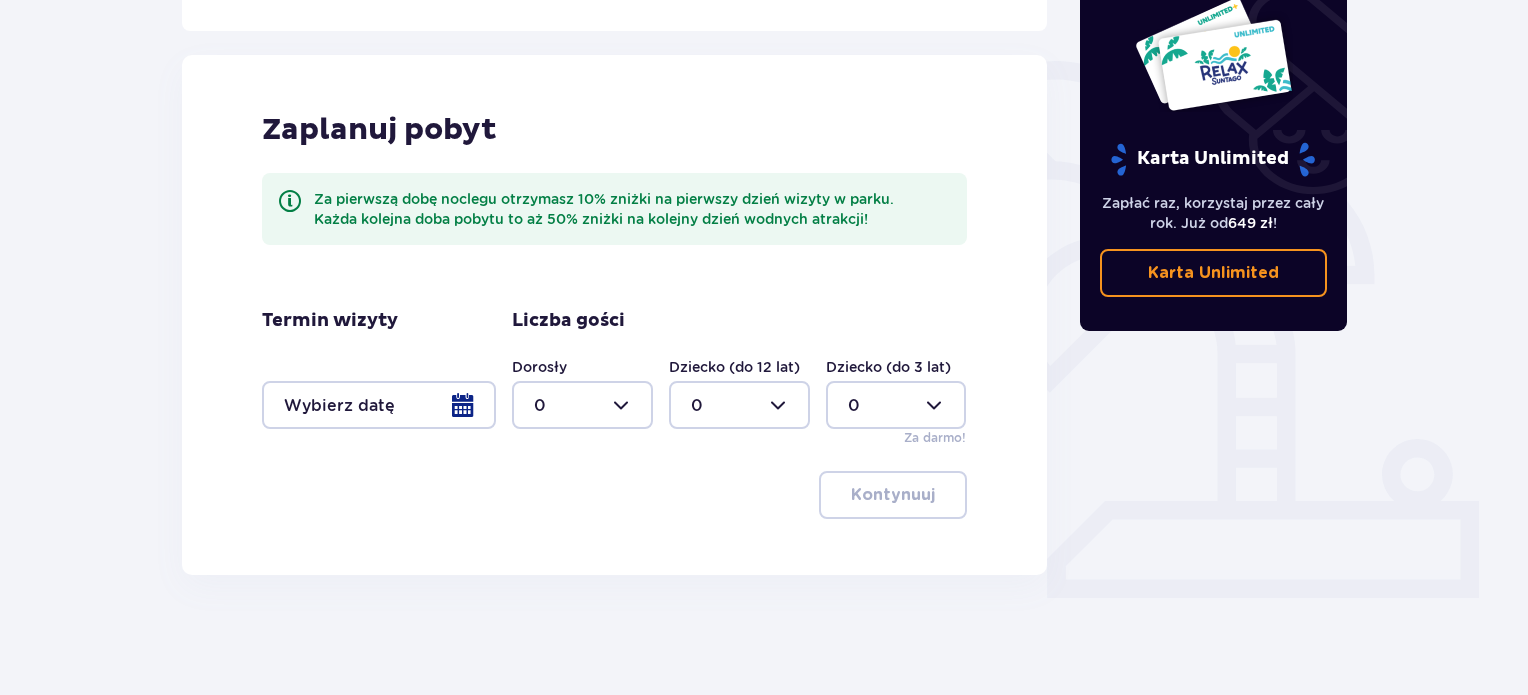 click at bounding box center [379, 405] 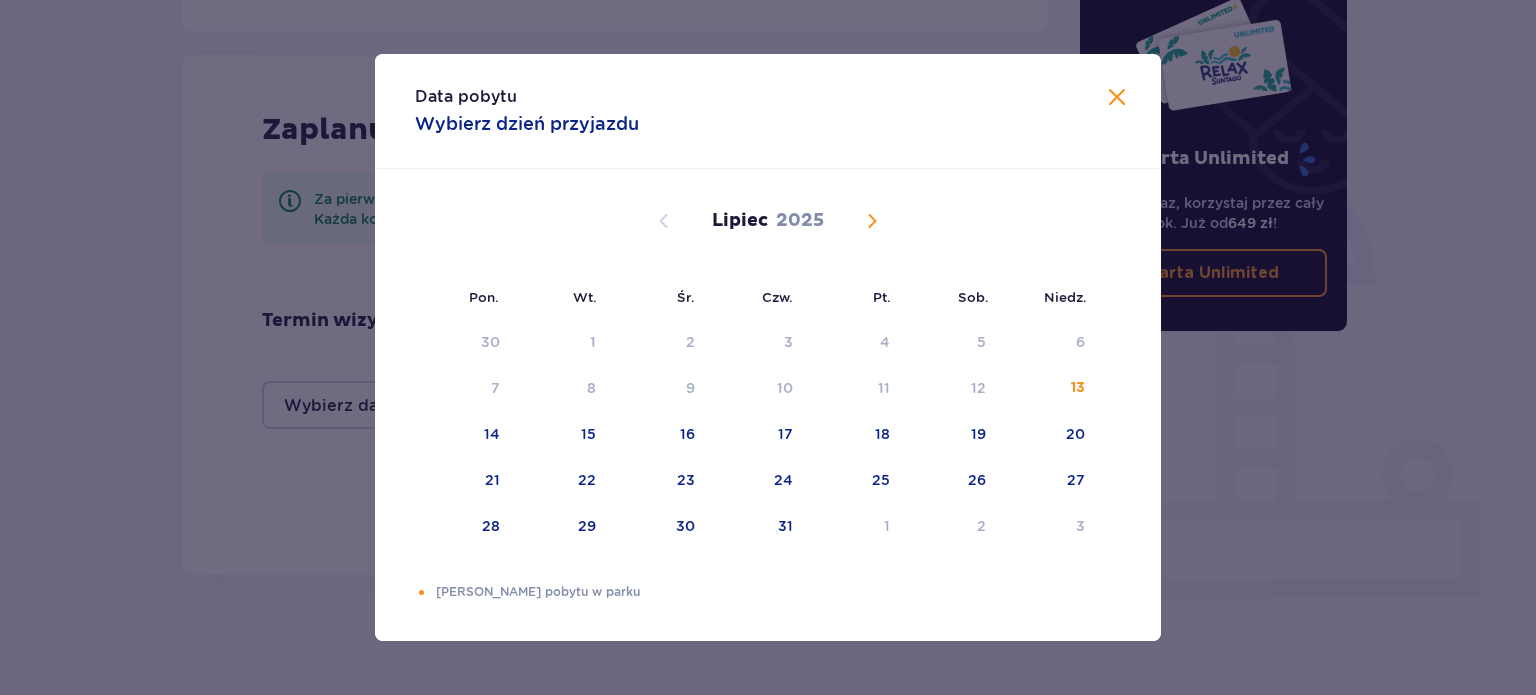 click at bounding box center [1117, 98] 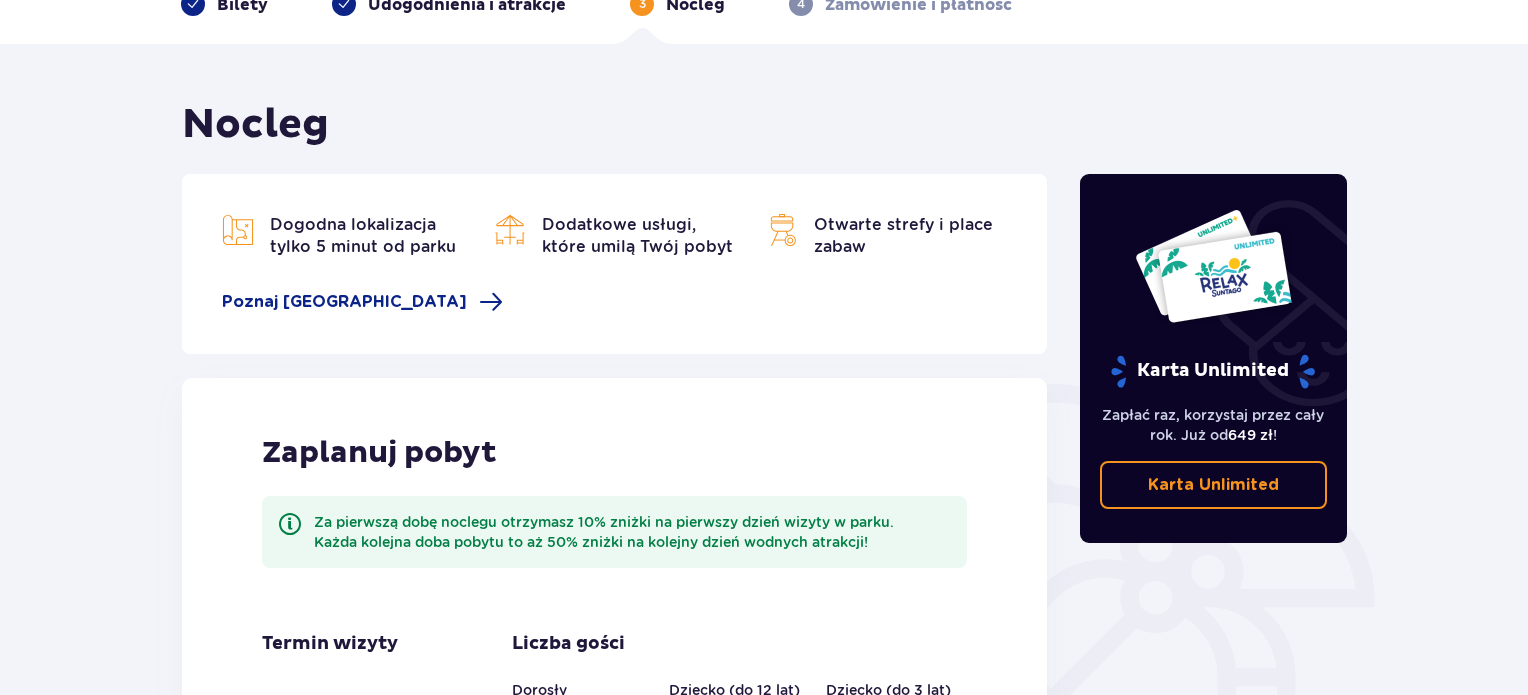 scroll, scrollTop: 100, scrollLeft: 0, axis: vertical 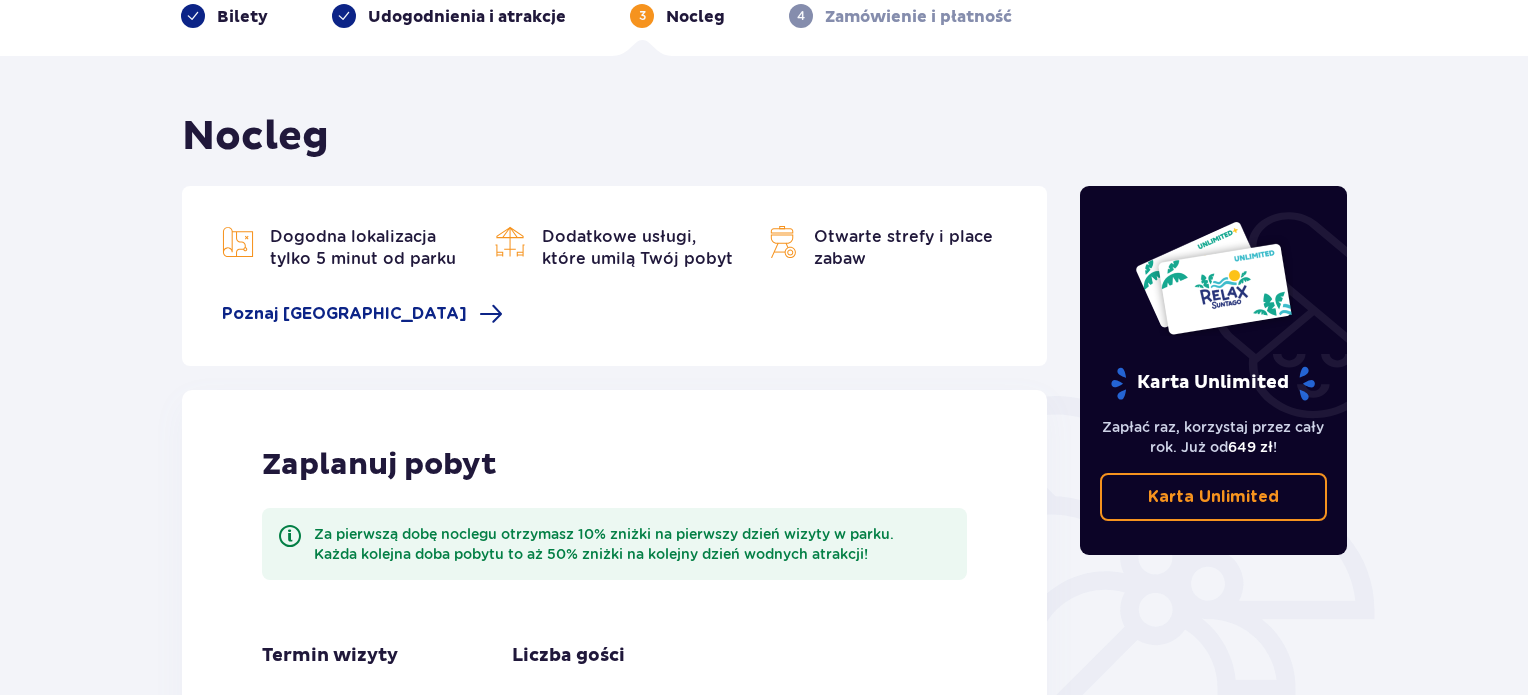 click on "Bilety Udogodnienia i atrakcje 3 Nocleg 4 Zamówienie i płatność" at bounding box center (764, -22) 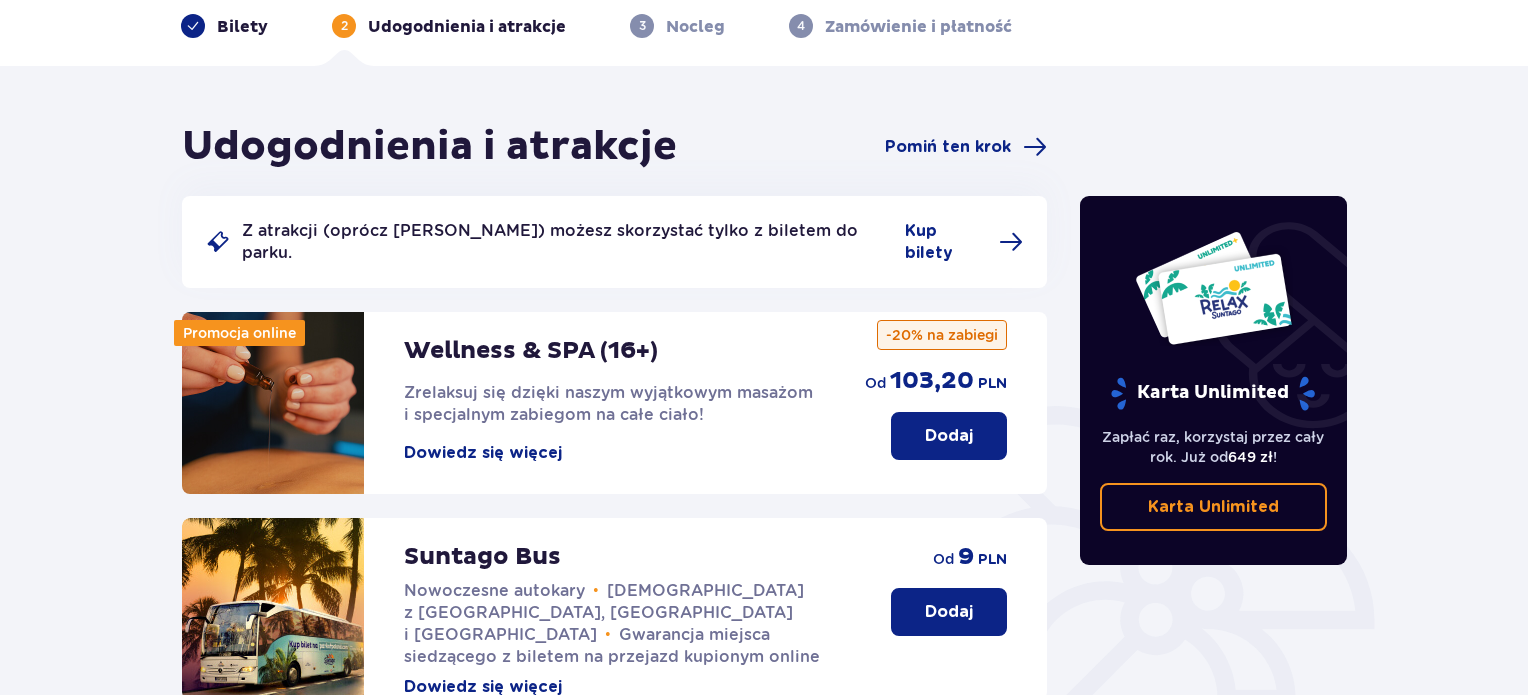 scroll, scrollTop: 0, scrollLeft: 0, axis: both 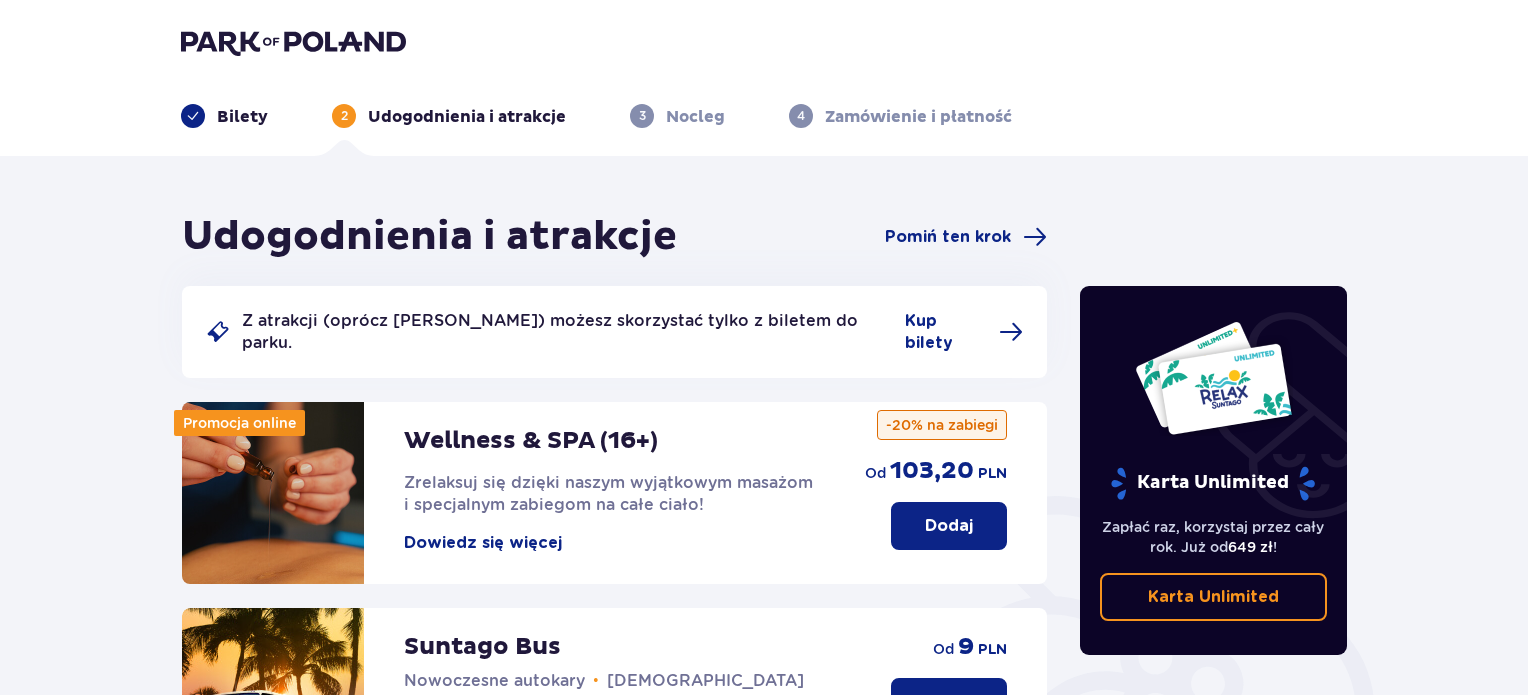click on "Bilety 2 Udogodnienia i atrakcje 3 Nocleg 4 Zamówienie i płatność" at bounding box center [764, 78] 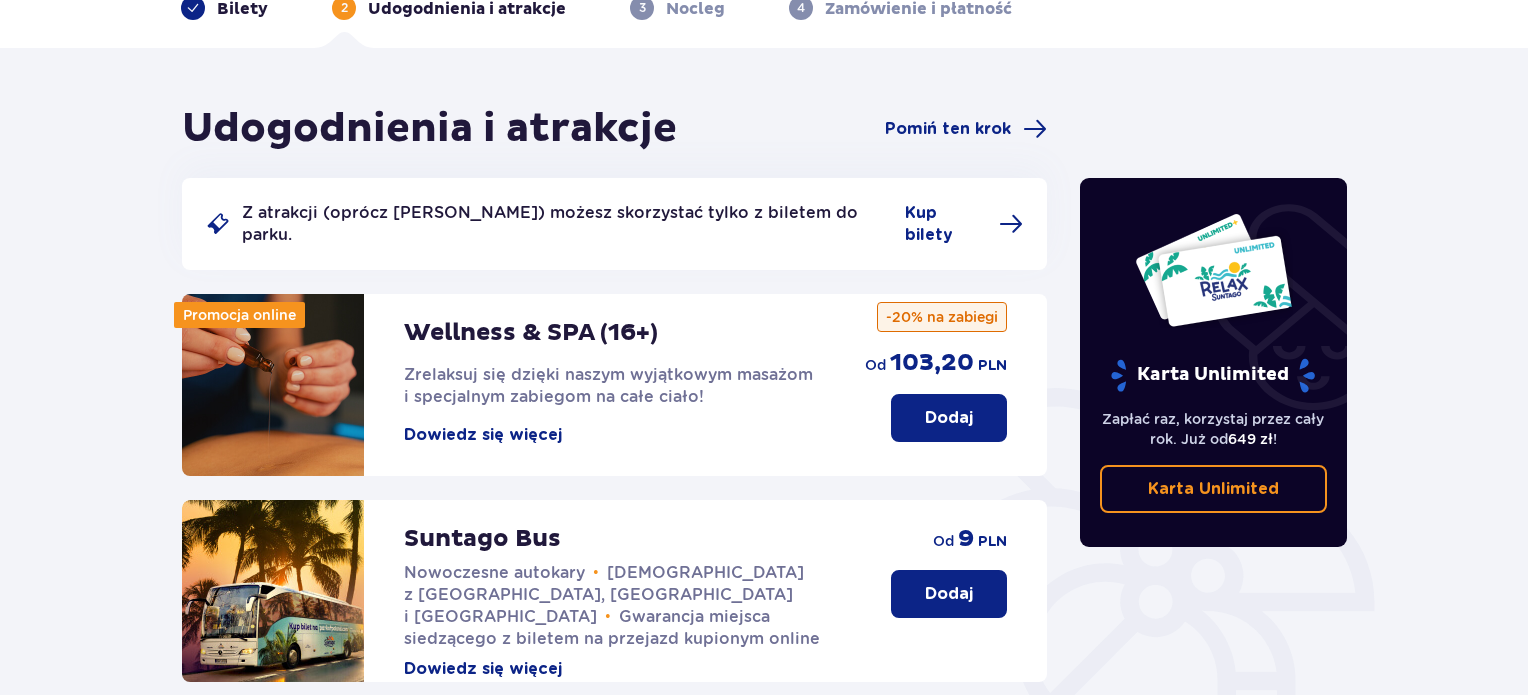 scroll, scrollTop: 0, scrollLeft: 0, axis: both 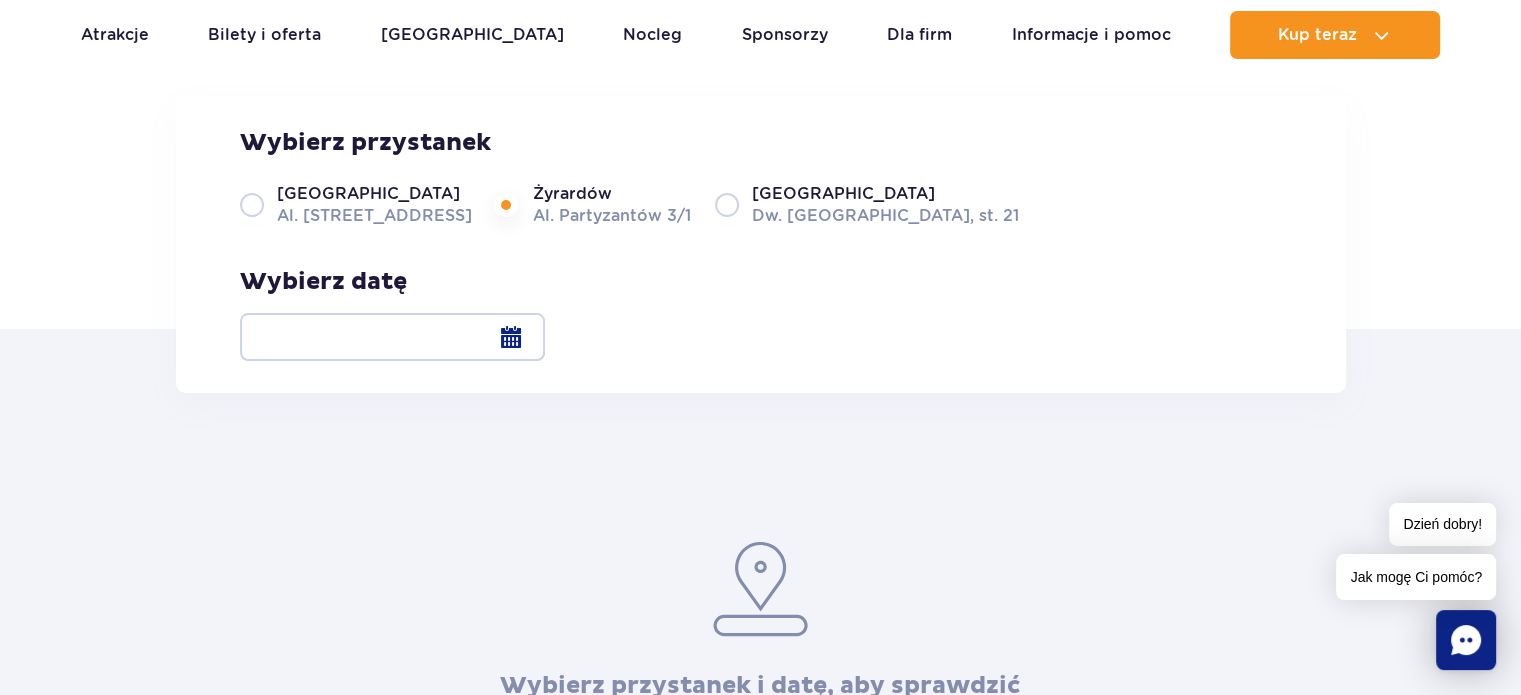 click at bounding box center [392, 337] 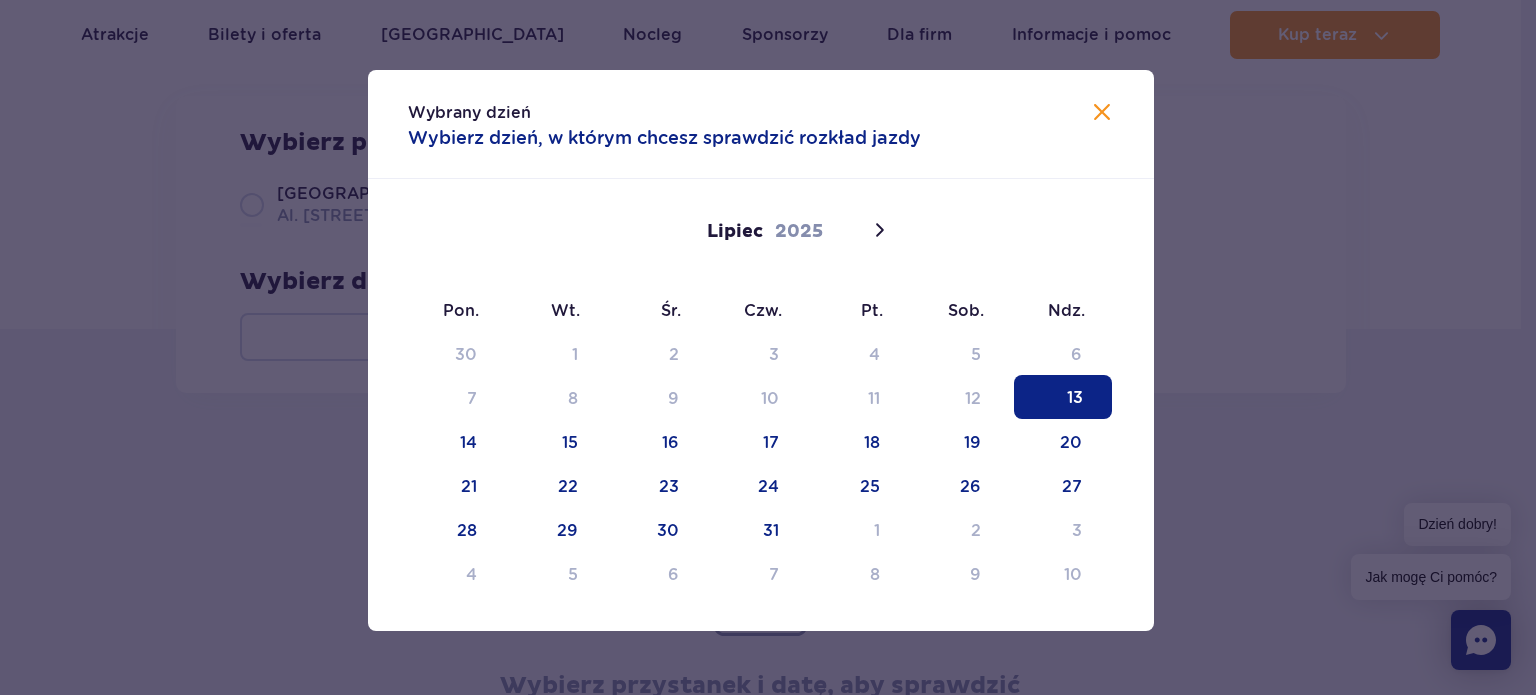 click at bounding box center [1102, 112] 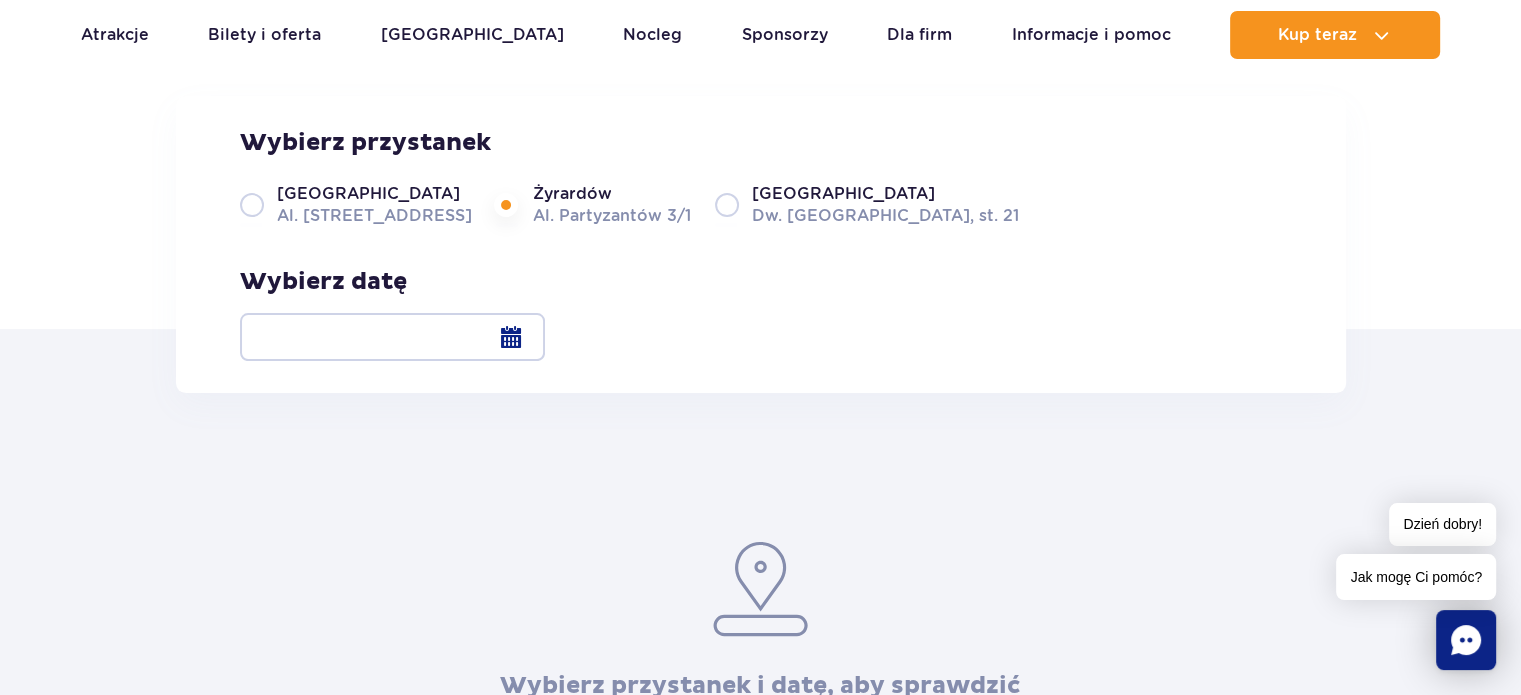 click at bounding box center [392, 337] 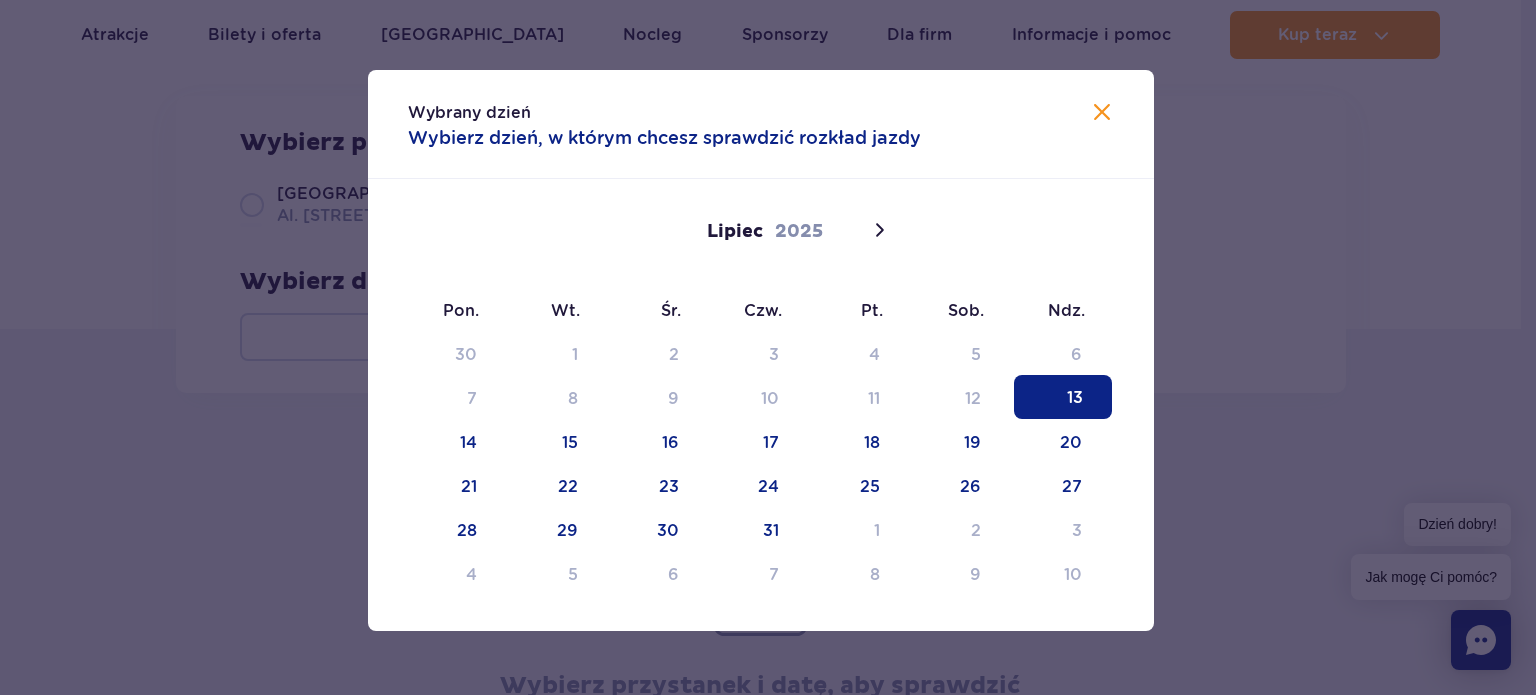 click at bounding box center (1102, 112) 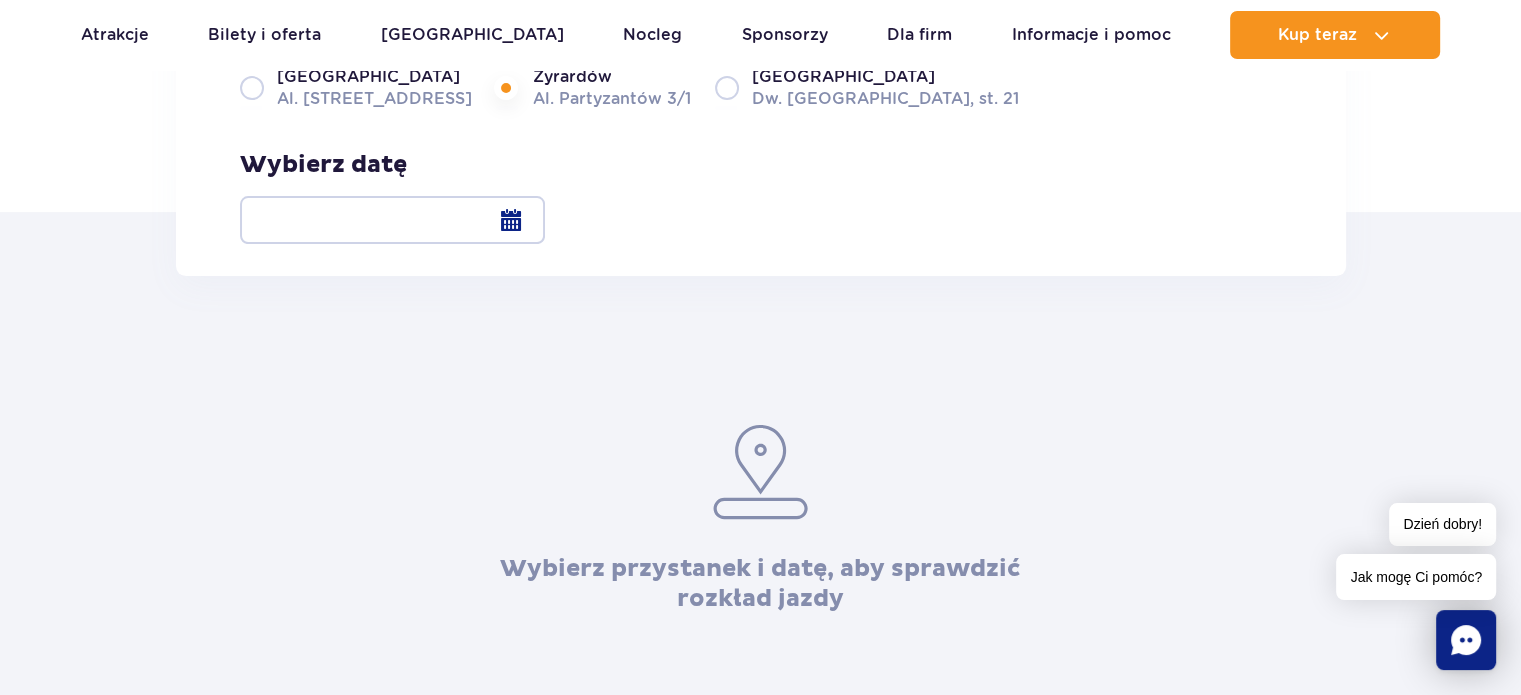 scroll, scrollTop: 300, scrollLeft: 0, axis: vertical 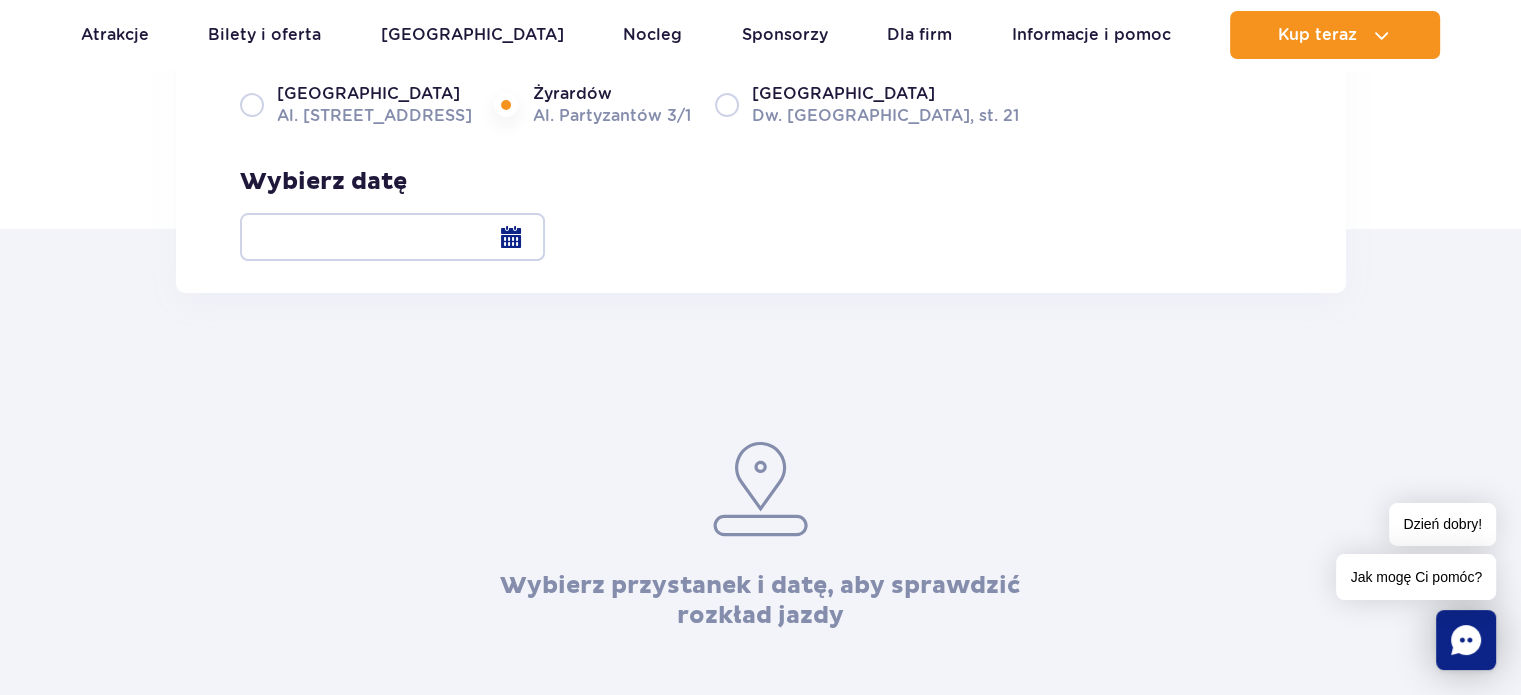 click at bounding box center [392, 237] 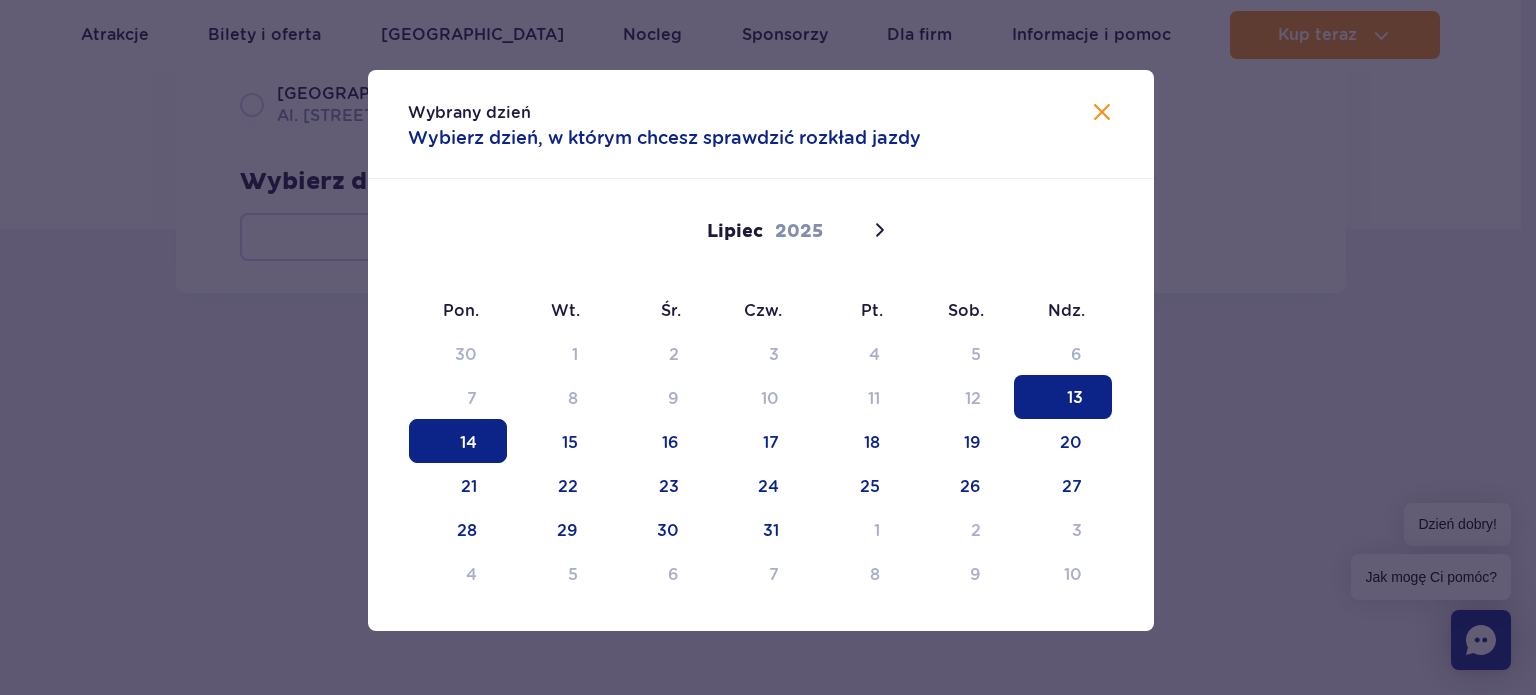 click on "14" at bounding box center [458, 441] 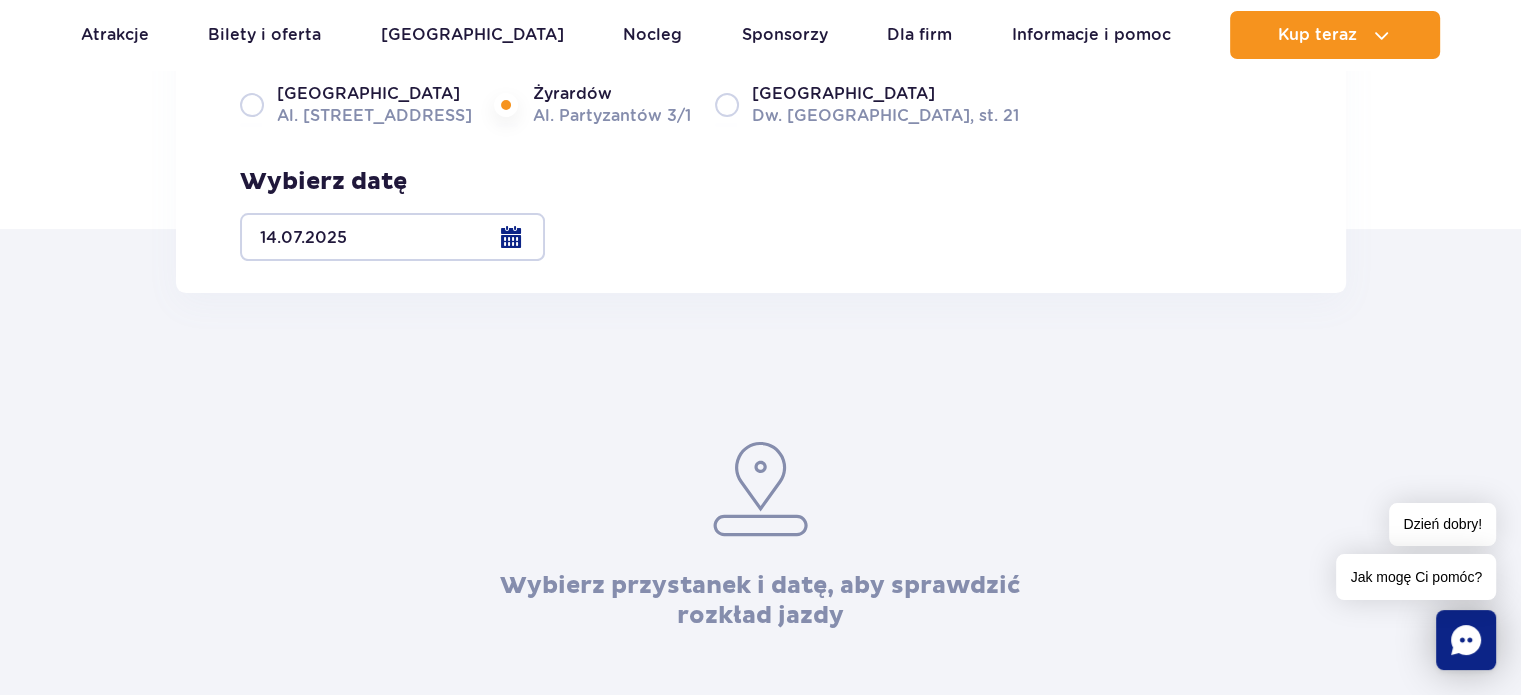 scroll, scrollTop: 0, scrollLeft: 0, axis: both 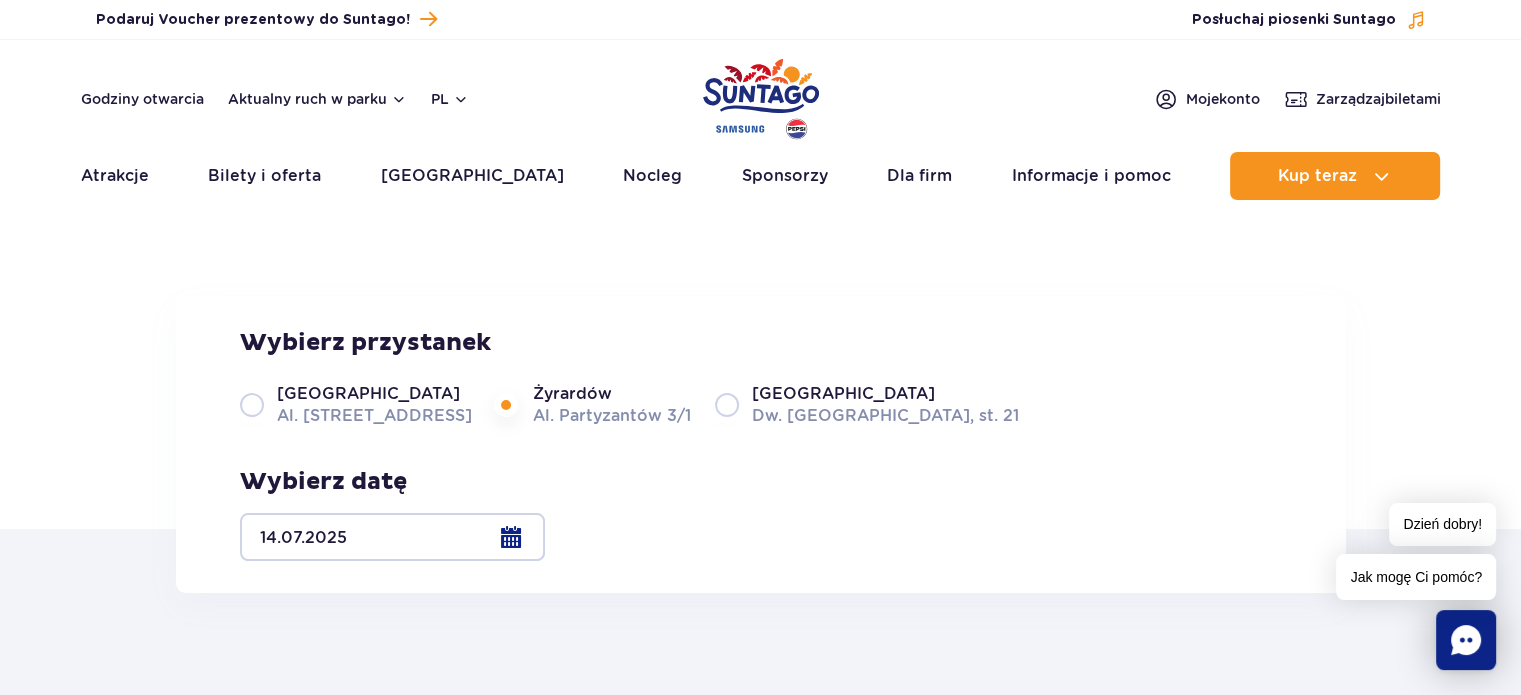 click on "Żyrardów Al. Partyzantów 3/1" at bounding box center (593, 404) 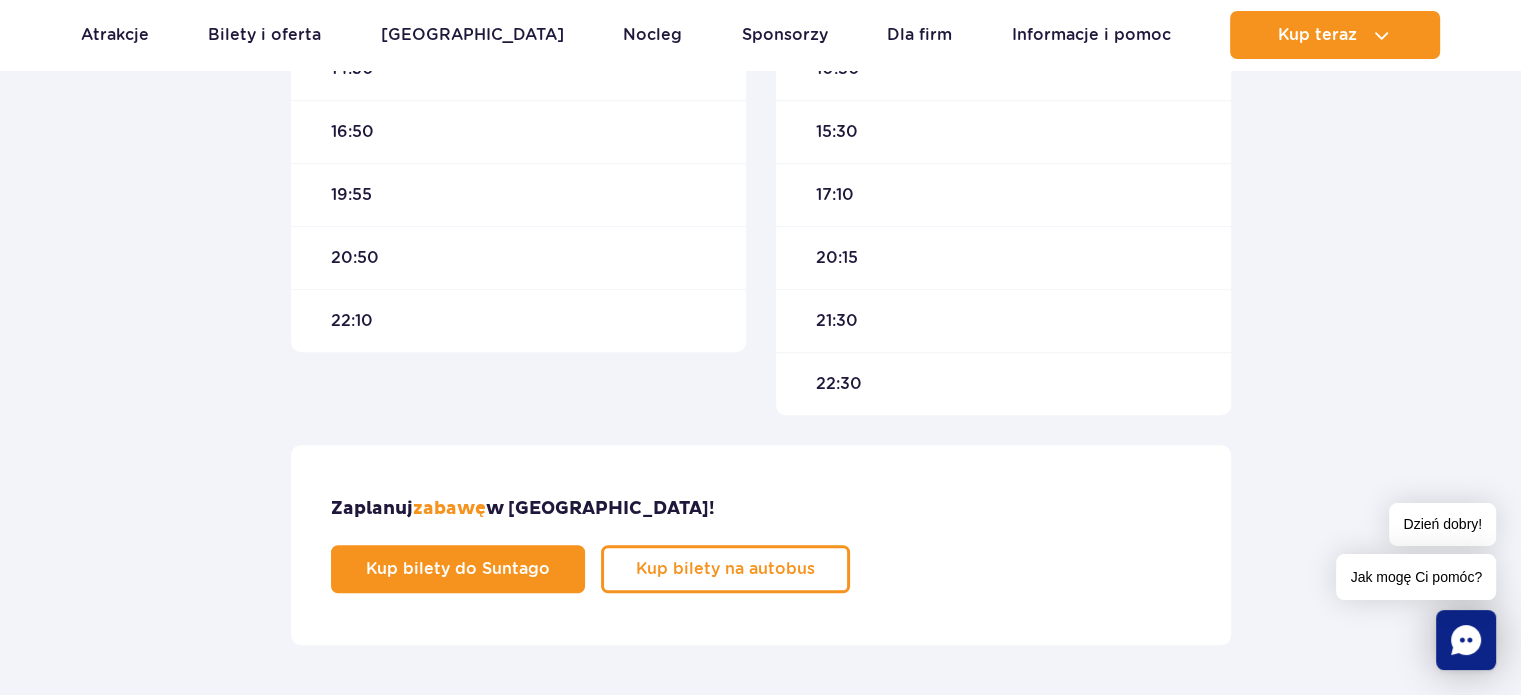 scroll, scrollTop: 1000, scrollLeft: 0, axis: vertical 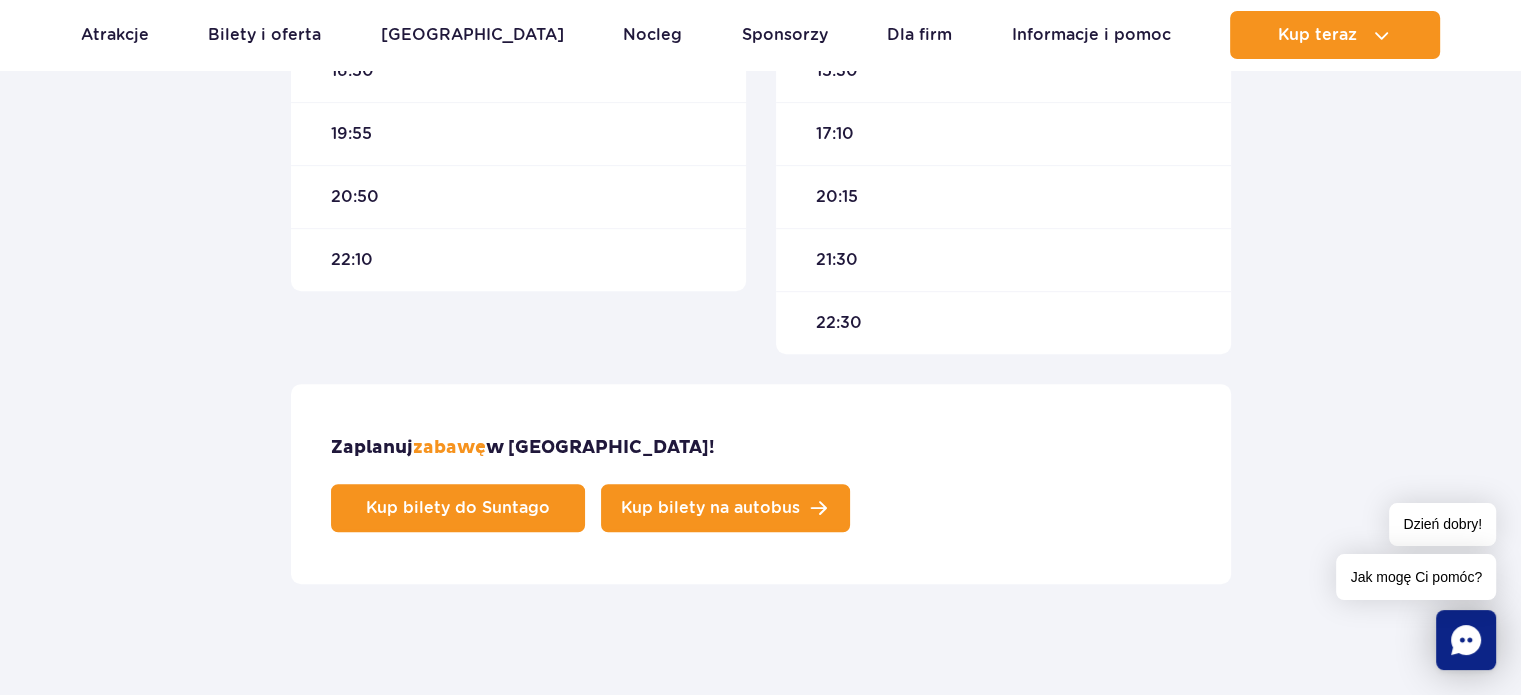 click on "Kup bilety na autobus" at bounding box center (710, 508) 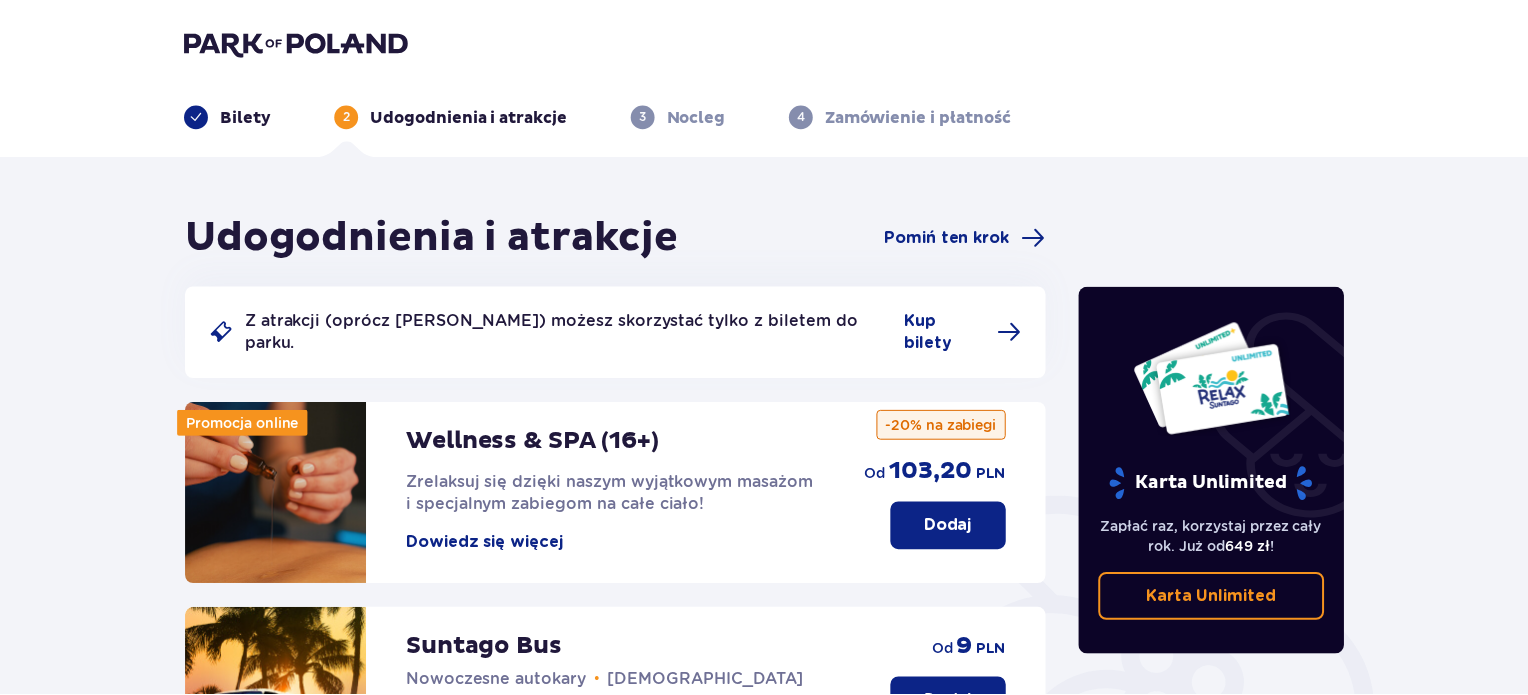 scroll, scrollTop: 0, scrollLeft: 0, axis: both 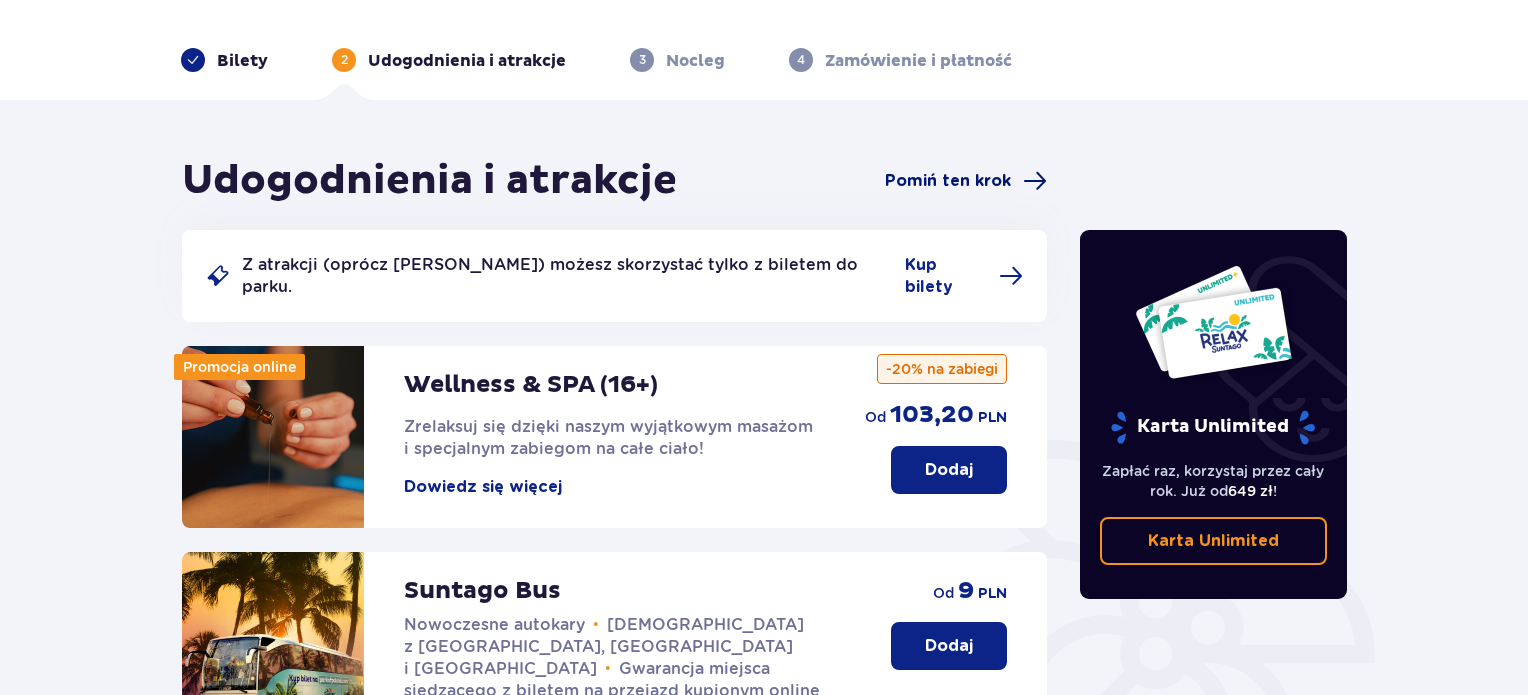 click on "Pomiń ten krok" at bounding box center (948, 181) 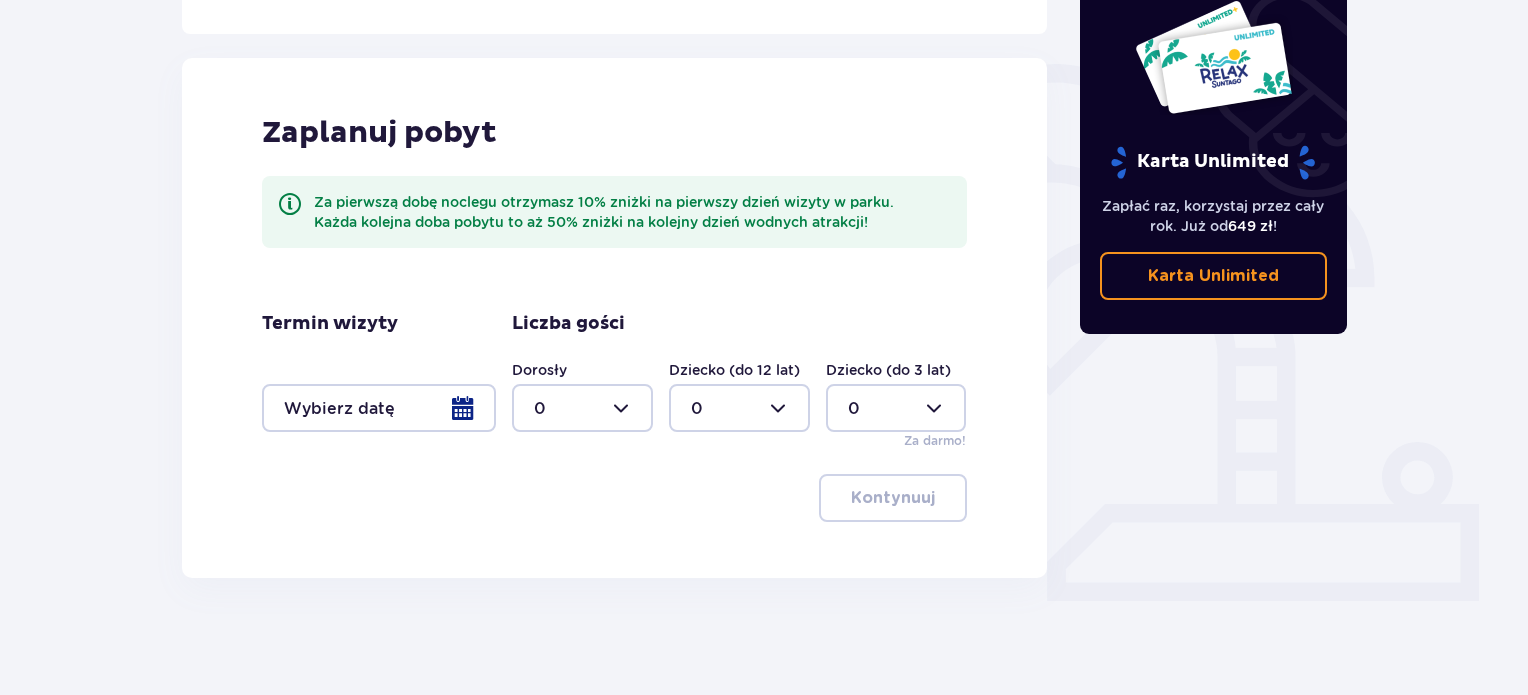 scroll, scrollTop: 435, scrollLeft: 0, axis: vertical 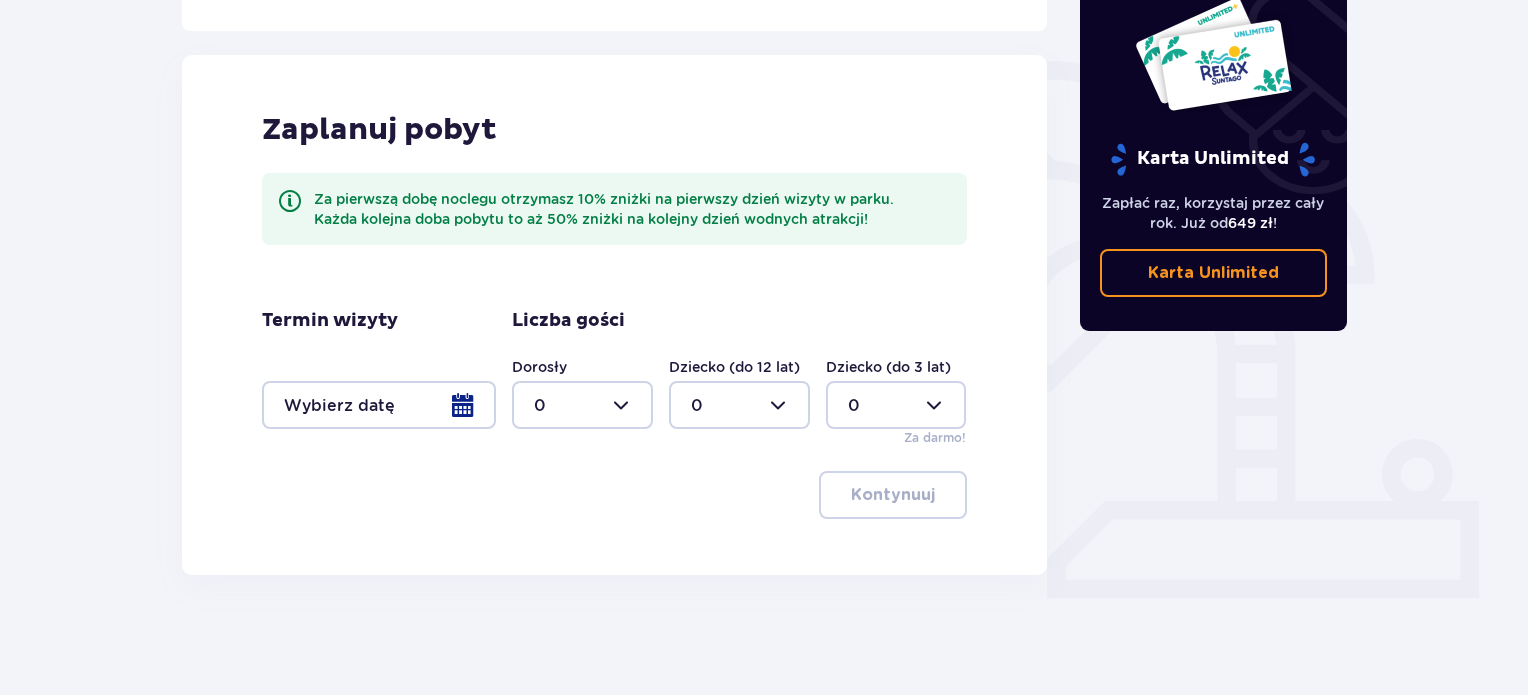 click at bounding box center [379, 405] 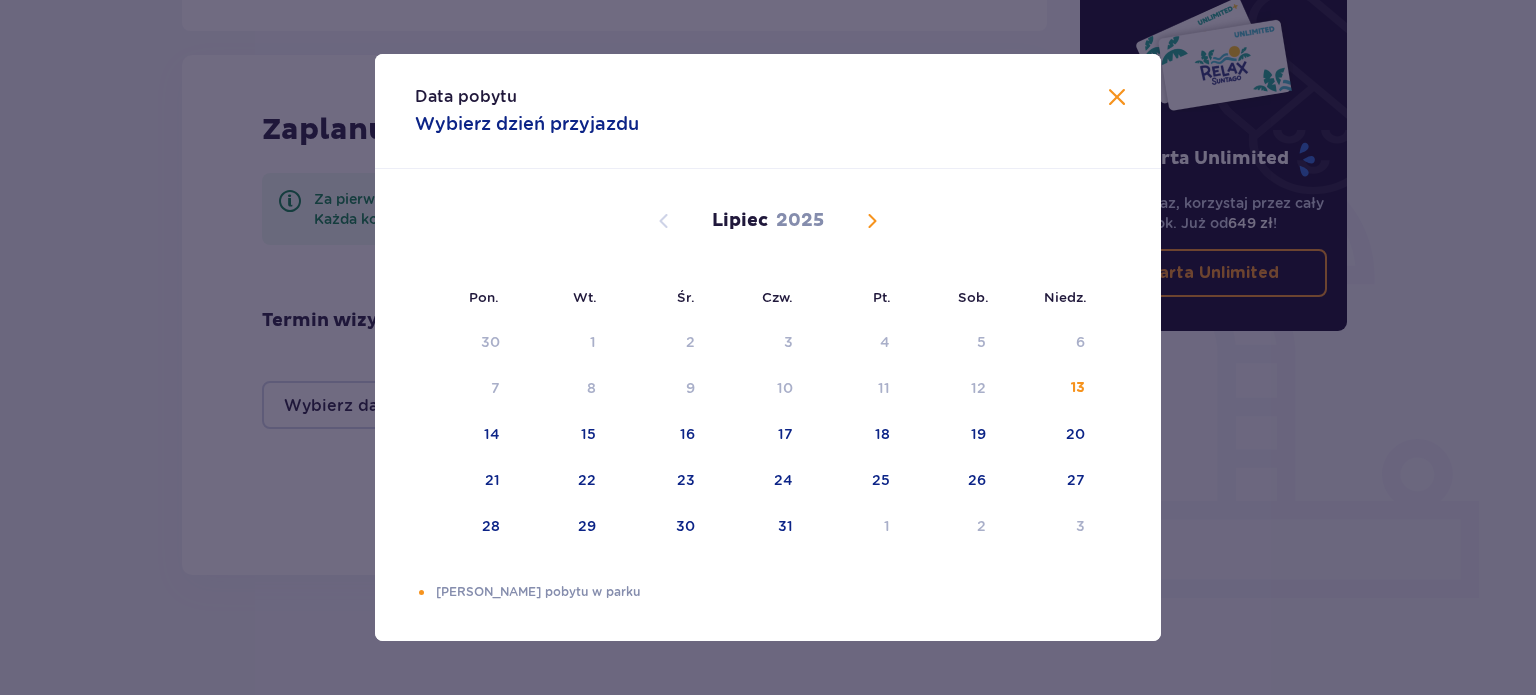 click on "Data pobytu Wybierz dzień przyjazdu" at bounding box center [768, 111] 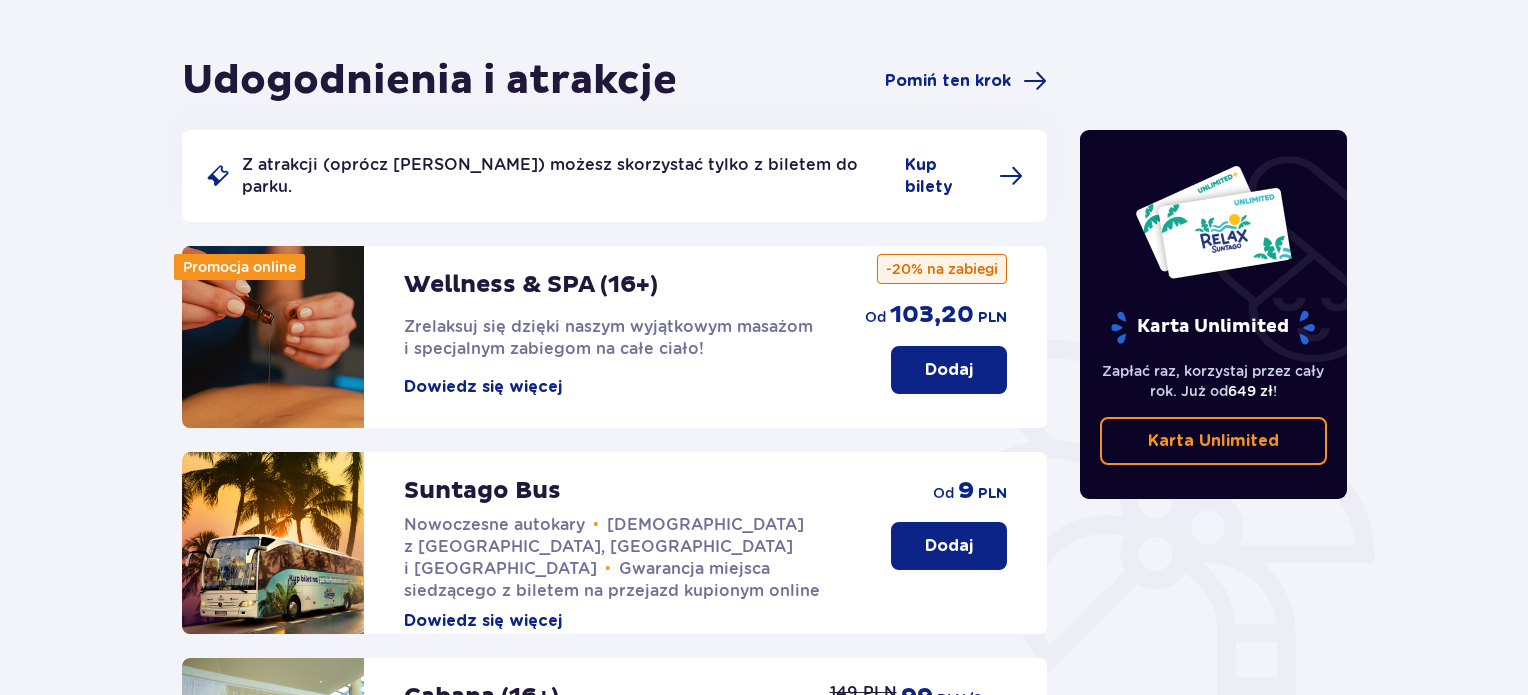 scroll, scrollTop: 56, scrollLeft: 0, axis: vertical 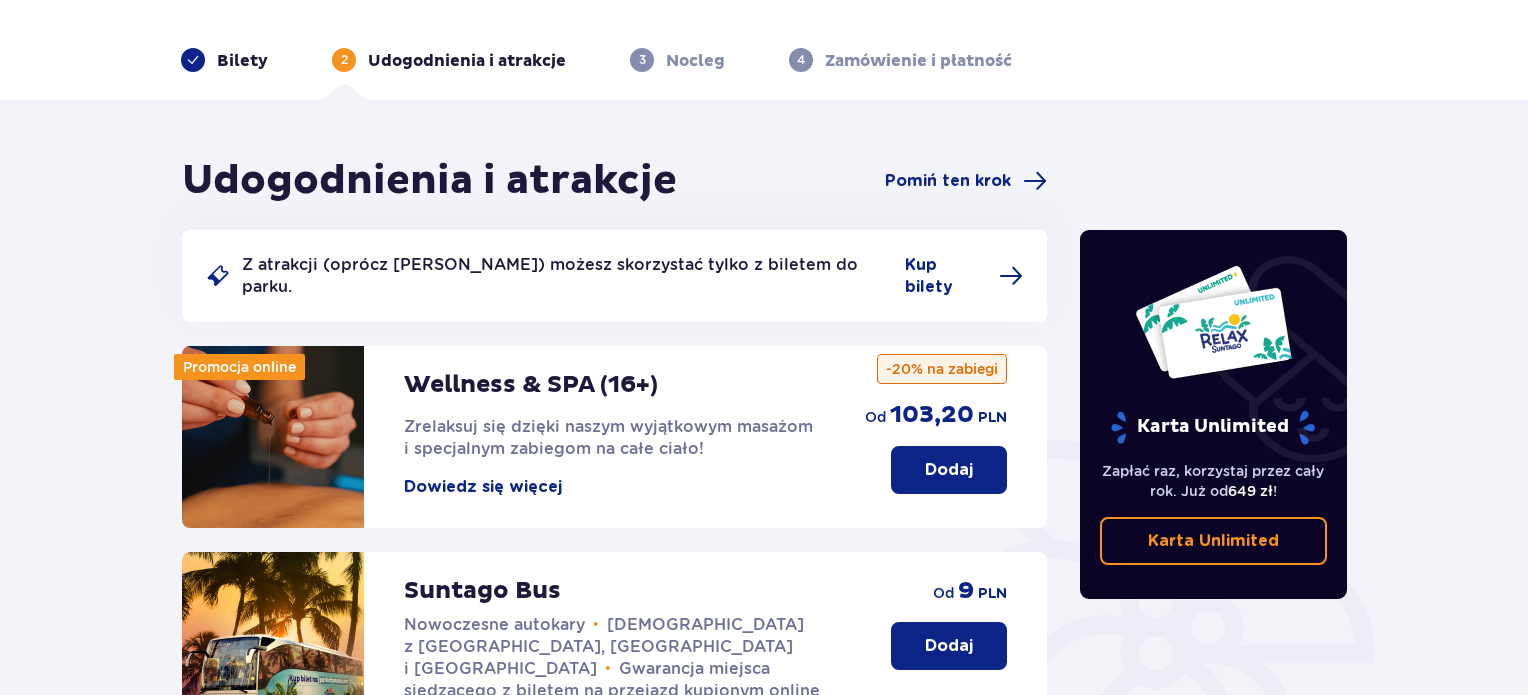 click on "Bilety" at bounding box center (242, 61) 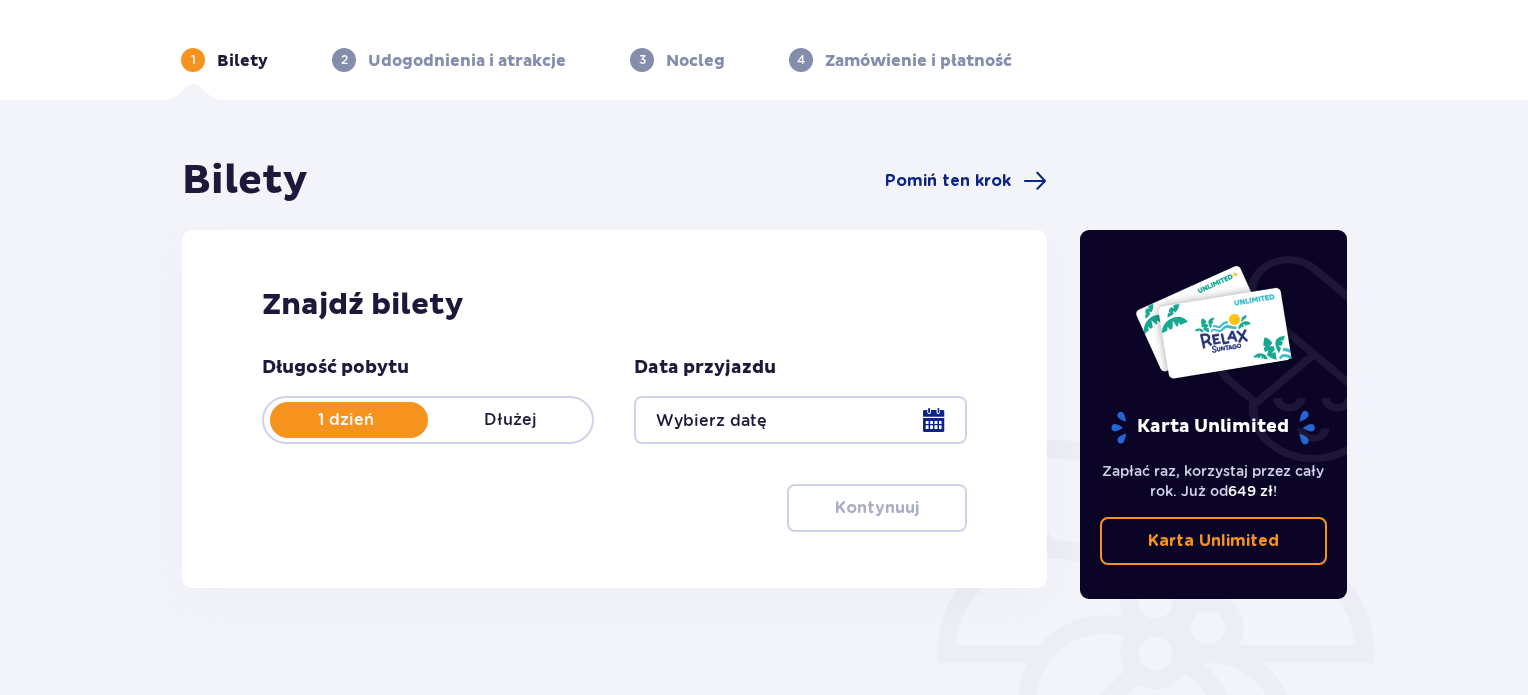 scroll, scrollTop: 0, scrollLeft: 0, axis: both 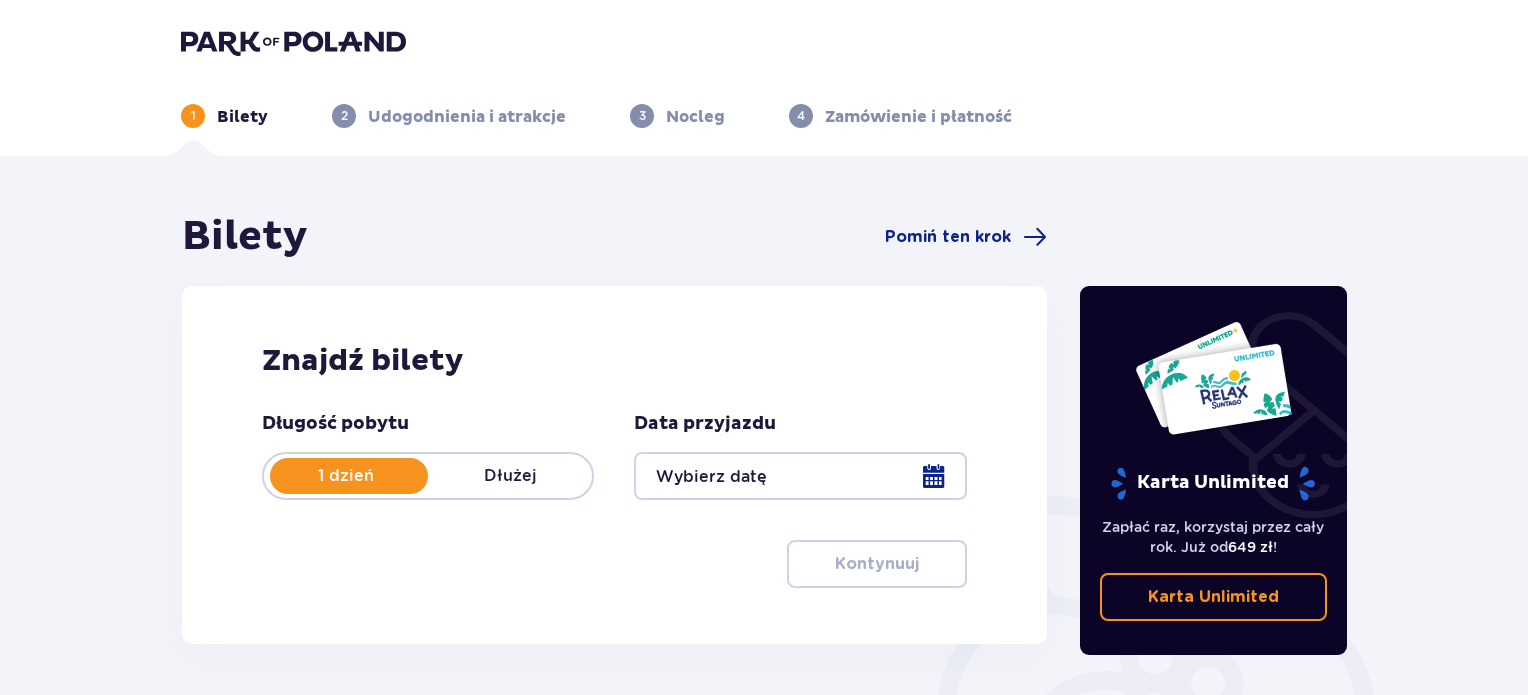 click at bounding box center (800, 476) 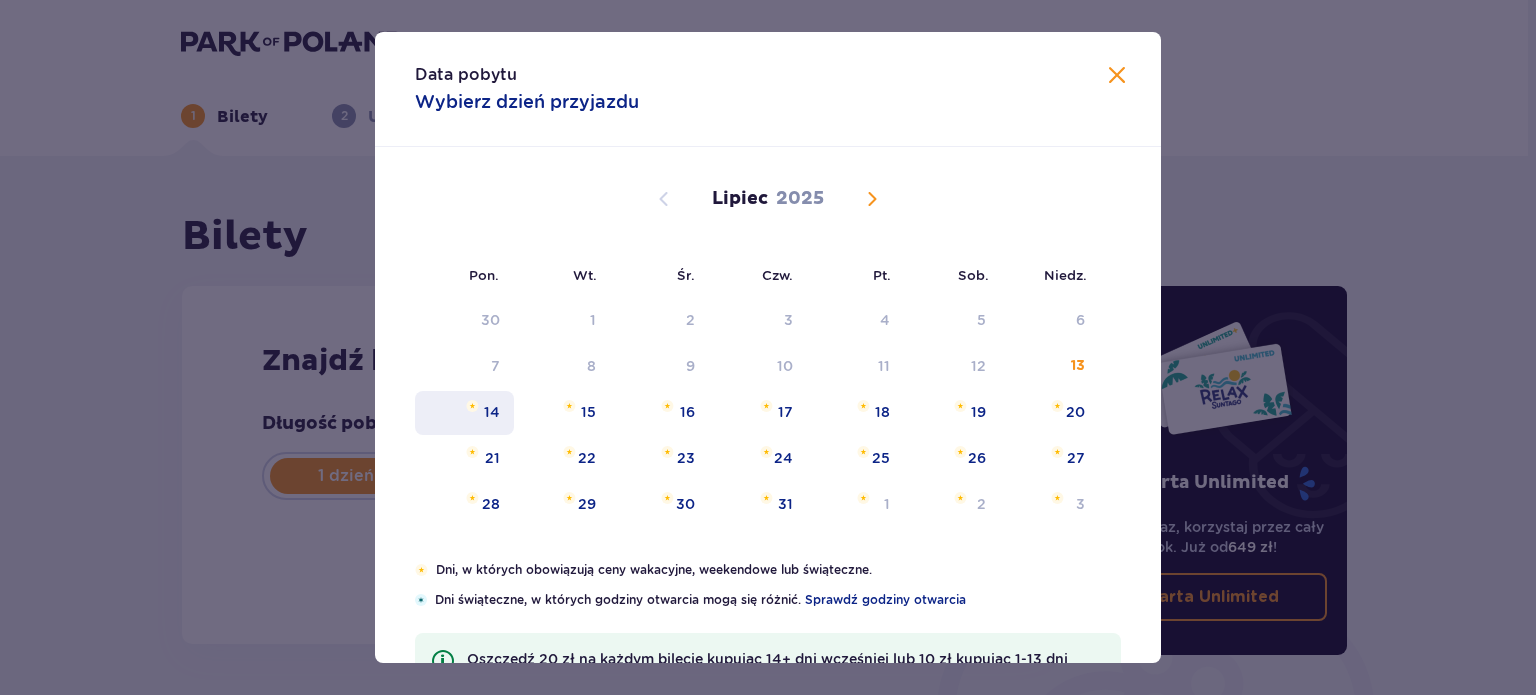 click on "14" at bounding box center [464, 413] 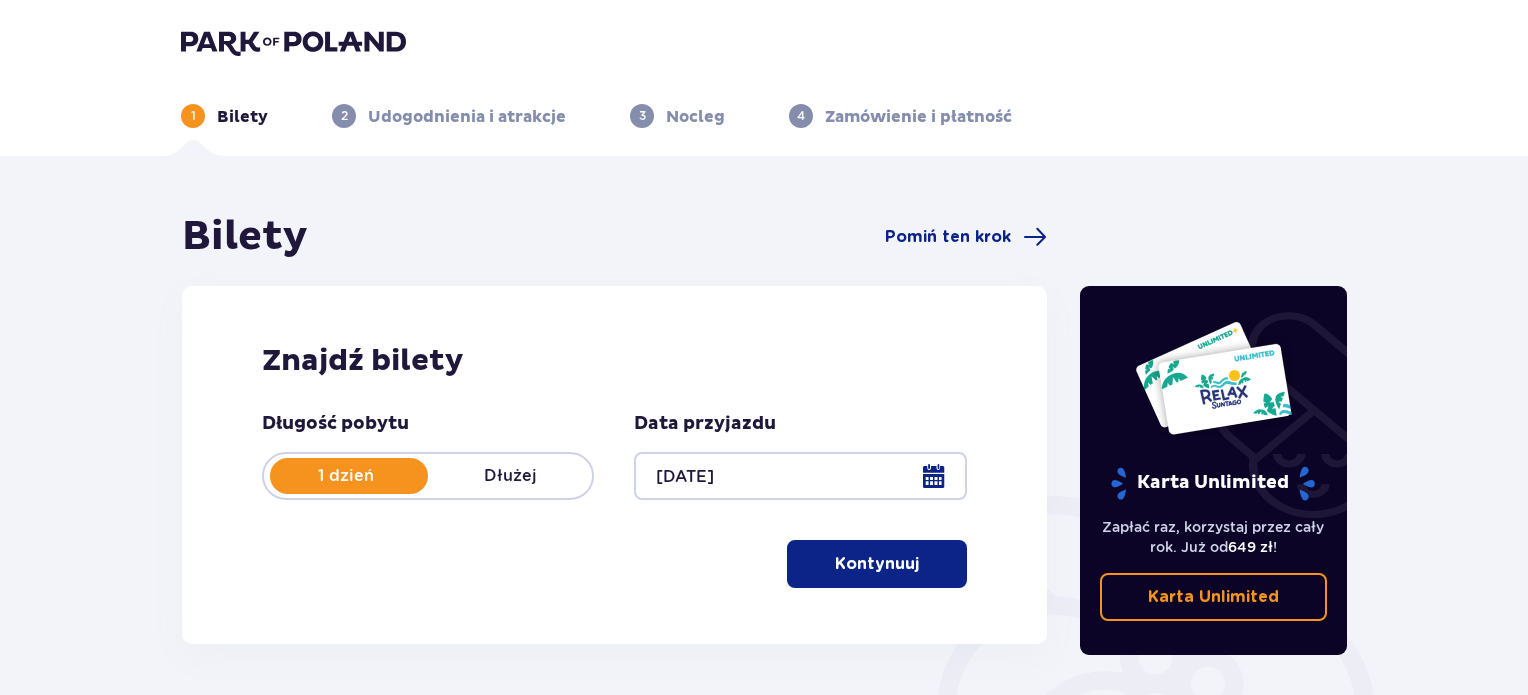 click on "Kontynuuj" at bounding box center [877, 564] 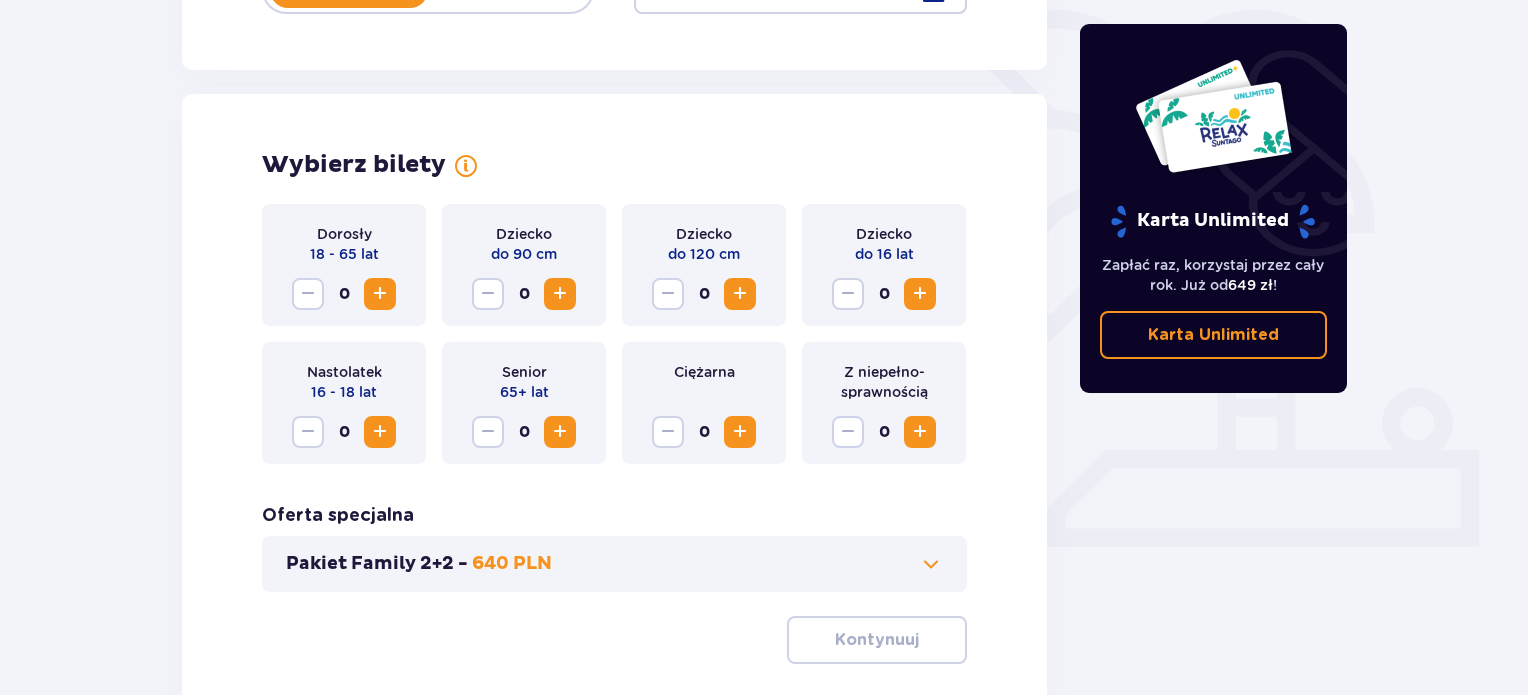 scroll, scrollTop: 556, scrollLeft: 0, axis: vertical 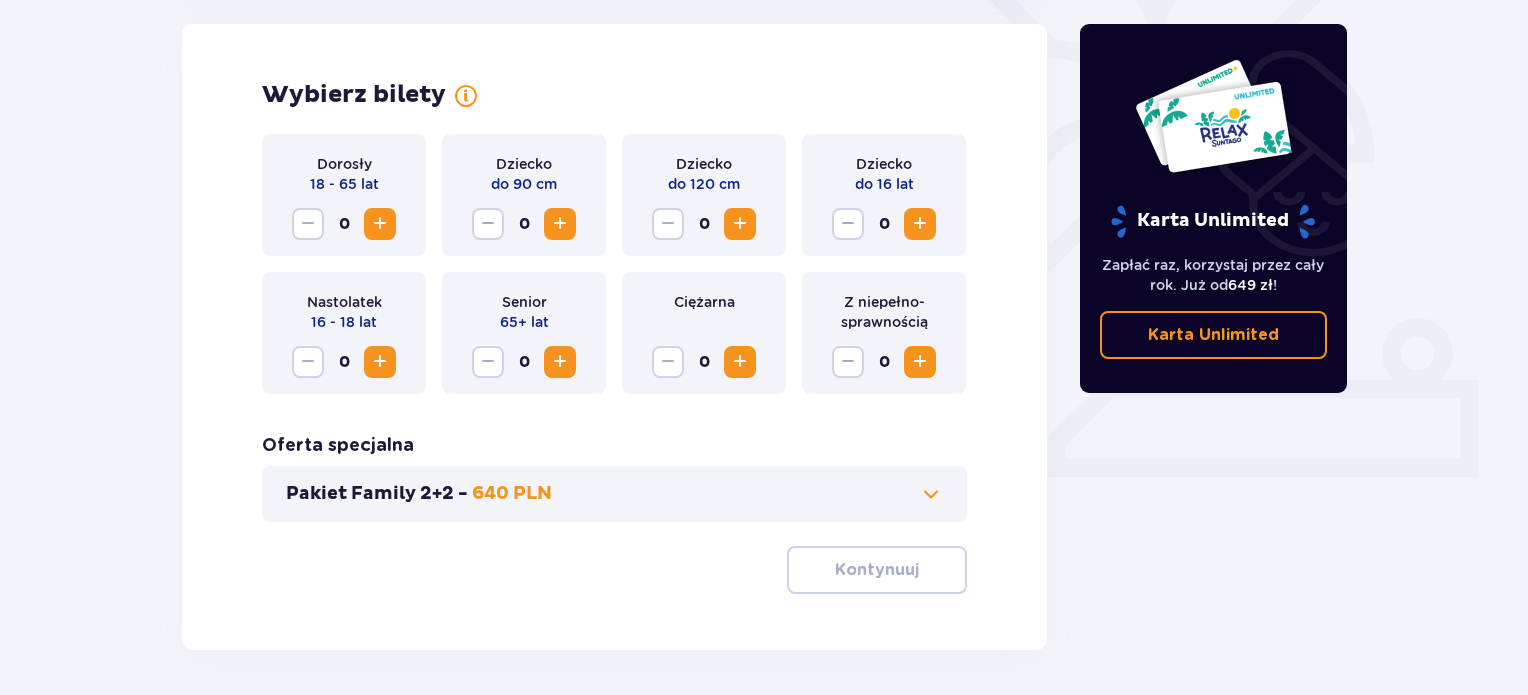 click at bounding box center (920, 224) 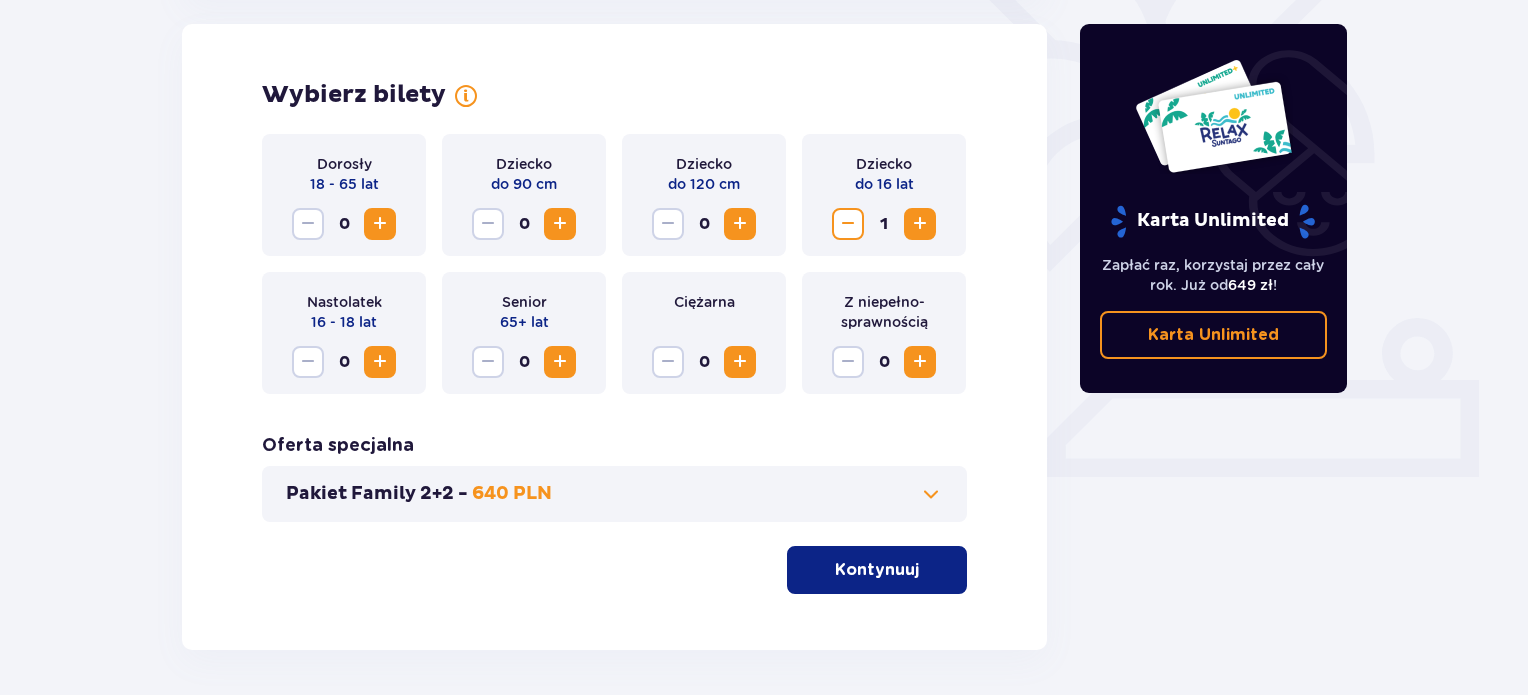 click on "Kontynuuj" at bounding box center (877, 570) 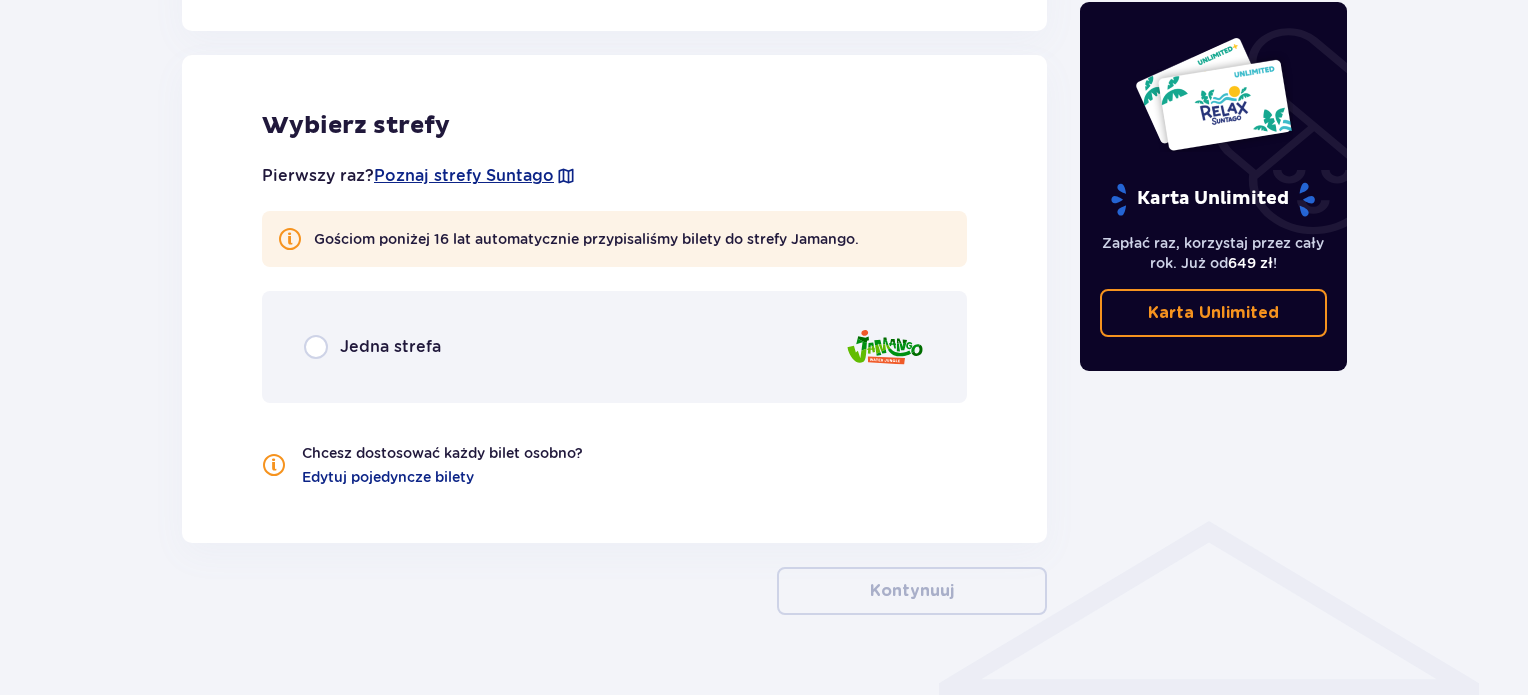 scroll, scrollTop: 1110, scrollLeft: 0, axis: vertical 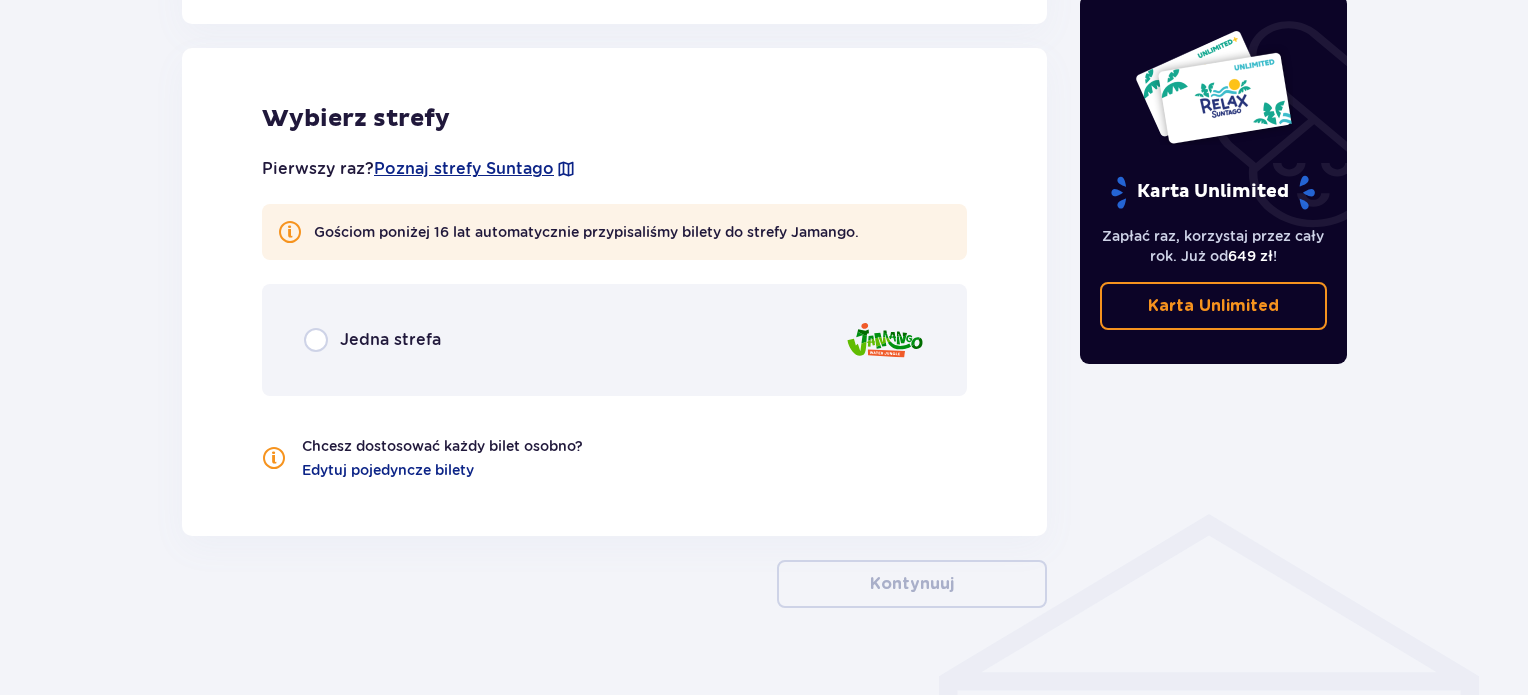 click on "Jedna strefa" at bounding box center (614, 340) 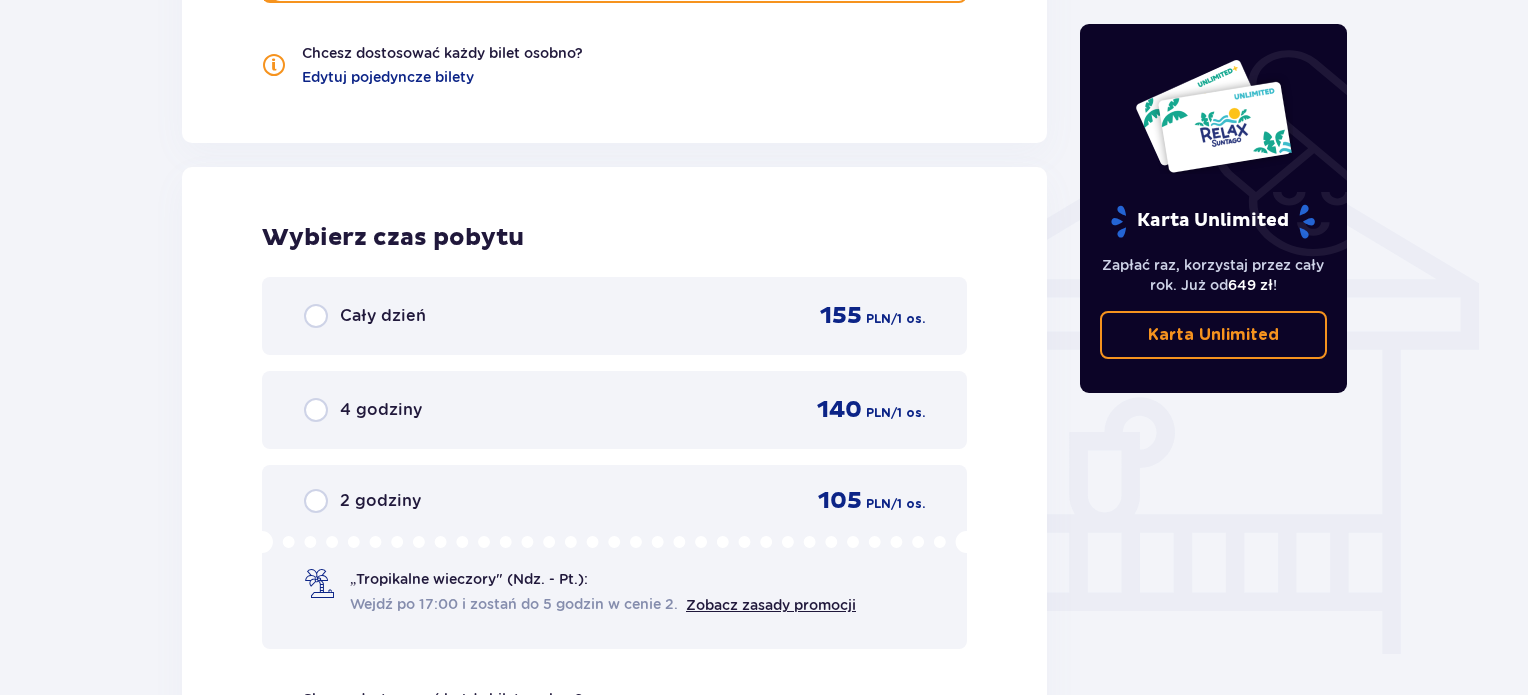 scroll, scrollTop: 1622, scrollLeft: 0, axis: vertical 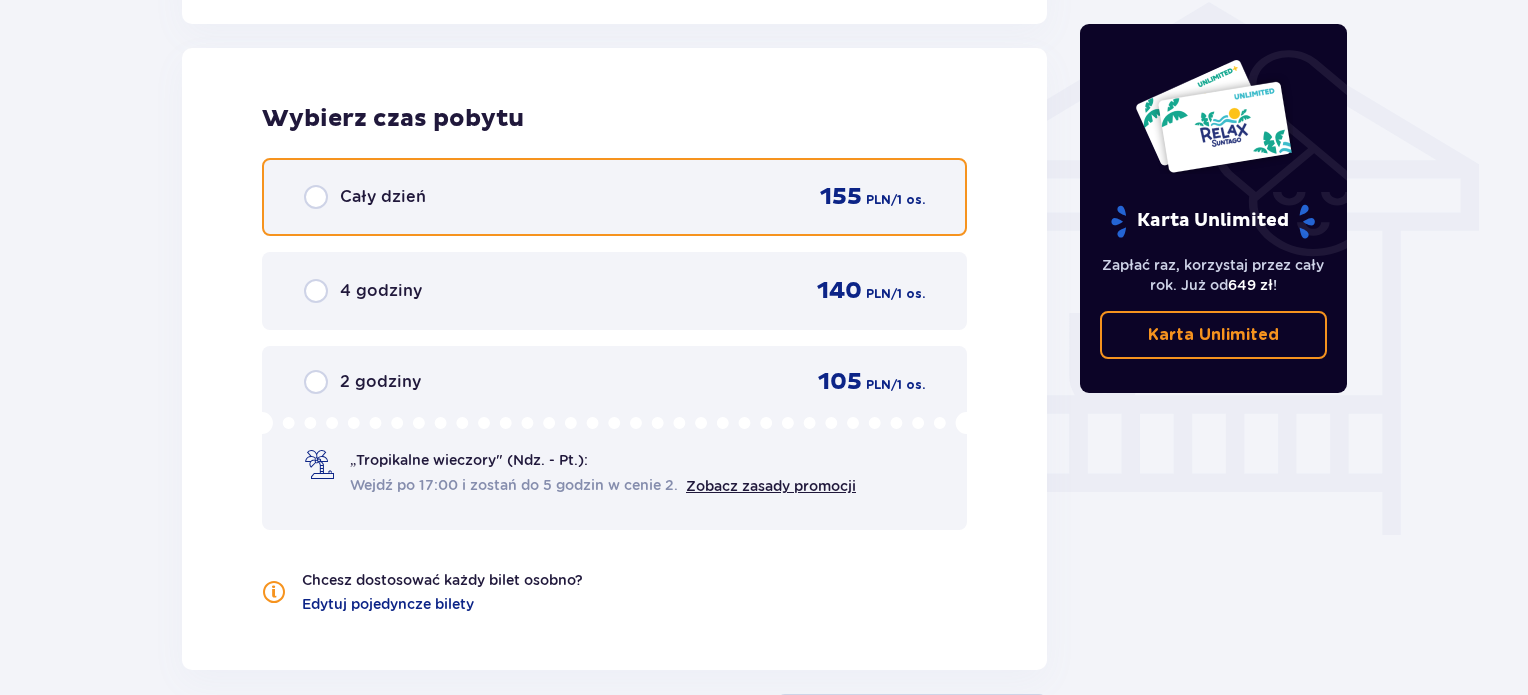 click at bounding box center (316, 197) 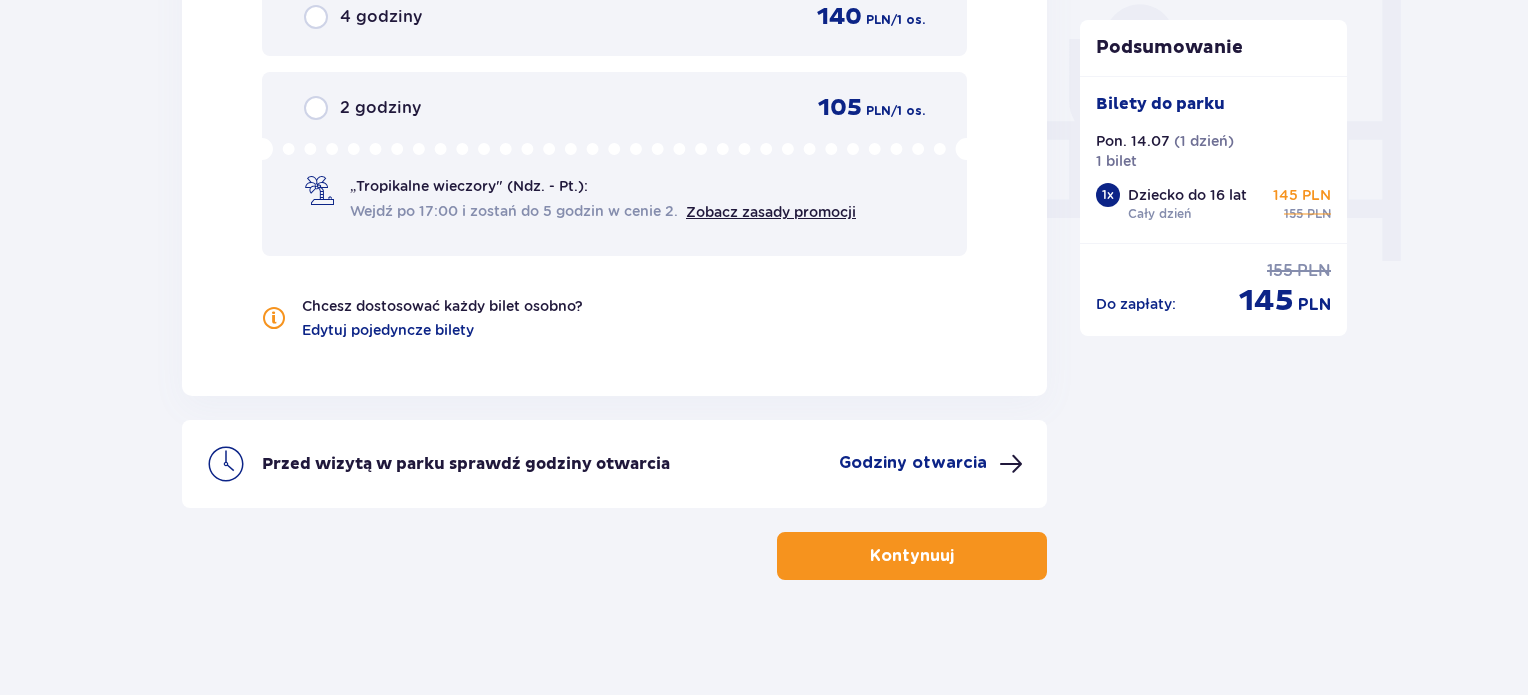 scroll, scrollTop: 1898, scrollLeft: 0, axis: vertical 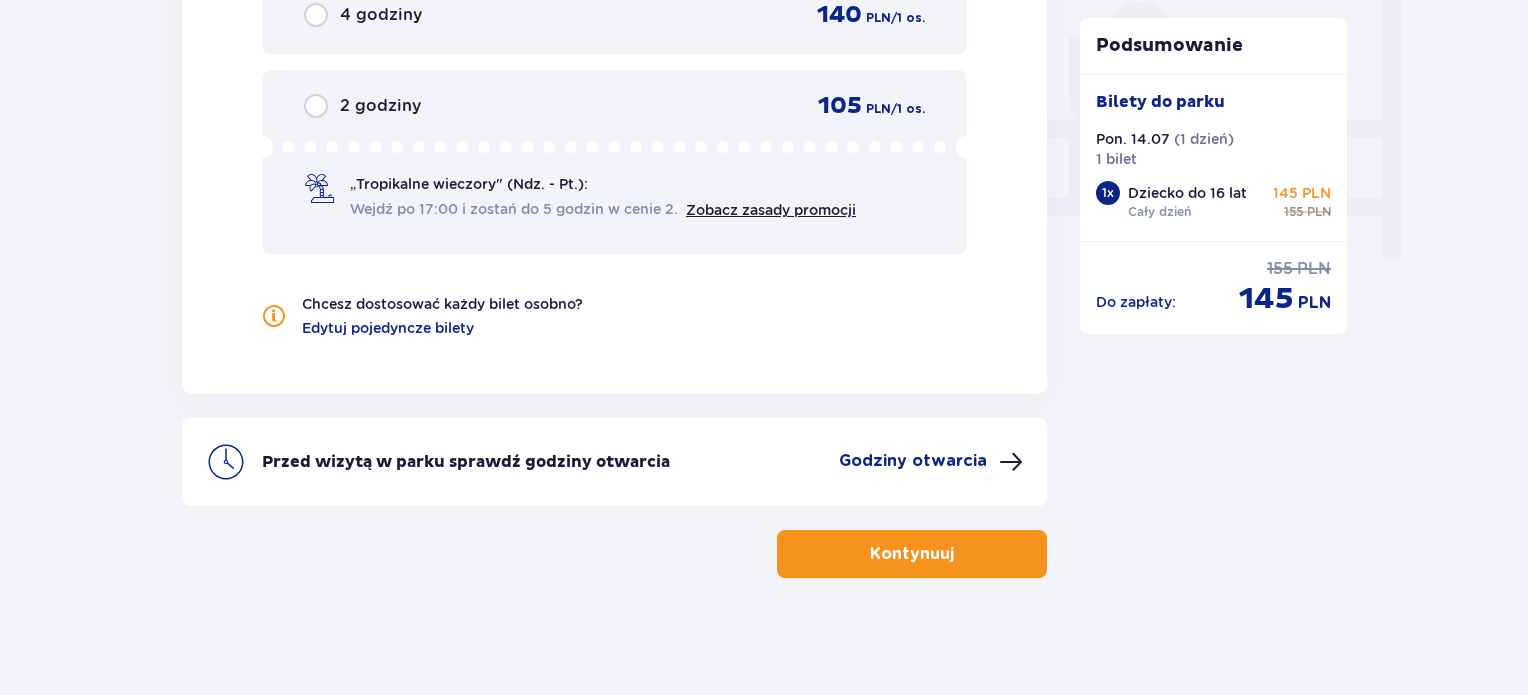 click on "Kontynuuj" at bounding box center [912, 554] 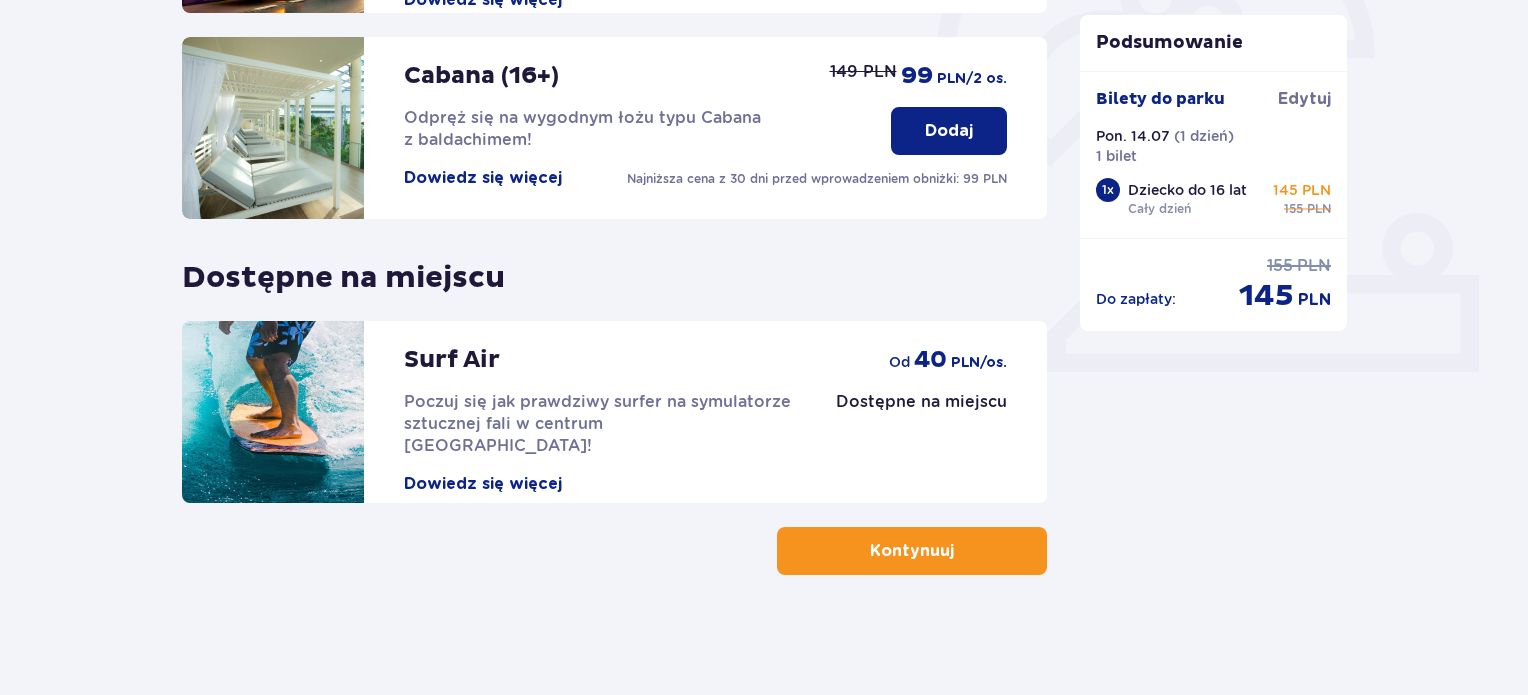 scroll, scrollTop: 0, scrollLeft: 0, axis: both 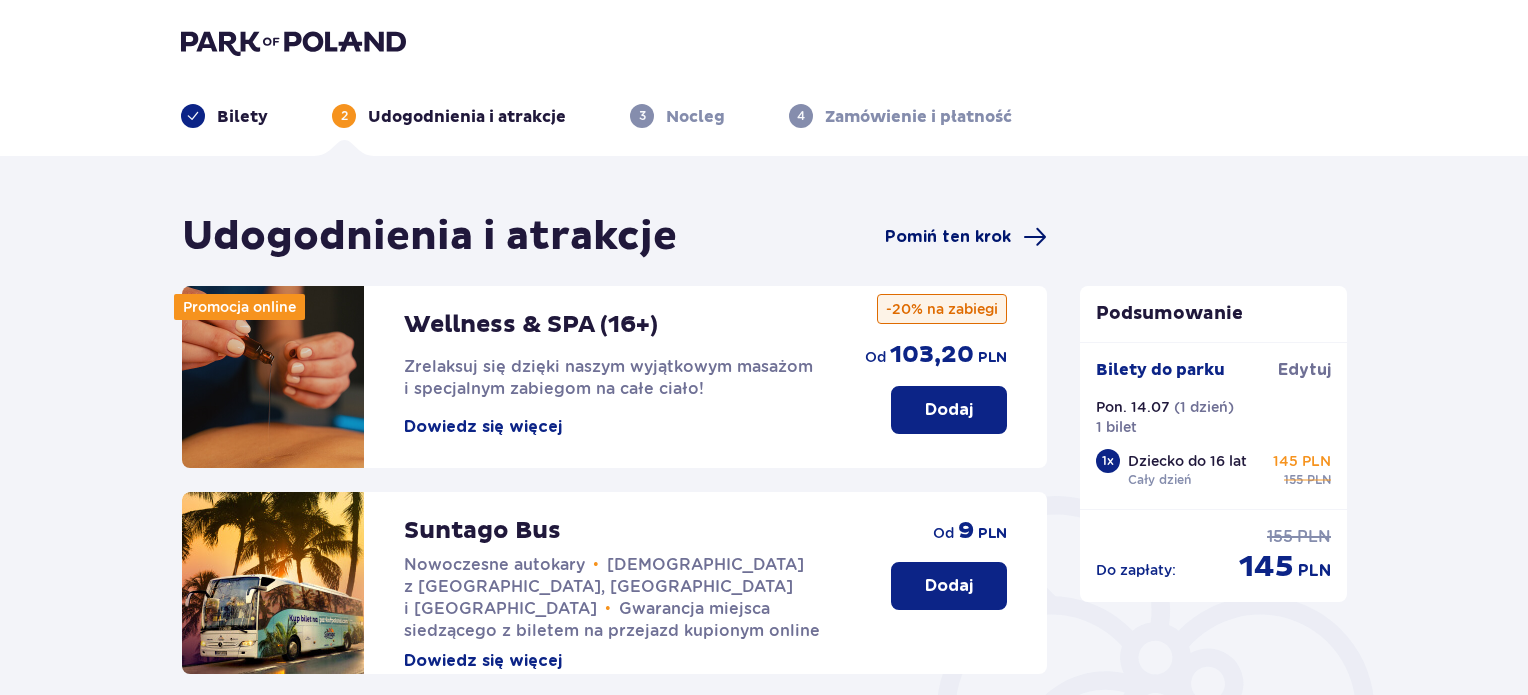 click on "Pomiń ten krok" at bounding box center (948, 237) 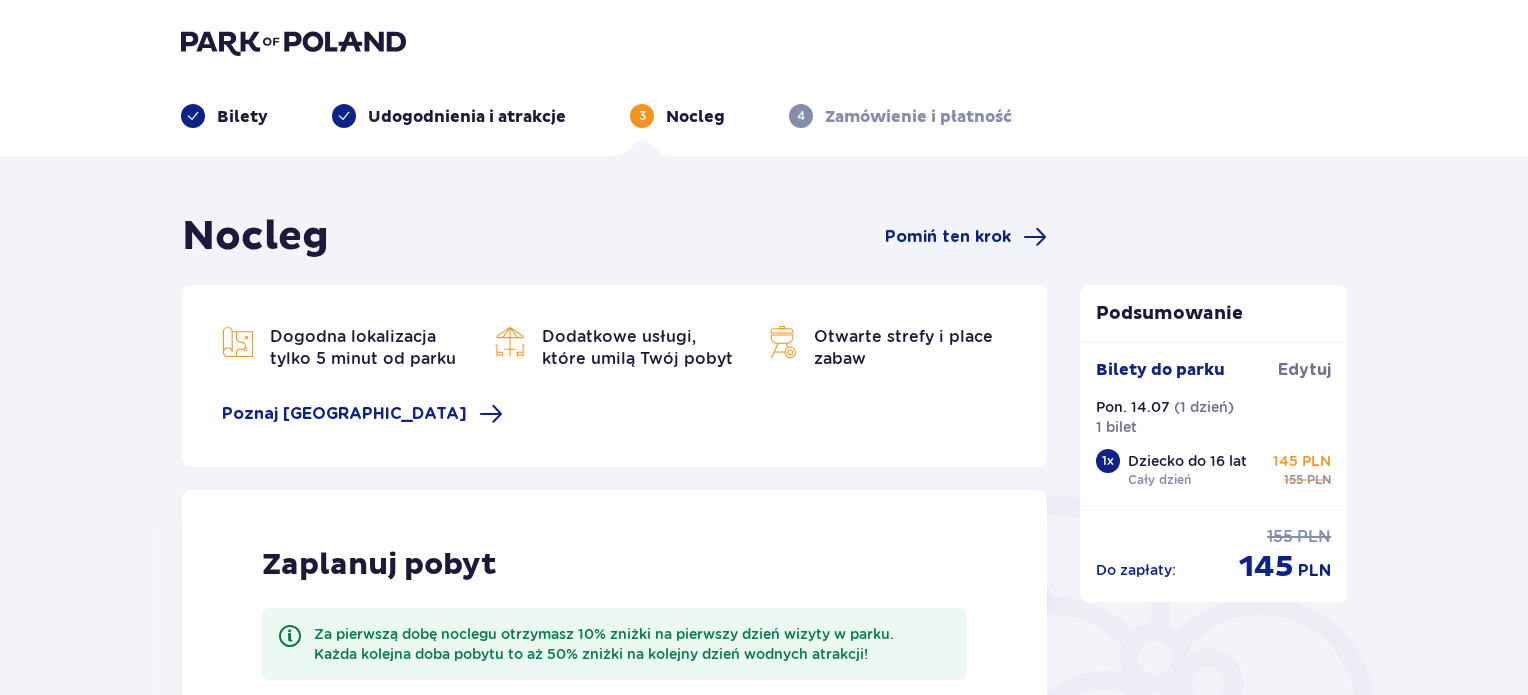 click on "Pomiń ten krok" at bounding box center [948, 237] 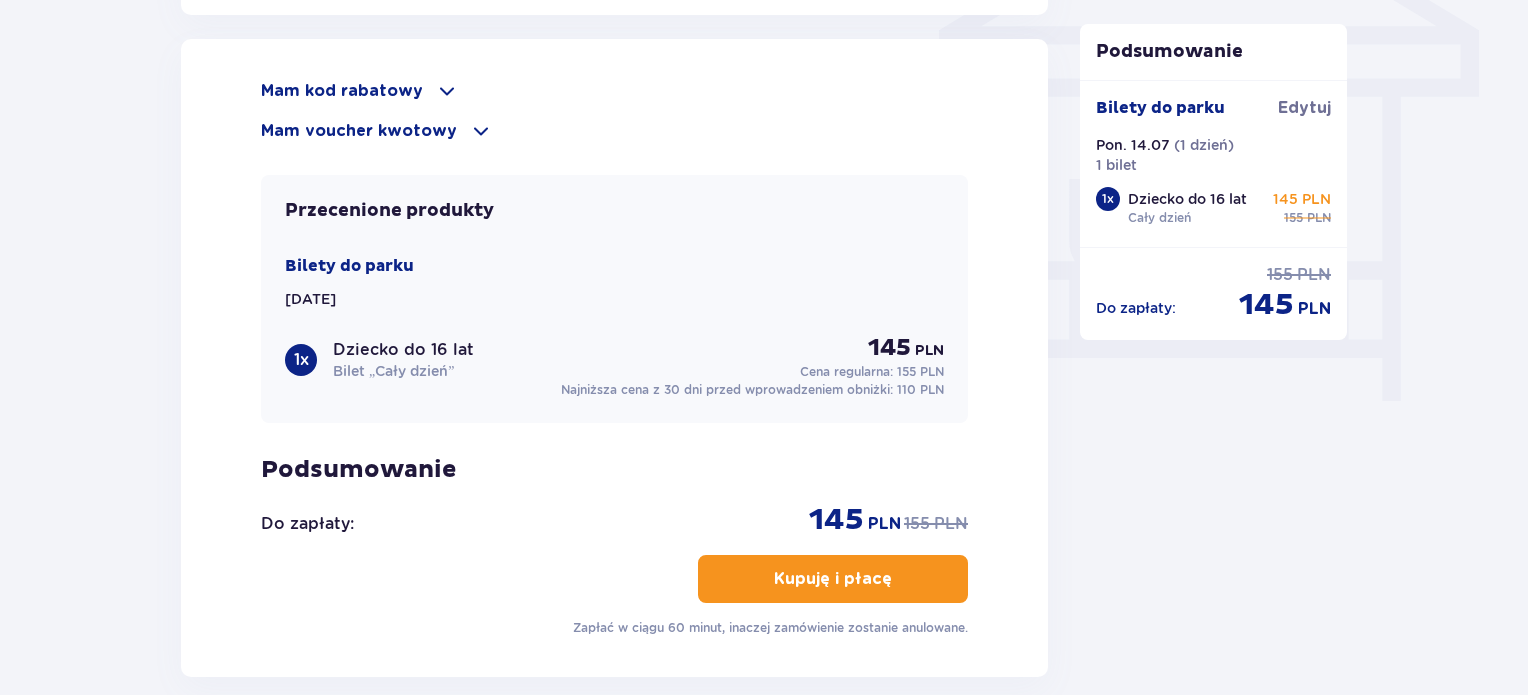 scroll, scrollTop: 1752, scrollLeft: 0, axis: vertical 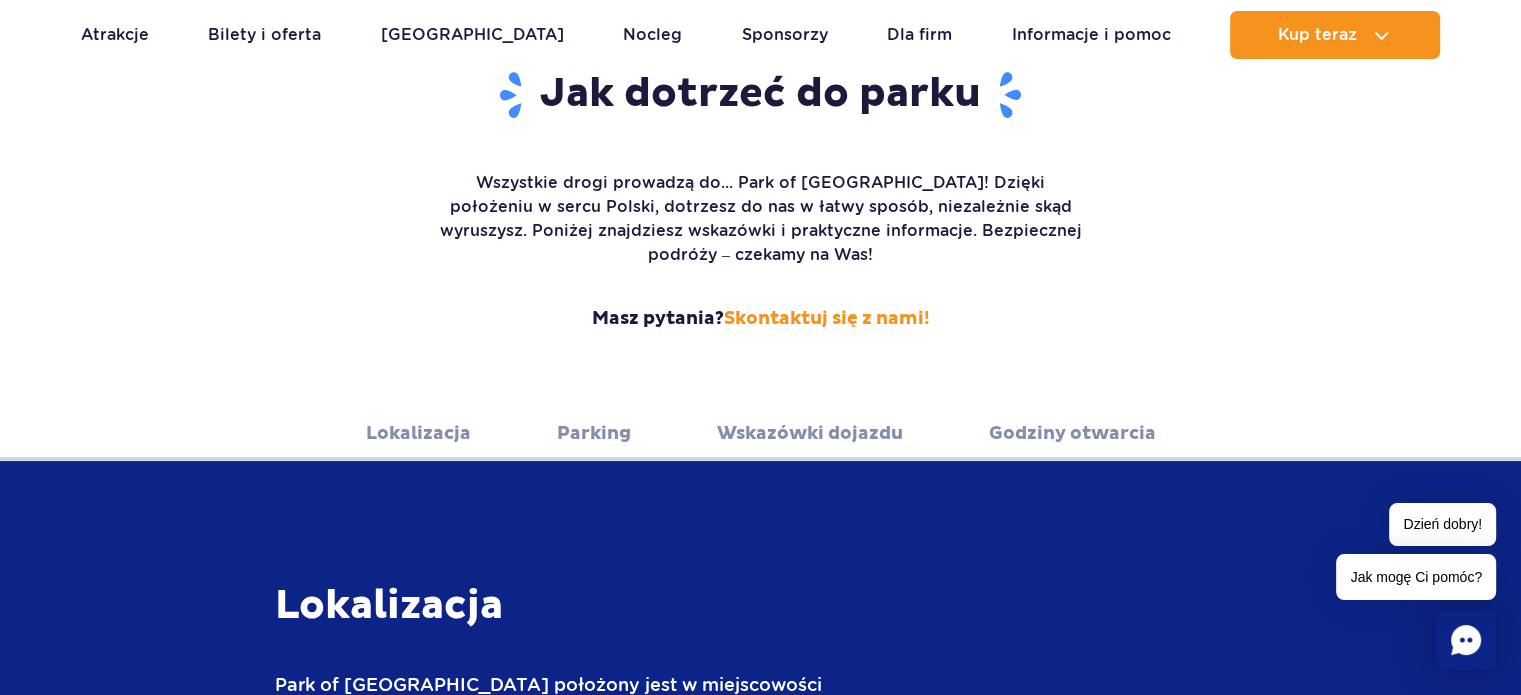 click on "Lokalizacja" at bounding box center (418, 433) 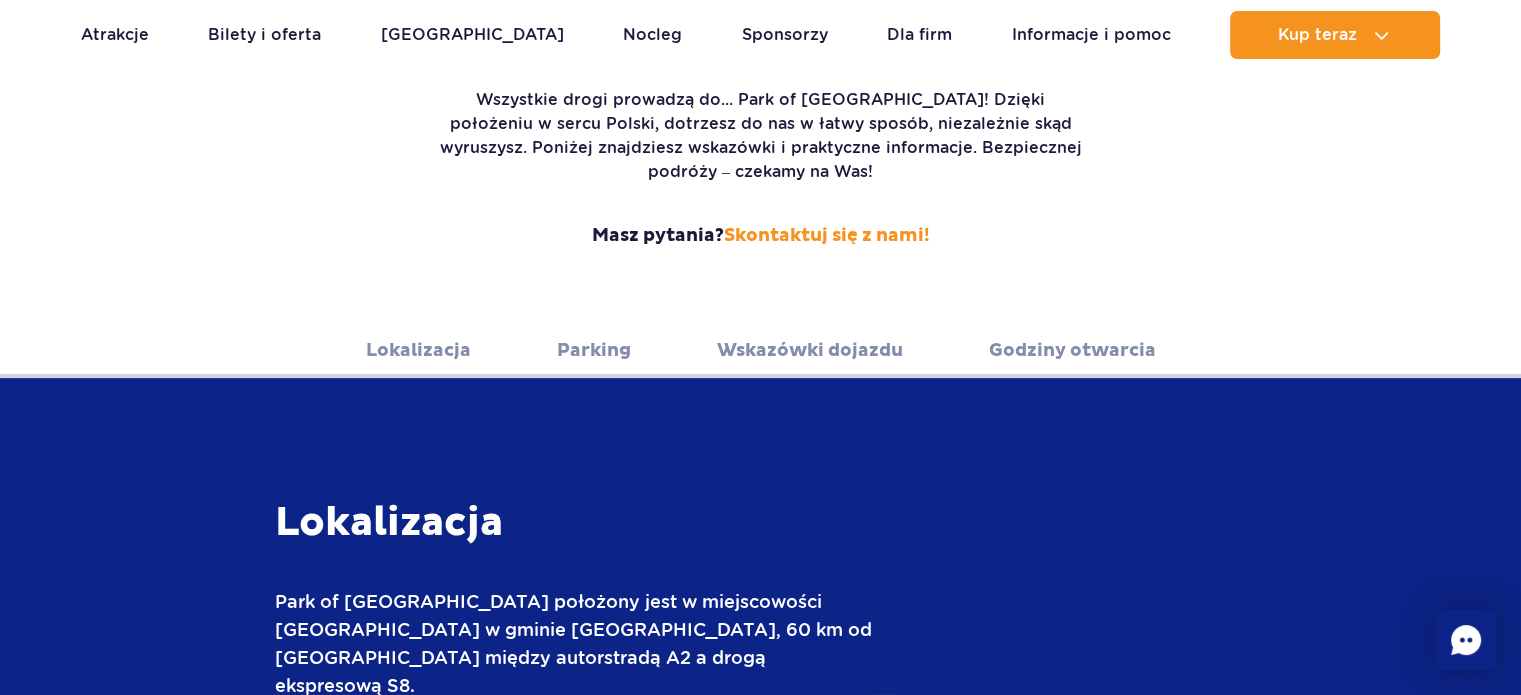 click on "Wskazówki dojazdu" at bounding box center (810, 350) 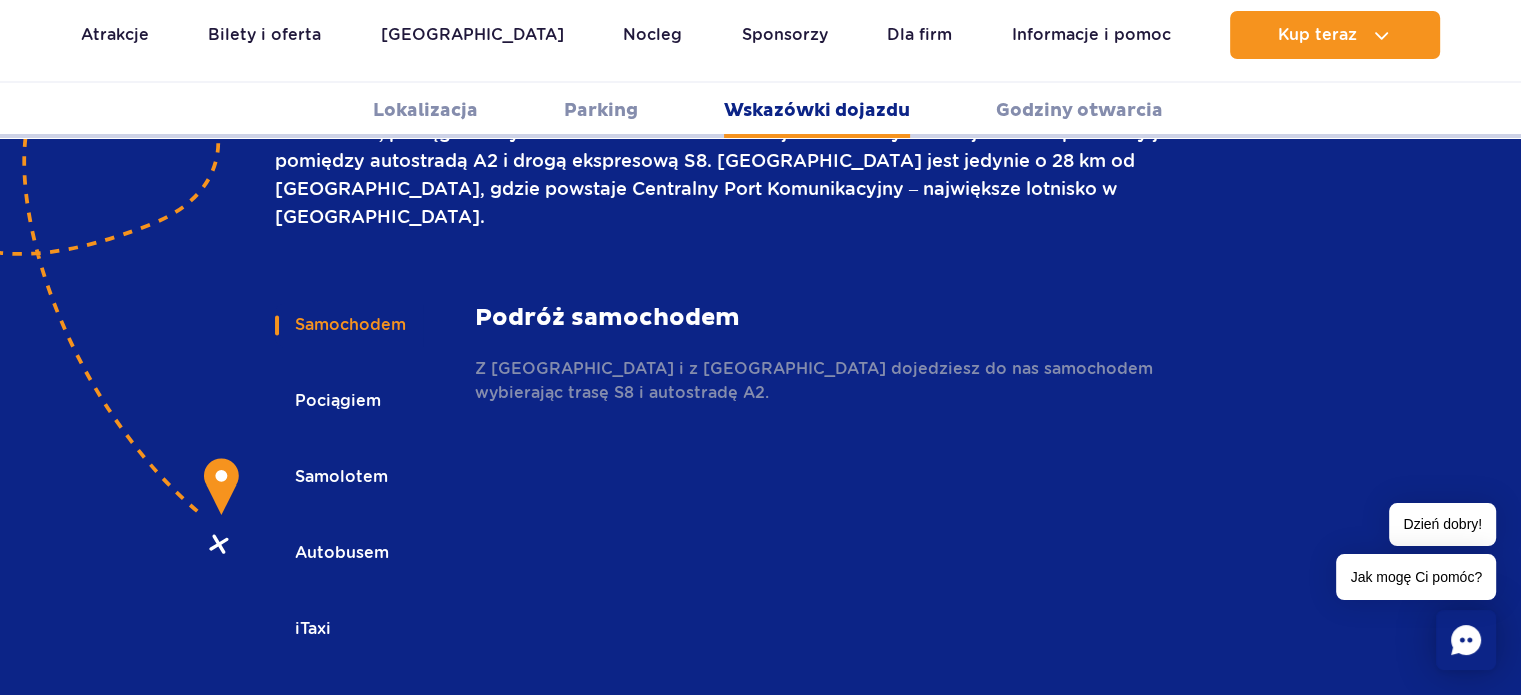 scroll, scrollTop: 2860, scrollLeft: 0, axis: vertical 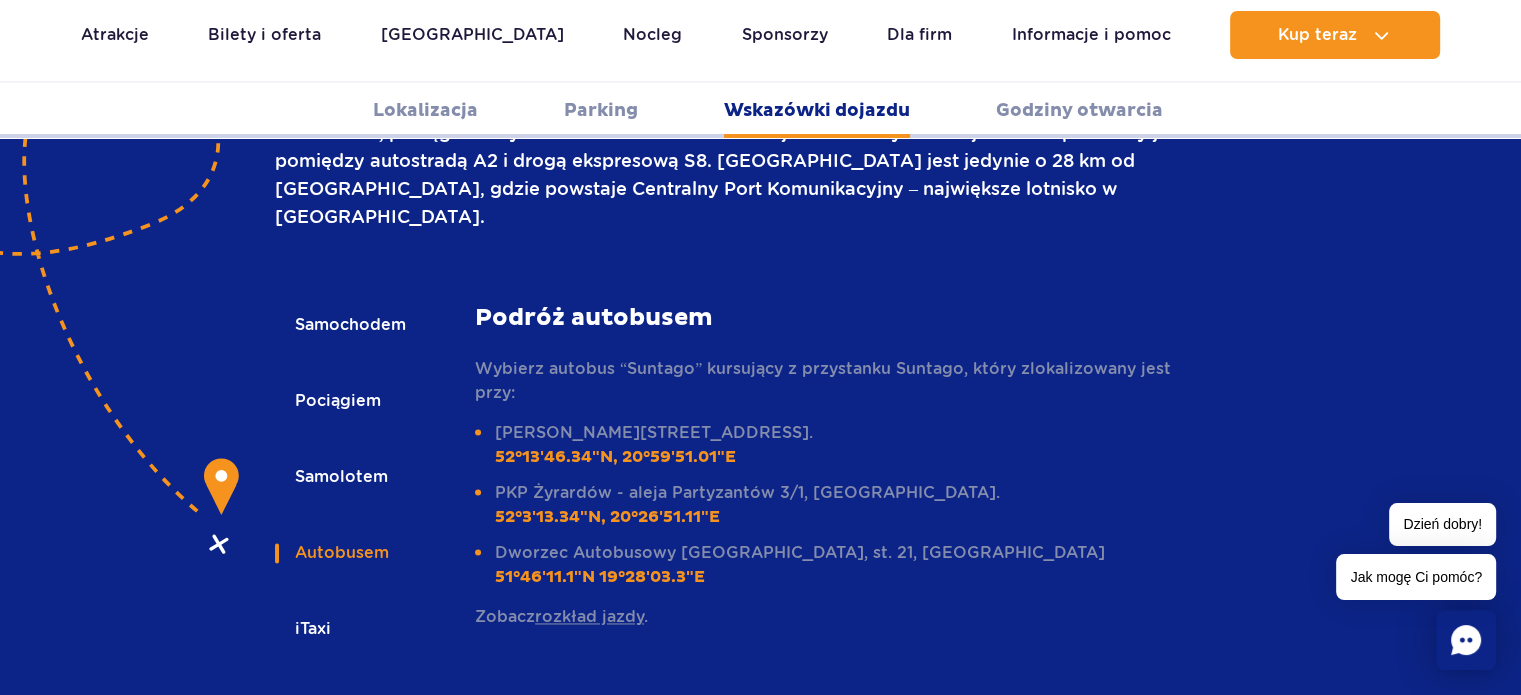 click on "rozkład jazdy" at bounding box center [589, 616] 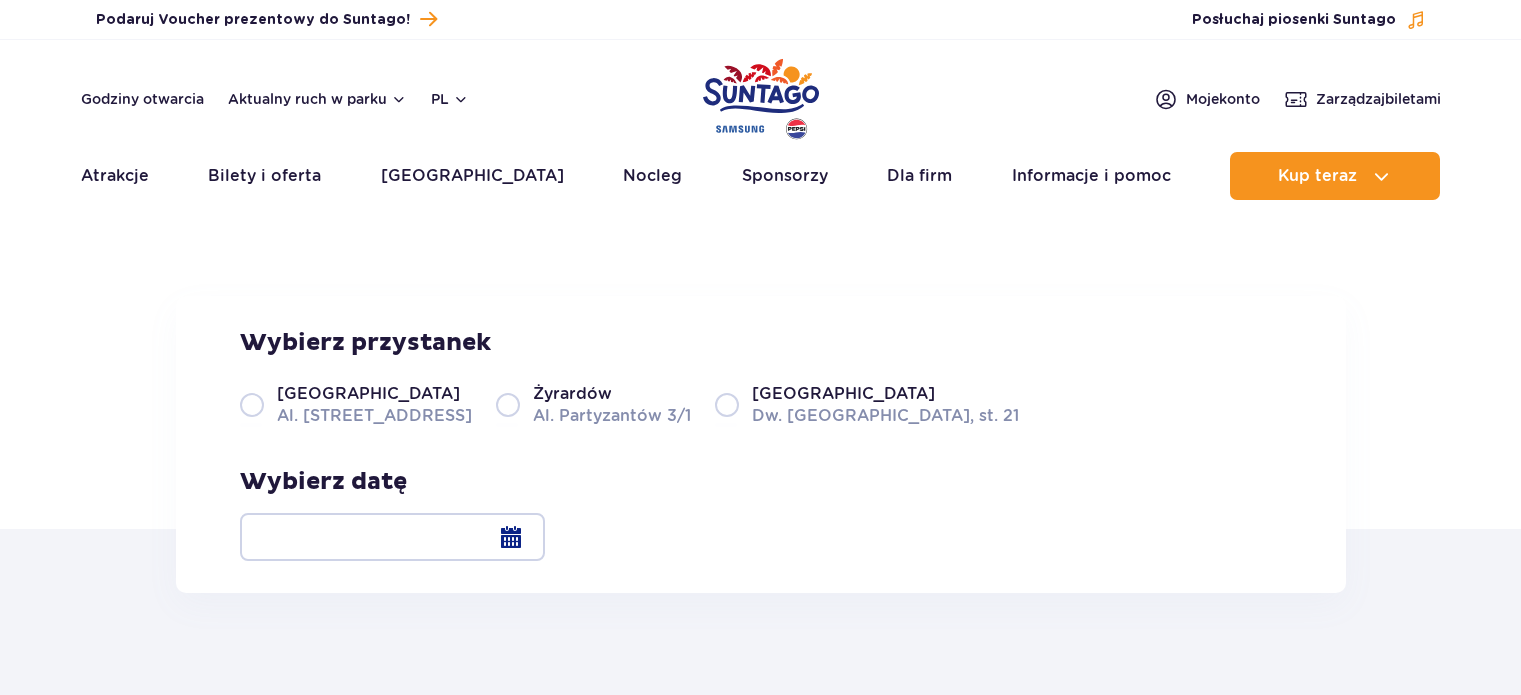 scroll, scrollTop: 0, scrollLeft: 0, axis: both 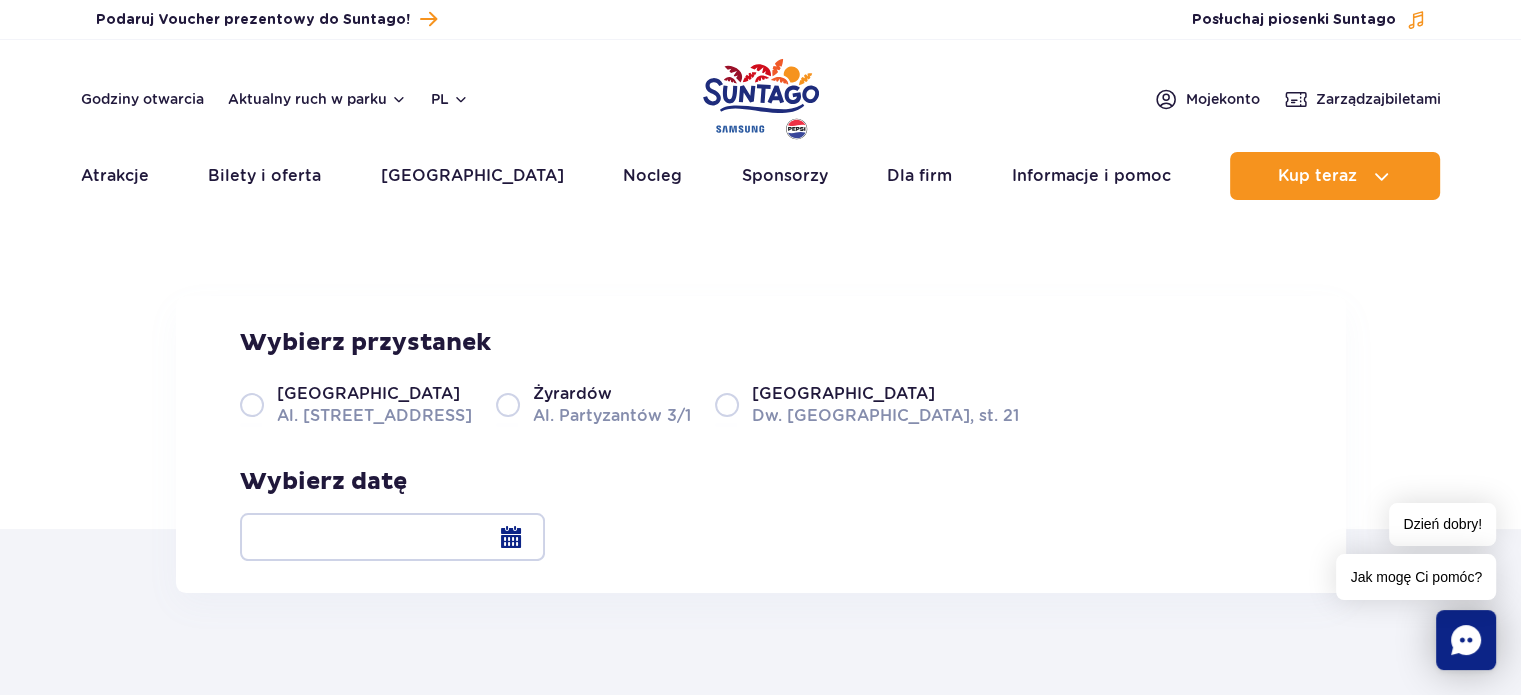 click at bounding box center [392, 537] 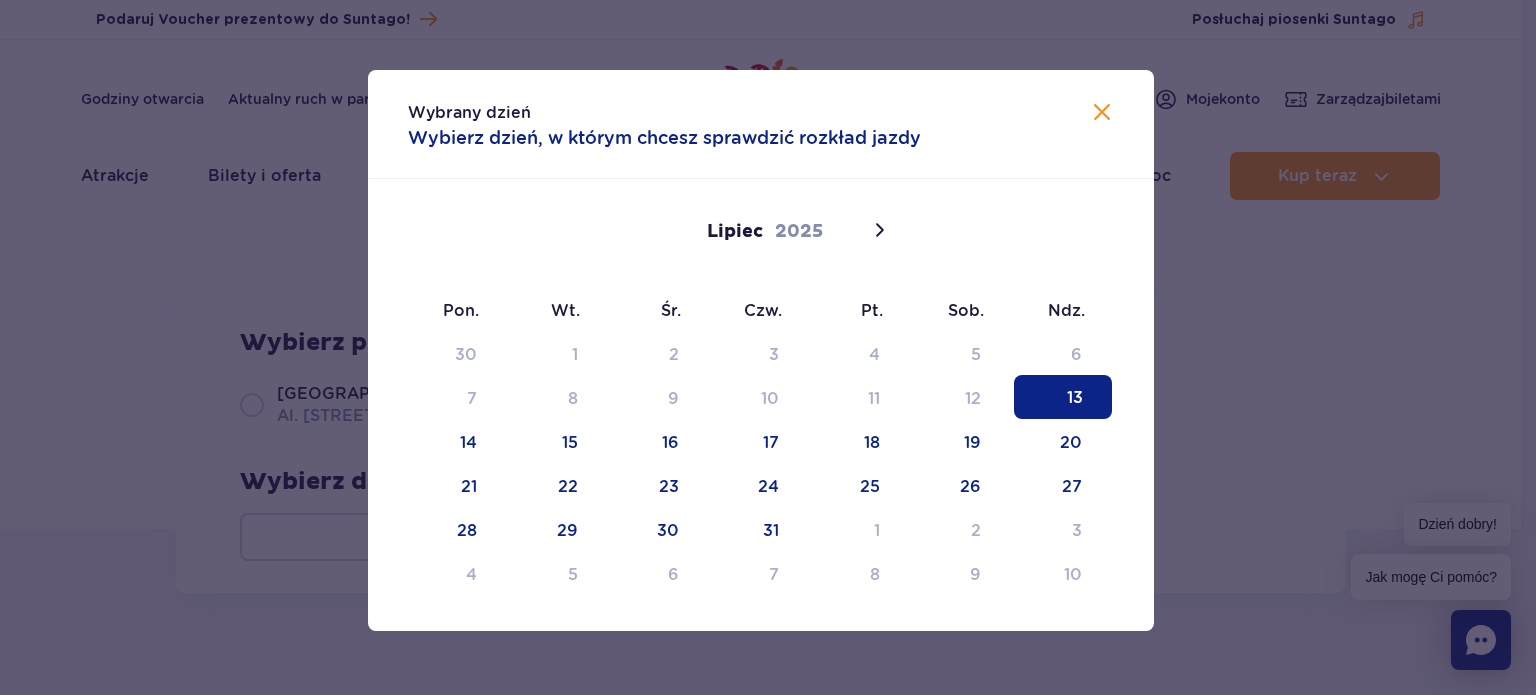 click at bounding box center [1102, 112] 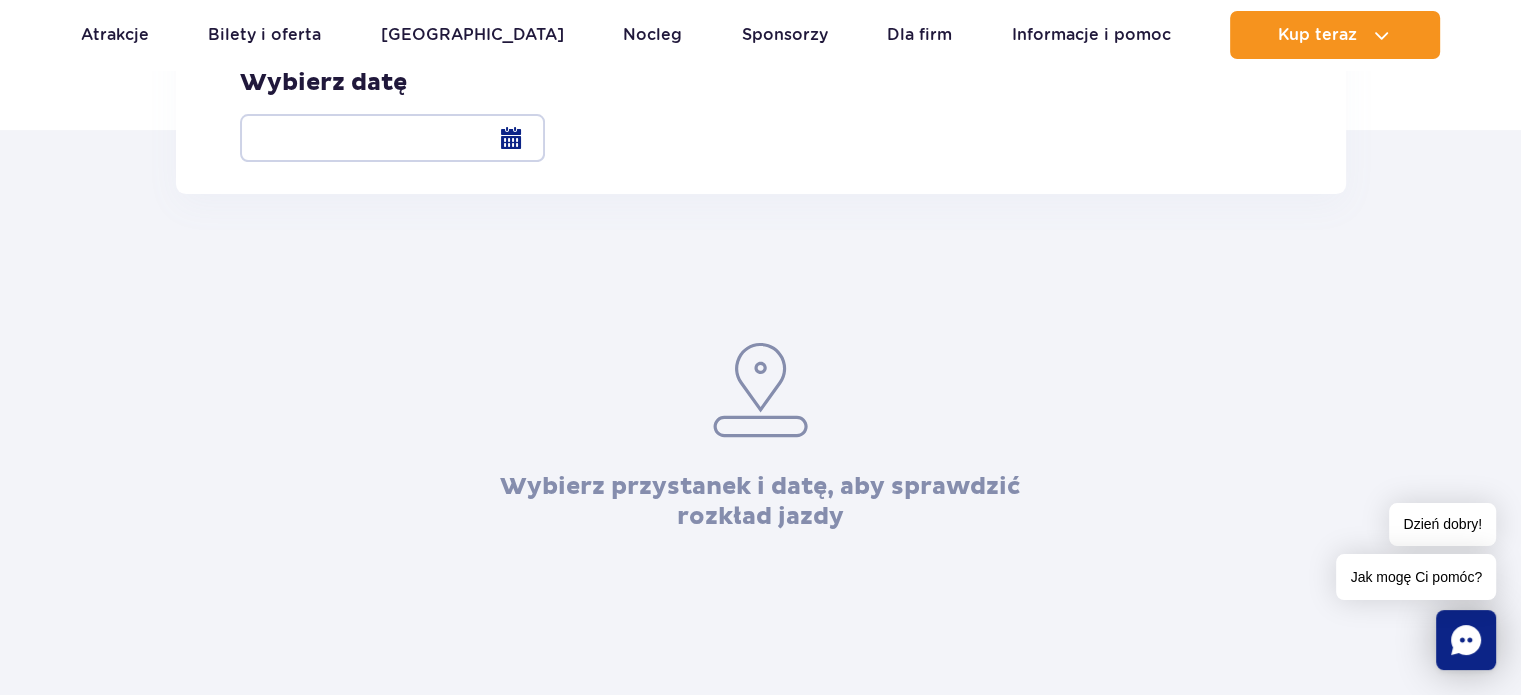 scroll, scrollTop: 400, scrollLeft: 0, axis: vertical 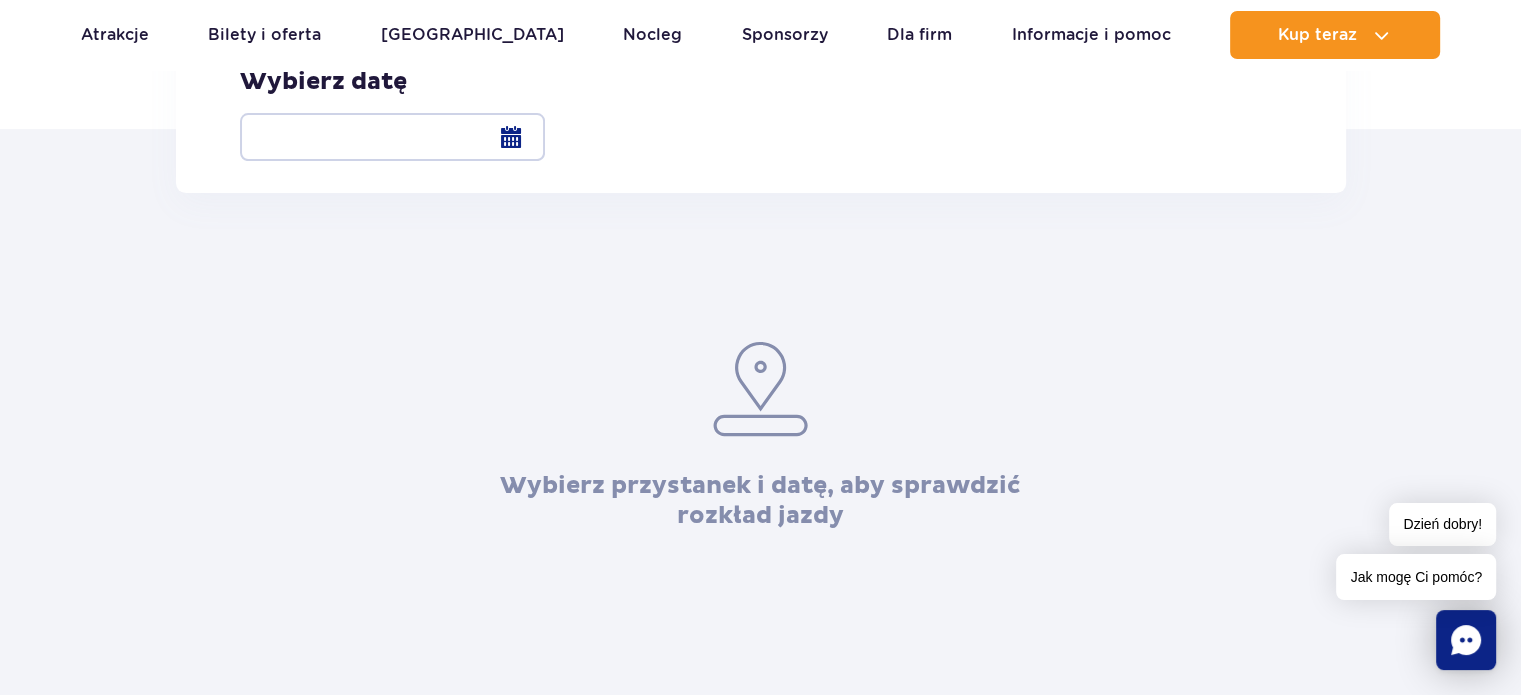 click on "Żyrardów Al. Partyzantów 3/1" at bounding box center [593, 4] 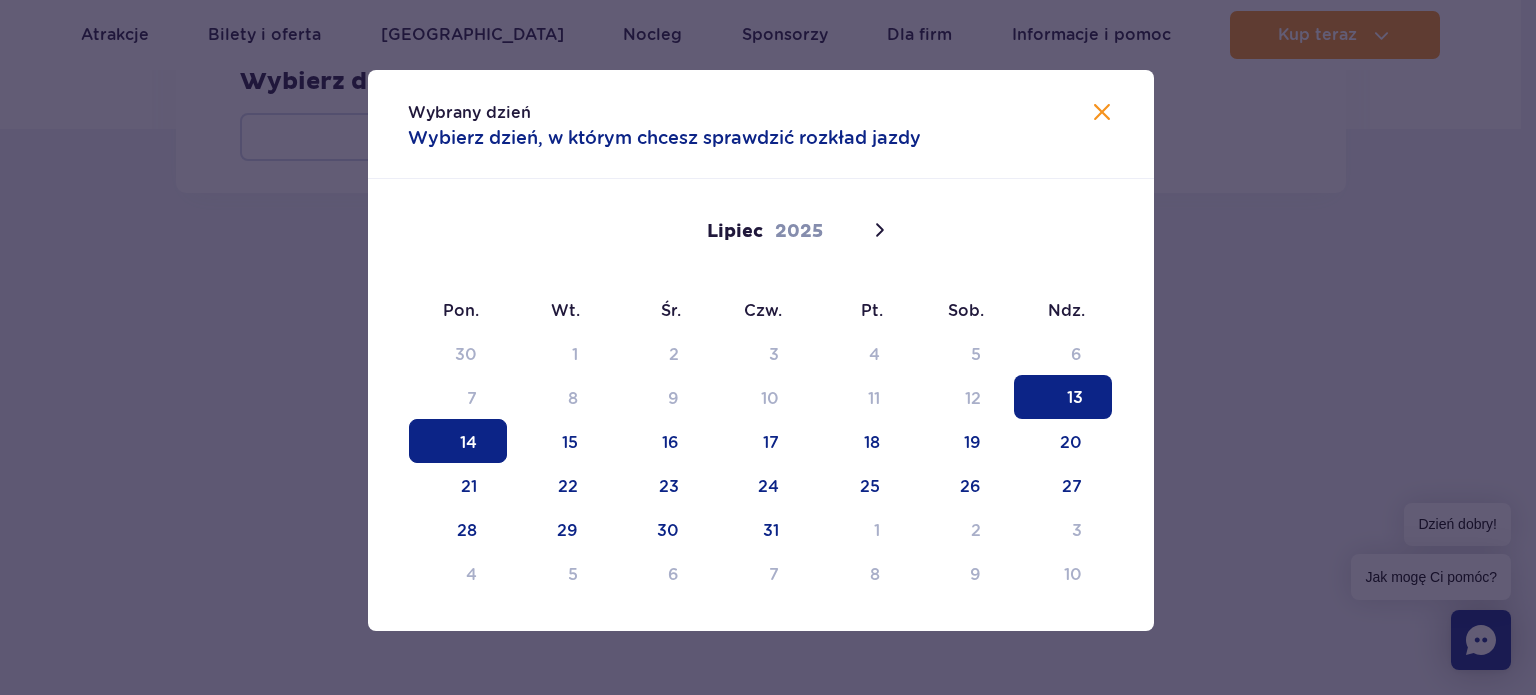 click on "14" at bounding box center [458, 441] 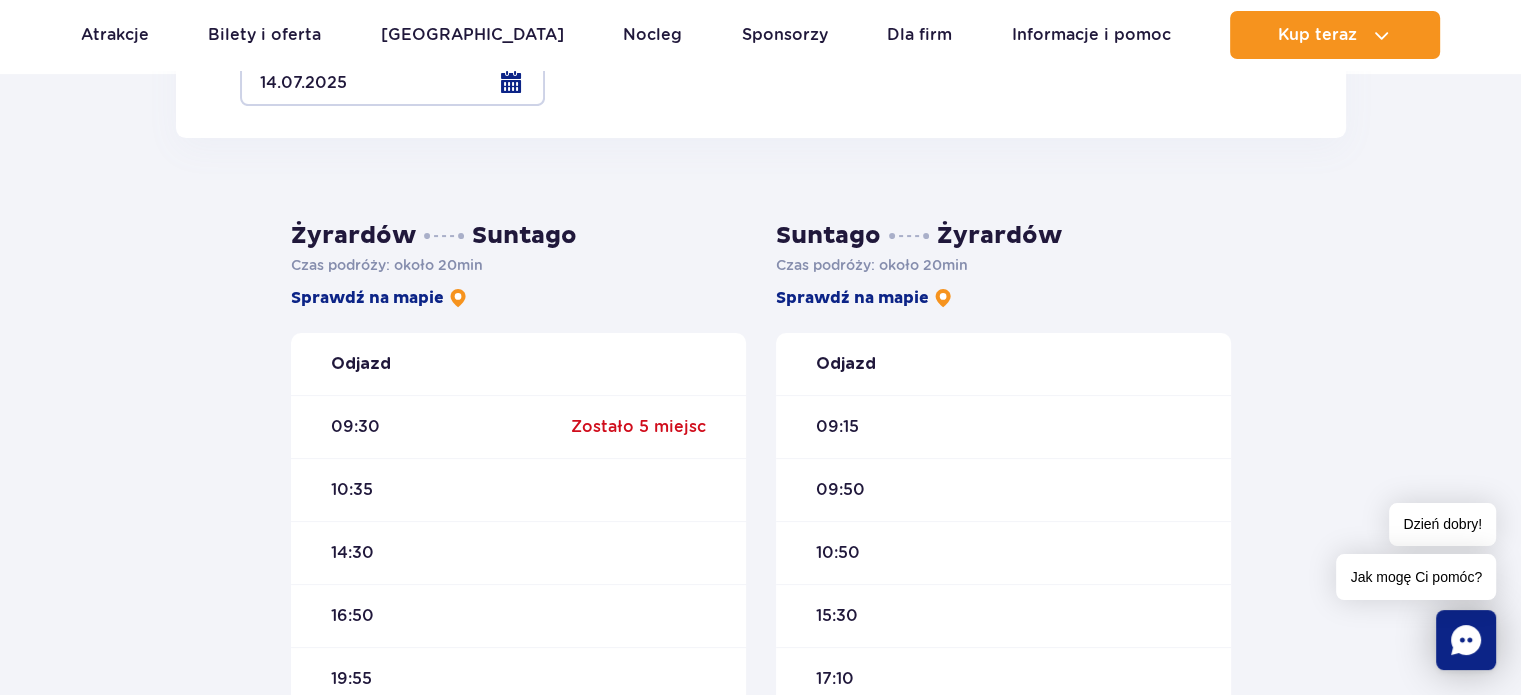 scroll, scrollTop: 500, scrollLeft: 0, axis: vertical 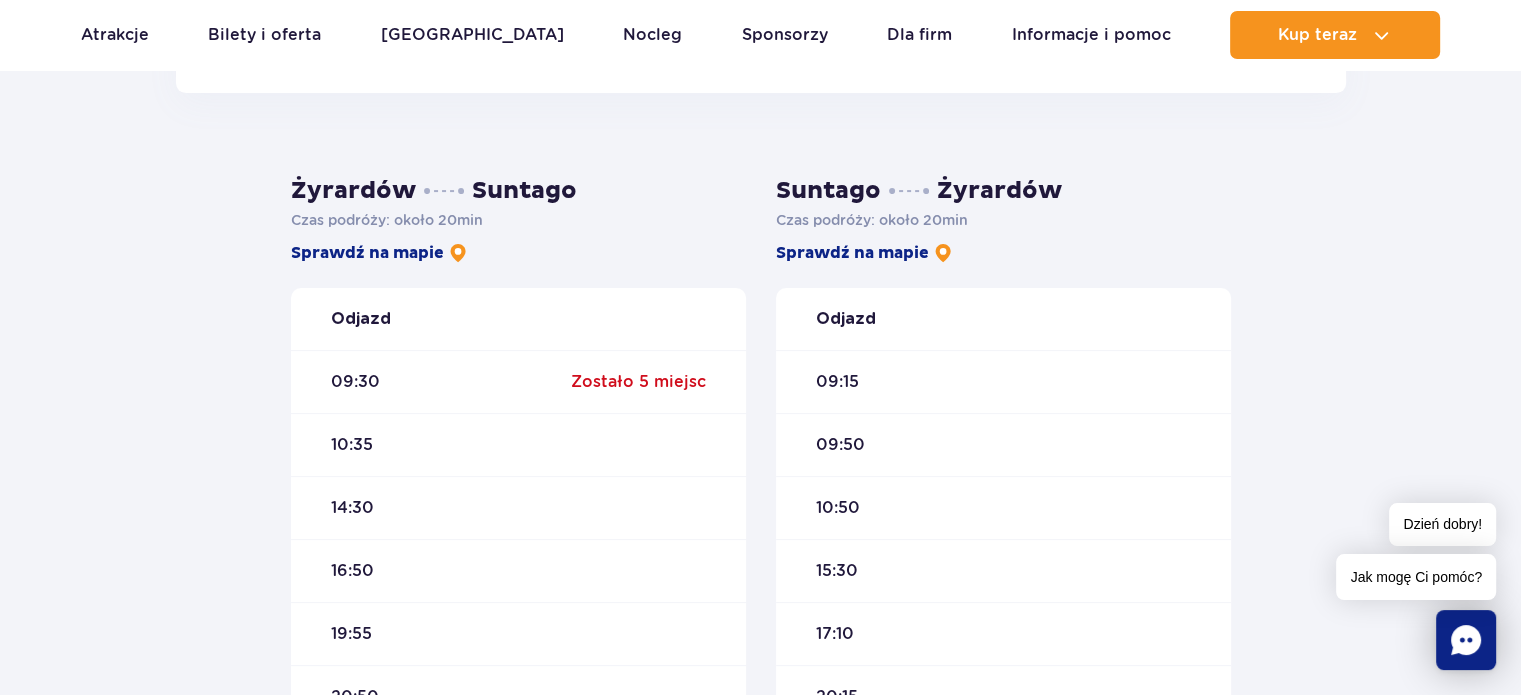 click on "10:35" at bounding box center [518, 444] 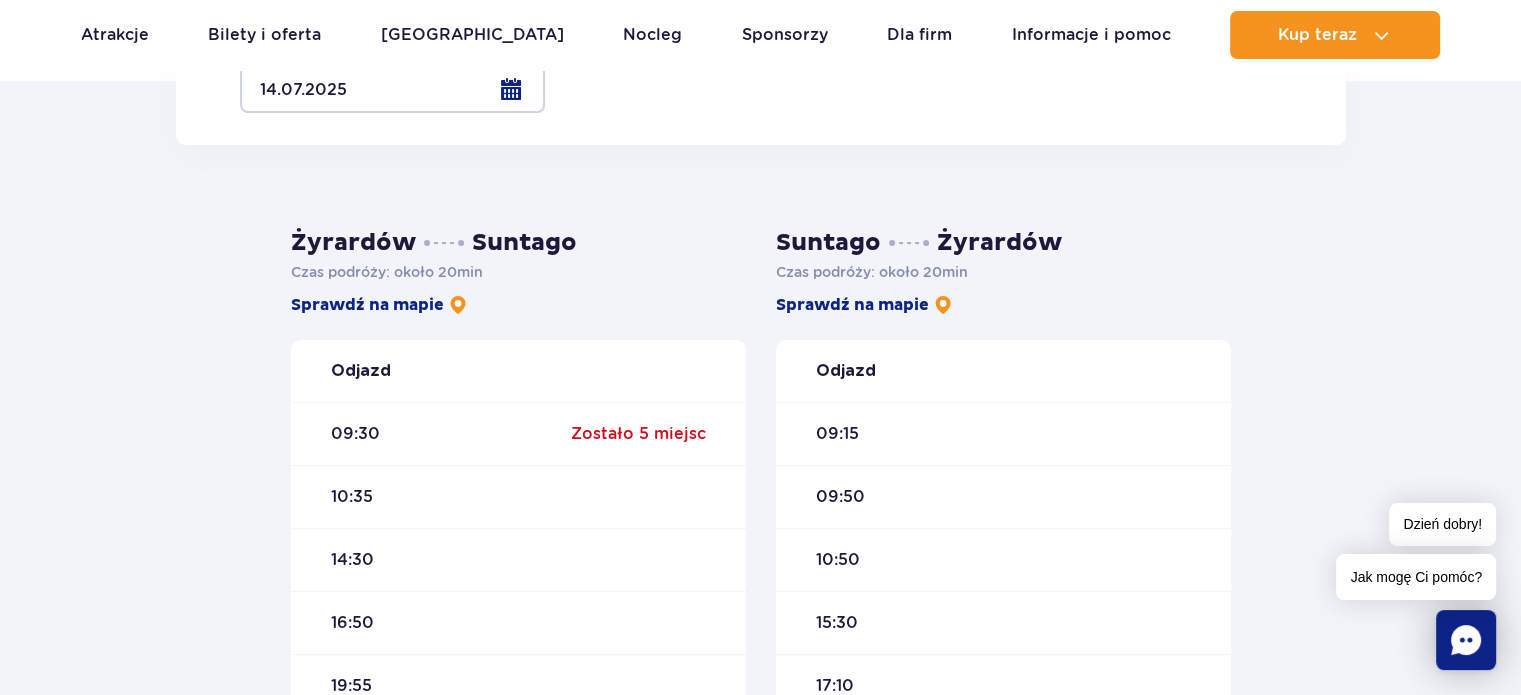 scroll, scrollTop: 400, scrollLeft: 0, axis: vertical 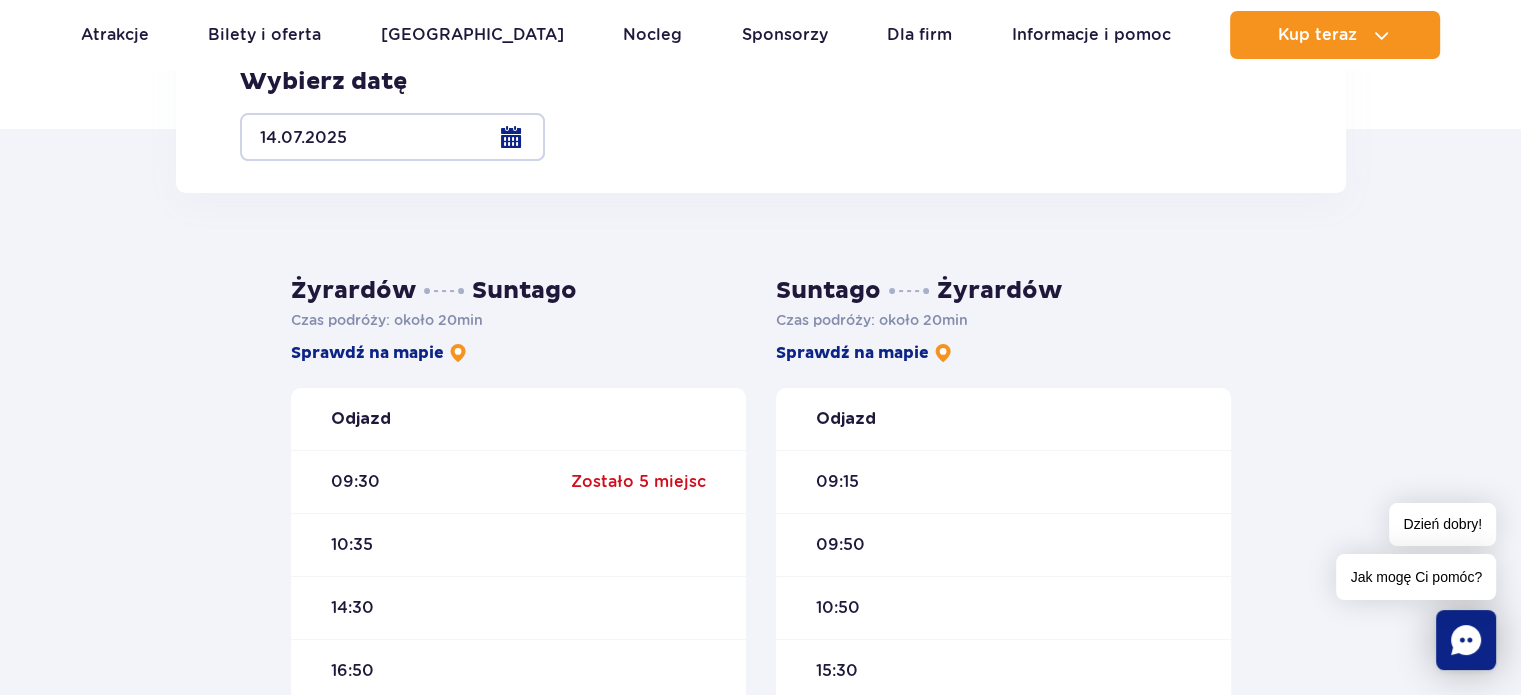 click on "10:50" at bounding box center (838, 608) 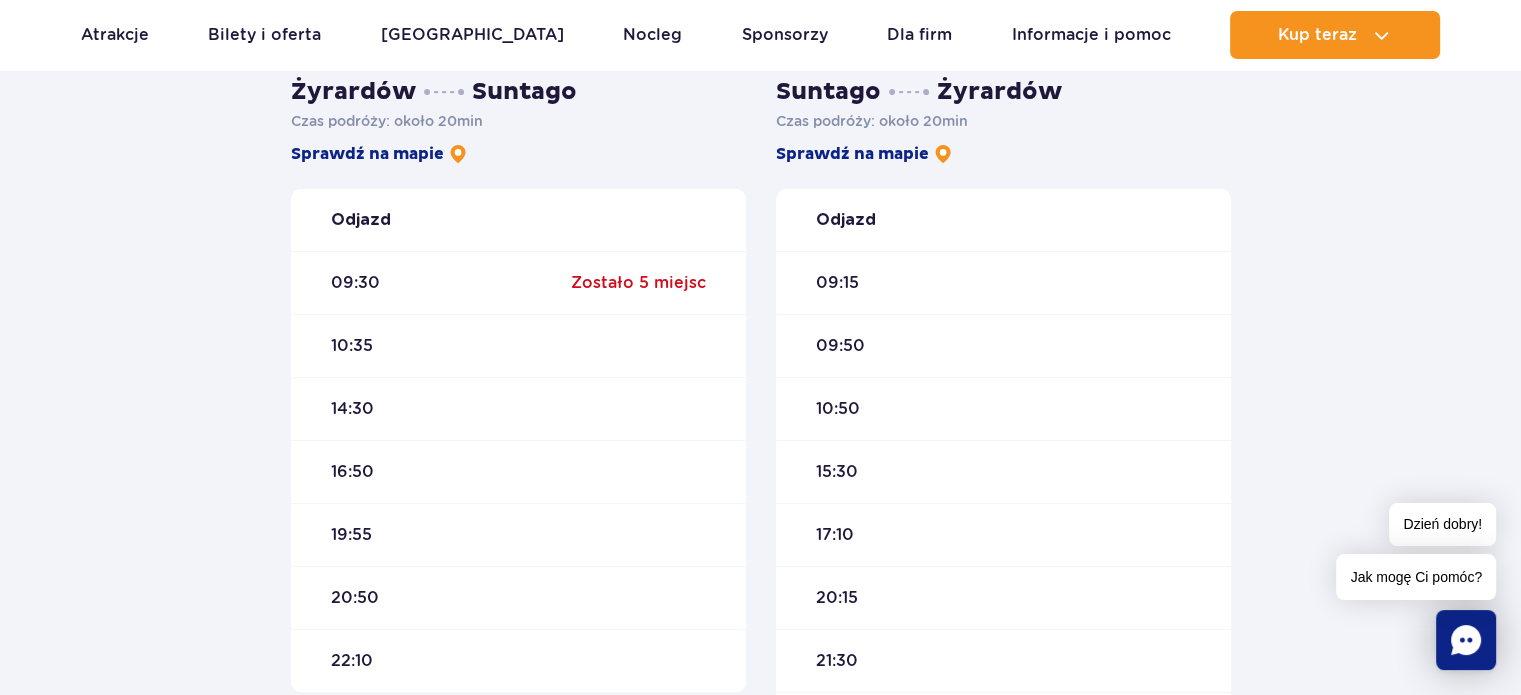 scroll, scrollTop: 600, scrollLeft: 0, axis: vertical 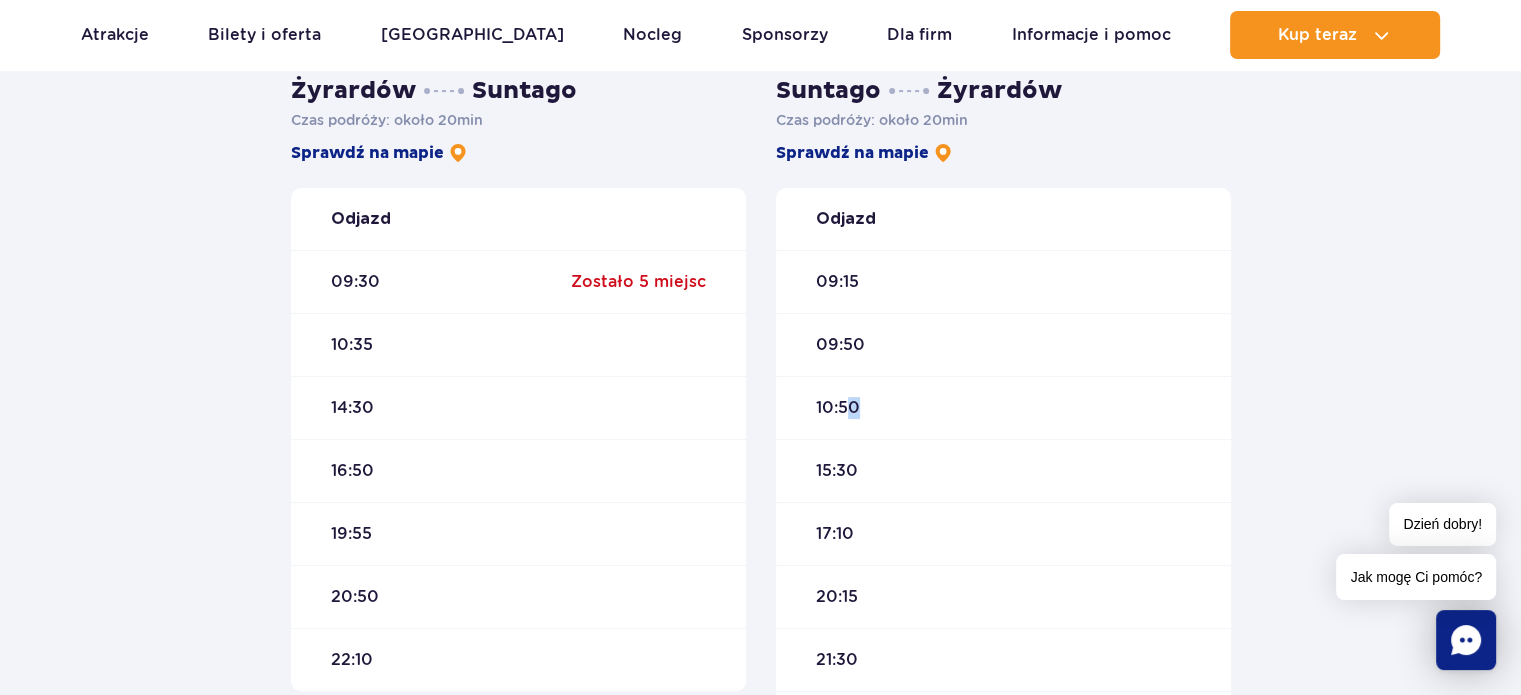 drag, startPoint x: 903, startPoint y: 395, endPoint x: 846, endPoint y: 405, distance: 57.870544 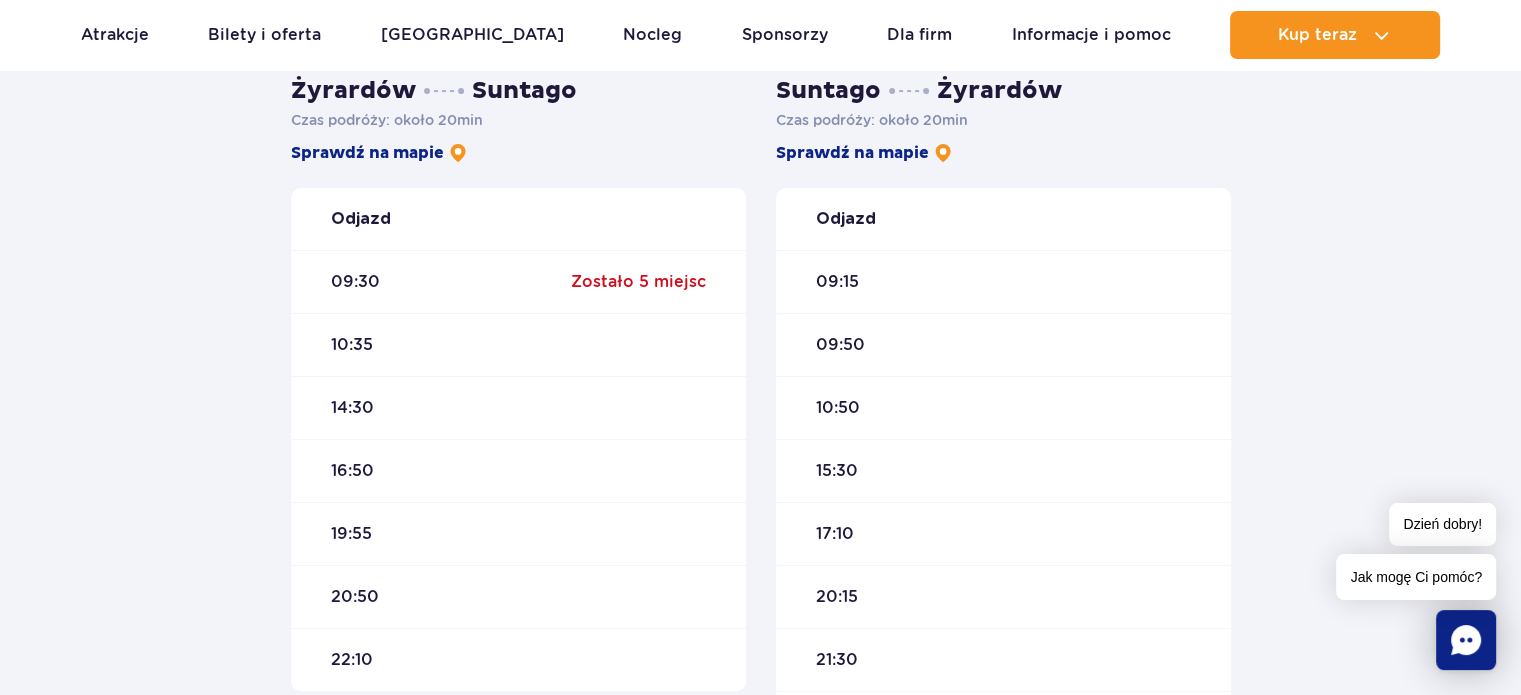 click on "10:50" at bounding box center (1003, 407) 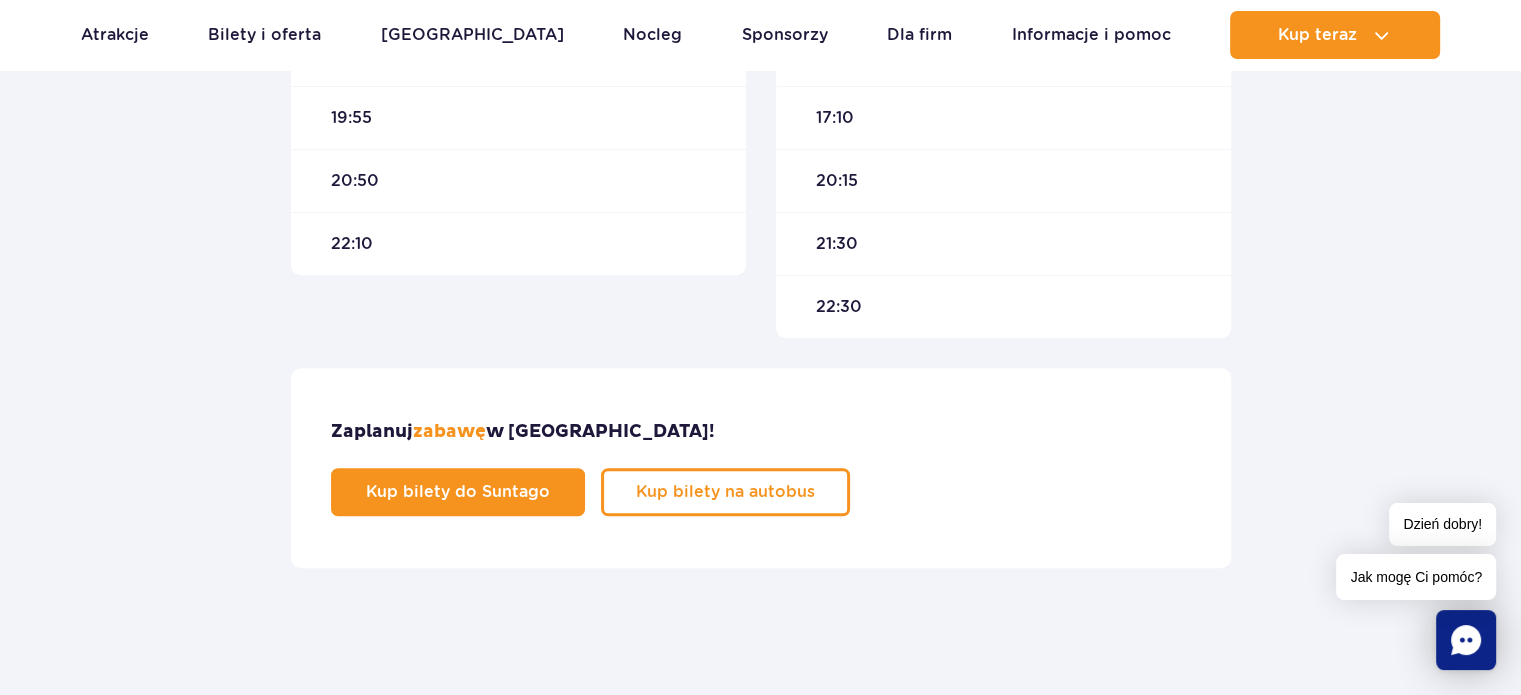 scroll, scrollTop: 1100, scrollLeft: 0, axis: vertical 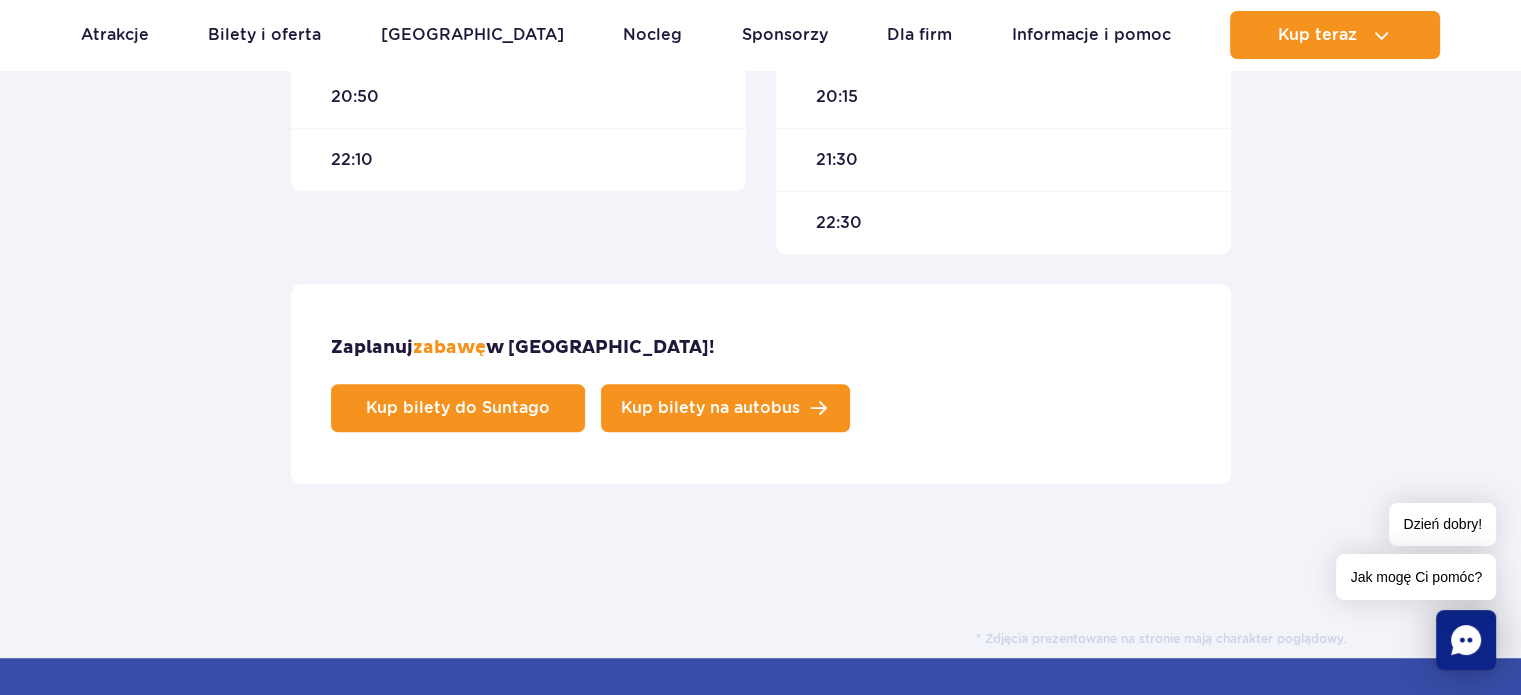 click on "Kup bilety na autobus" at bounding box center (710, 408) 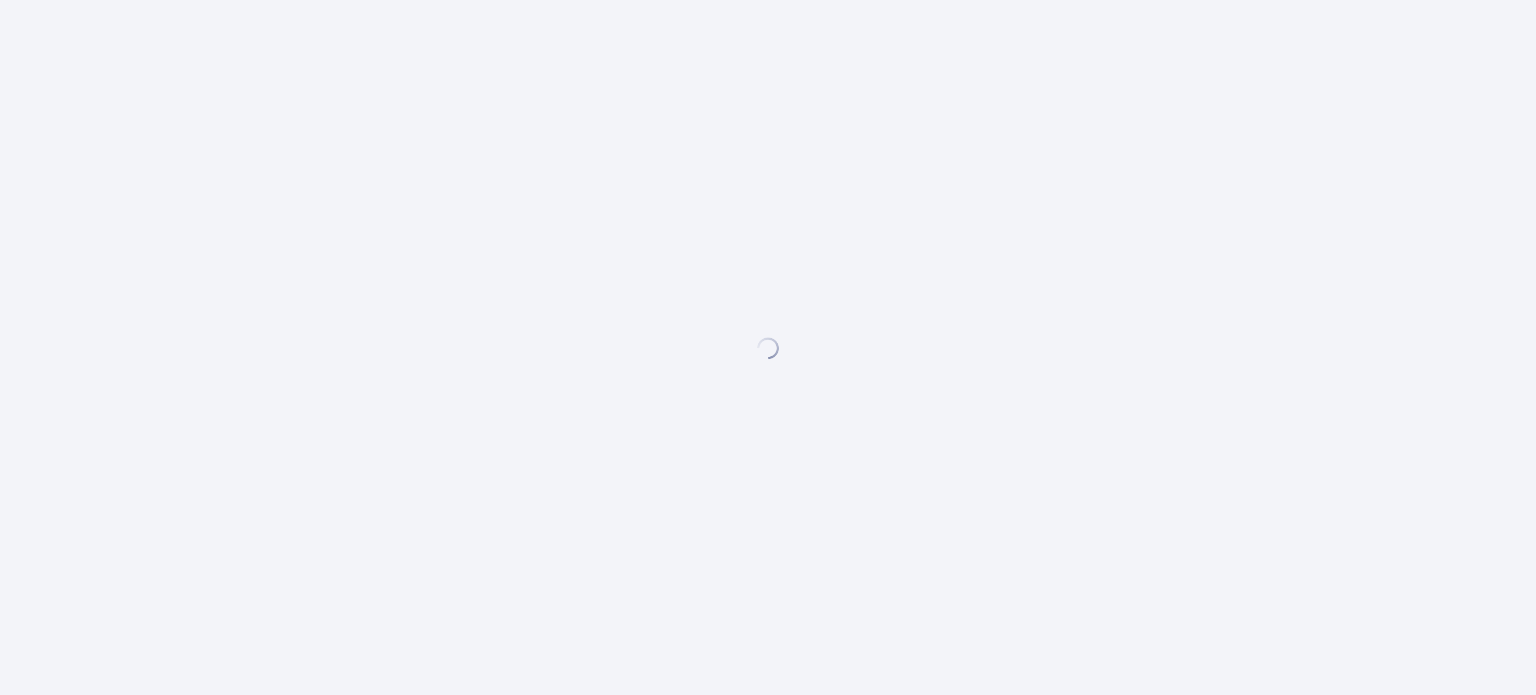 scroll, scrollTop: 0, scrollLeft: 0, axis: both 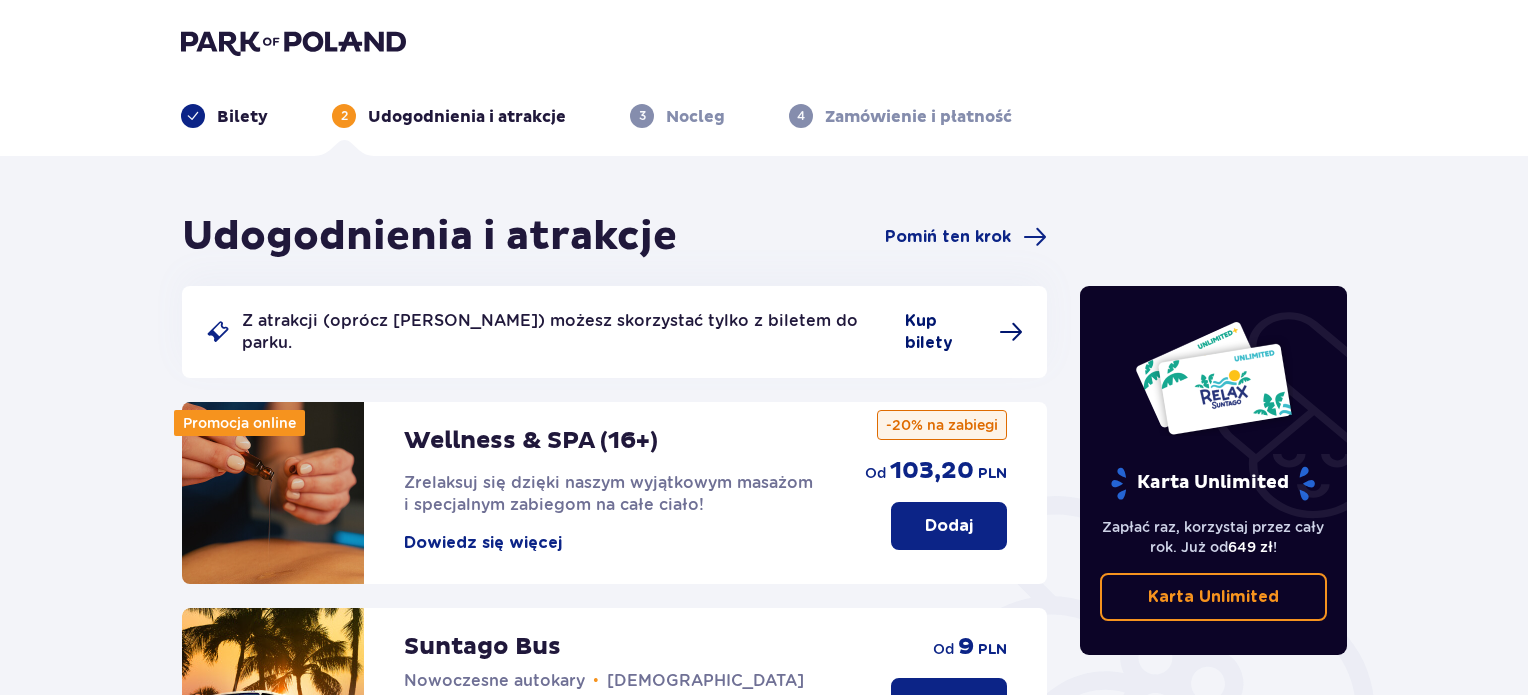 click on "Kup bilety" at bounding box center (946, 332) 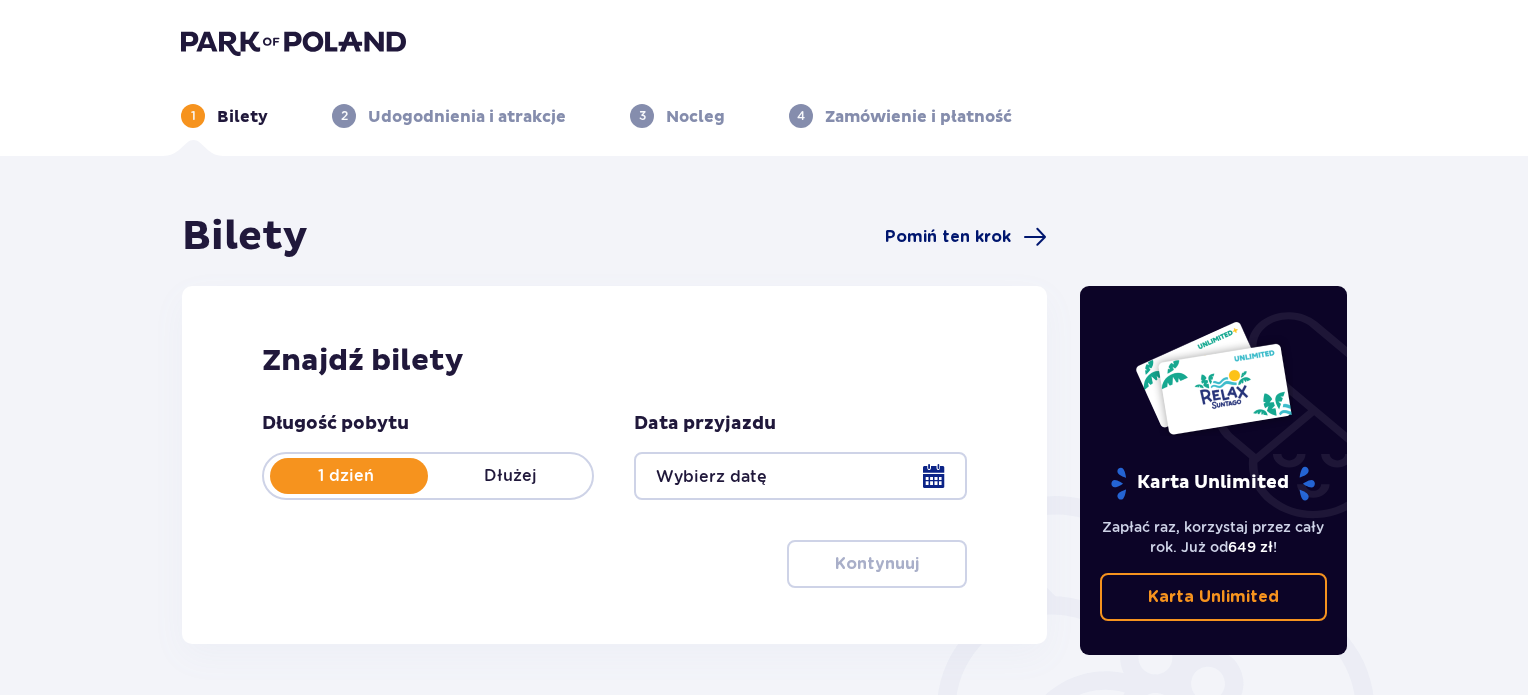 click on "Pomiń ten krok" at bounding box center (948, 237) 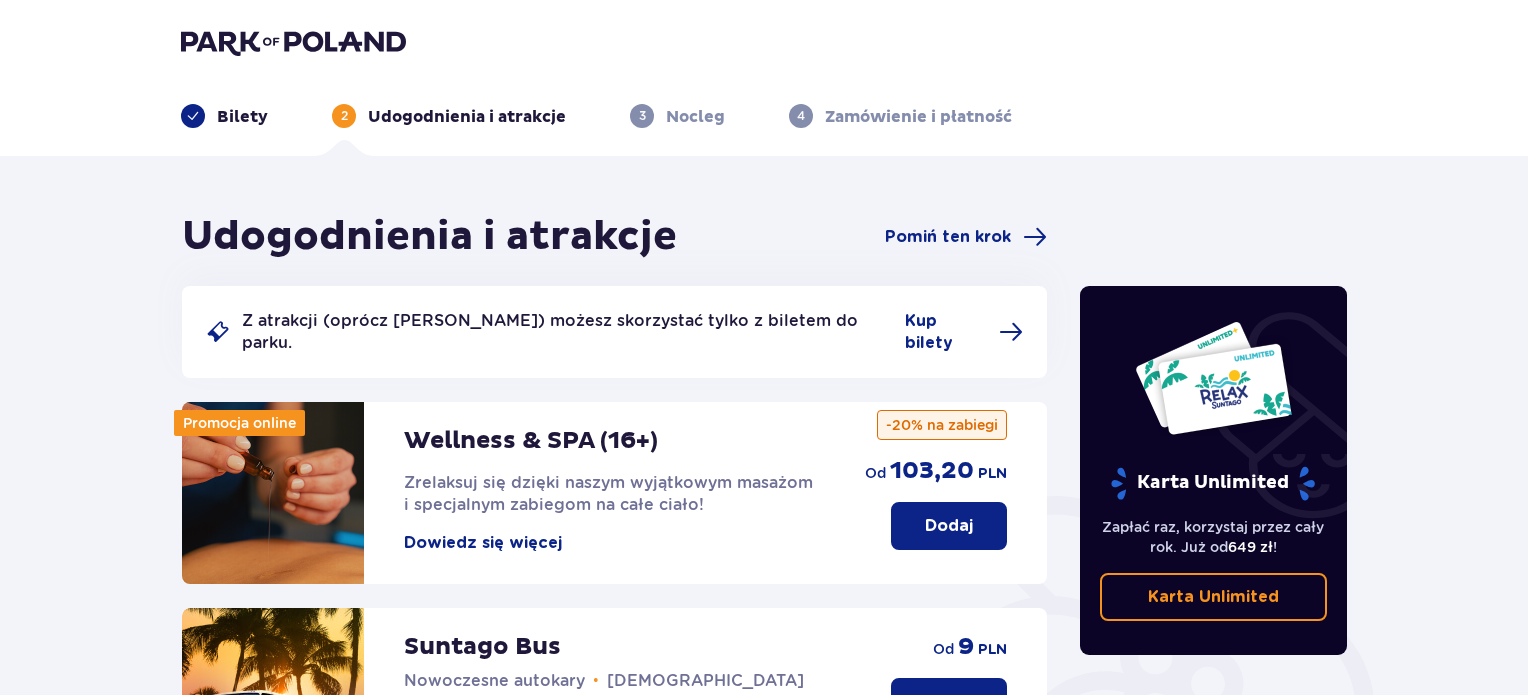 click on "Pomiń ten krok" at bounding box center [948, 237] 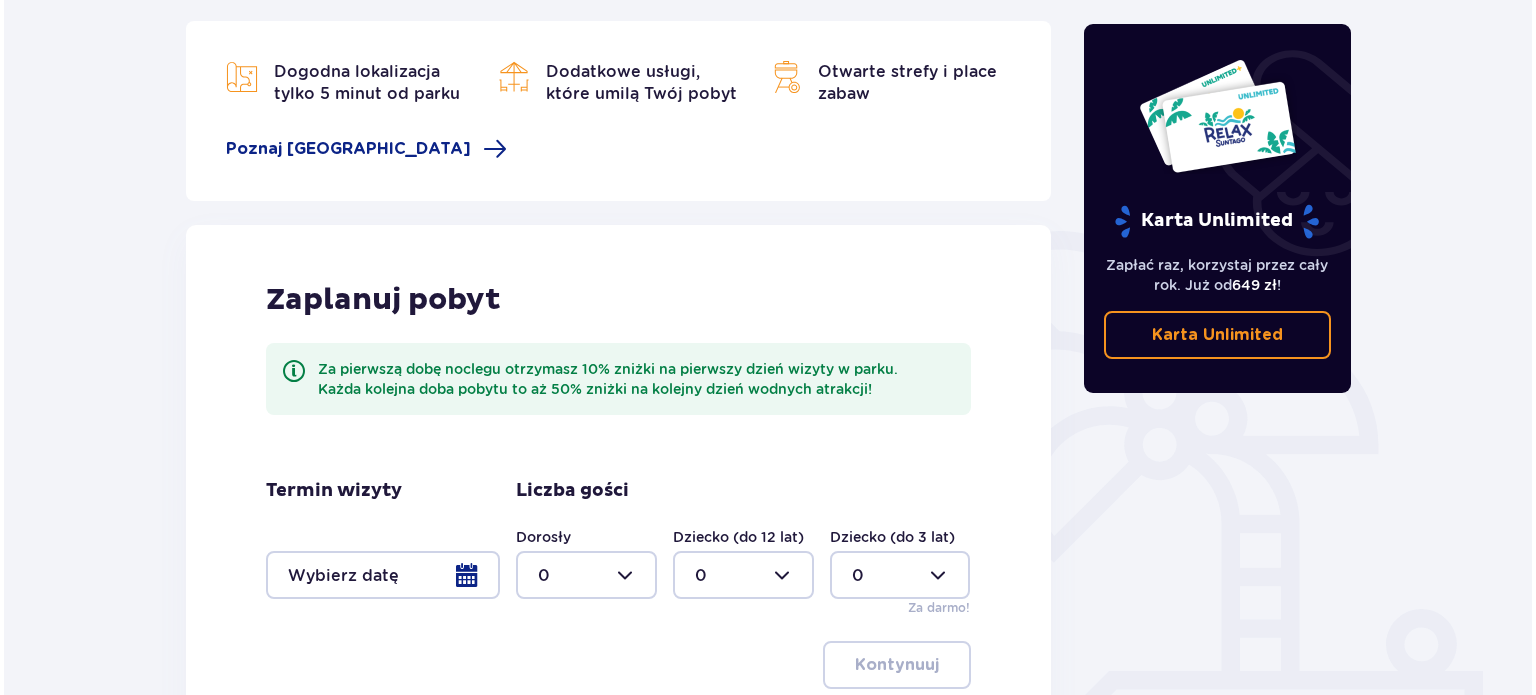 scroll, scrollTop: 300, scrollLeft: 0, axis: vertical 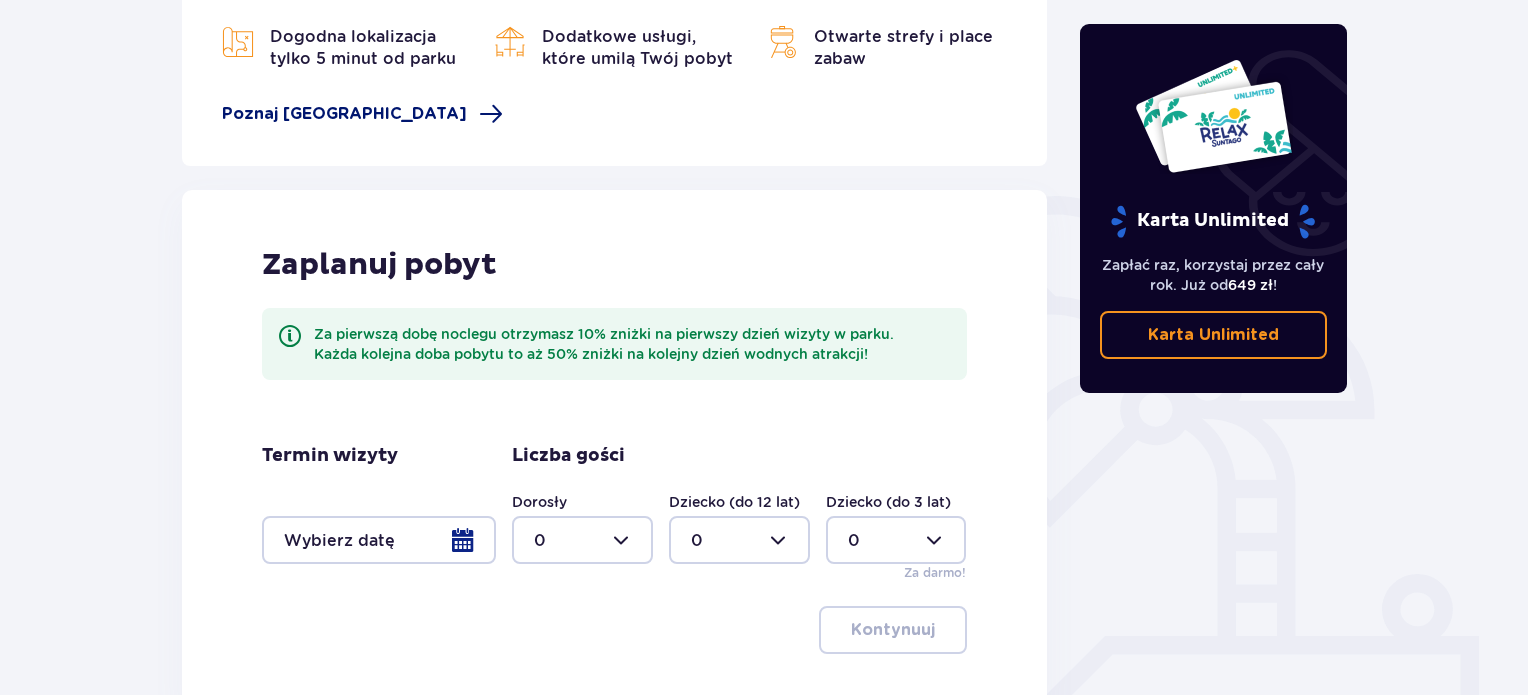 click on "Poznaj [GEOGRAPHIC_DATA]" at bounding box center [344, 114] 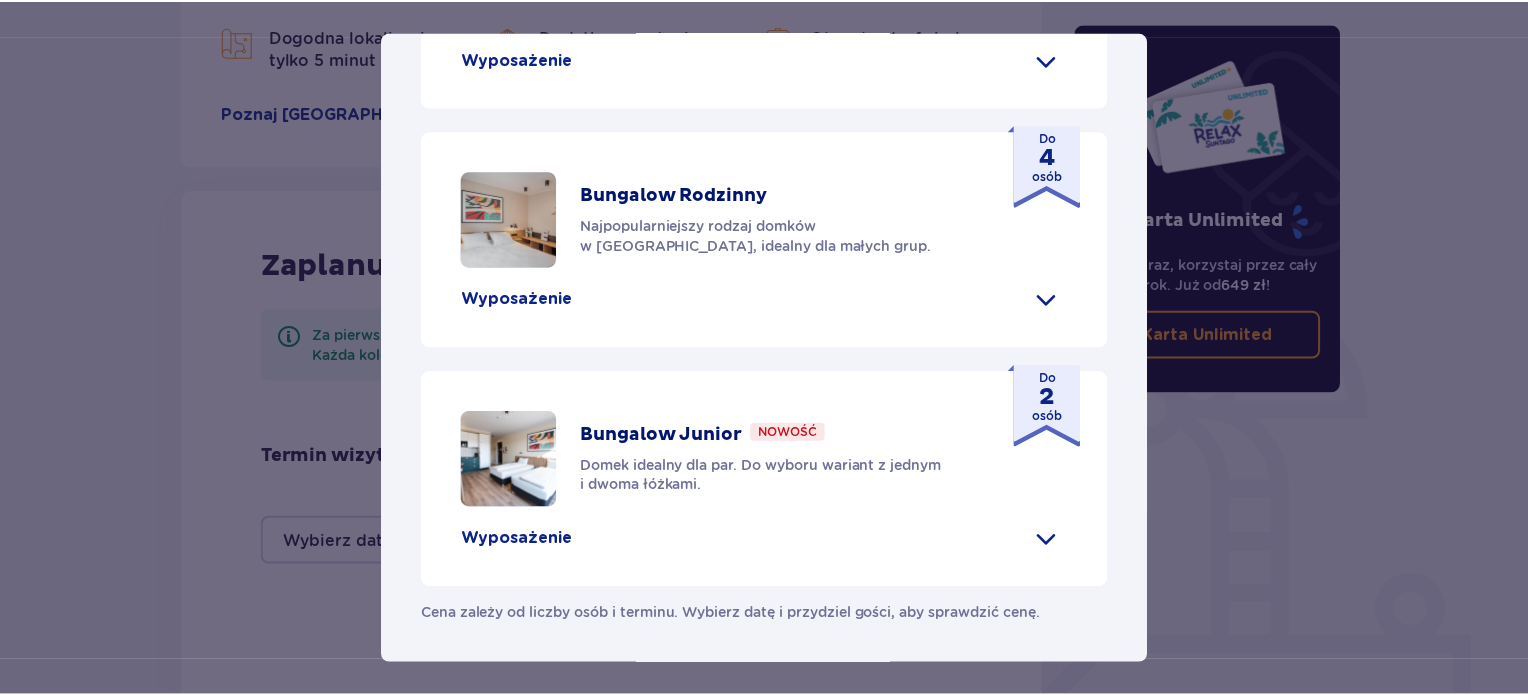 scroll, scrollTop: 1047, scrollLeft: 0, axis: vertical 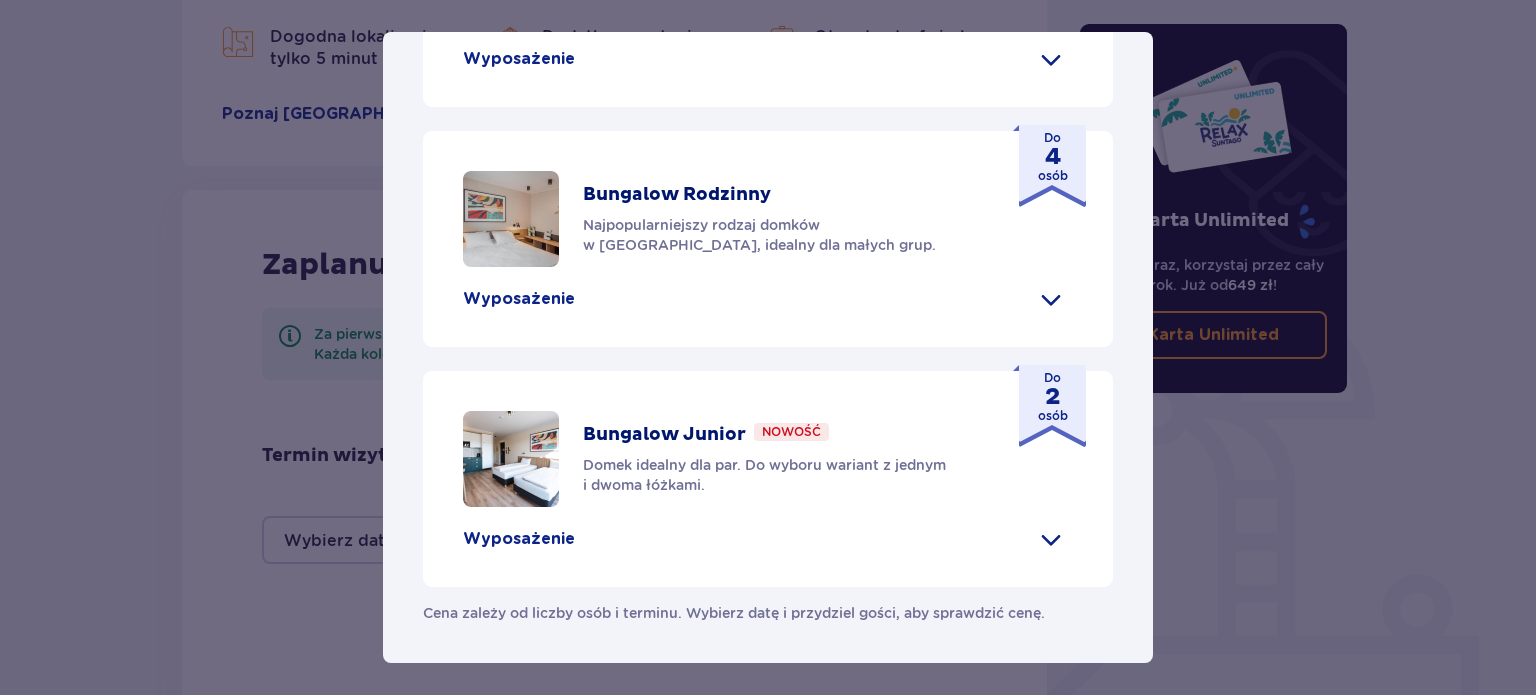 click at bounding box center (1051, 59) 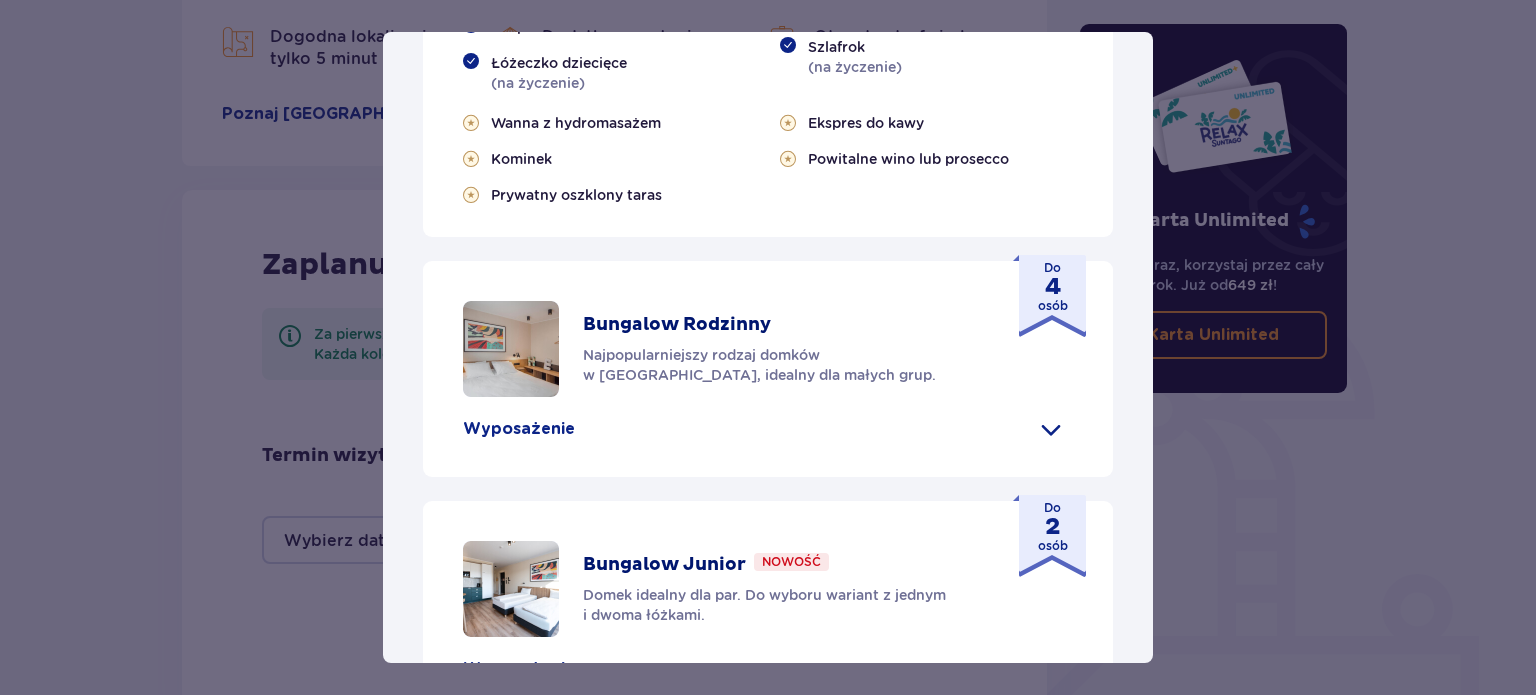 click at bounding box center (1051, -191) 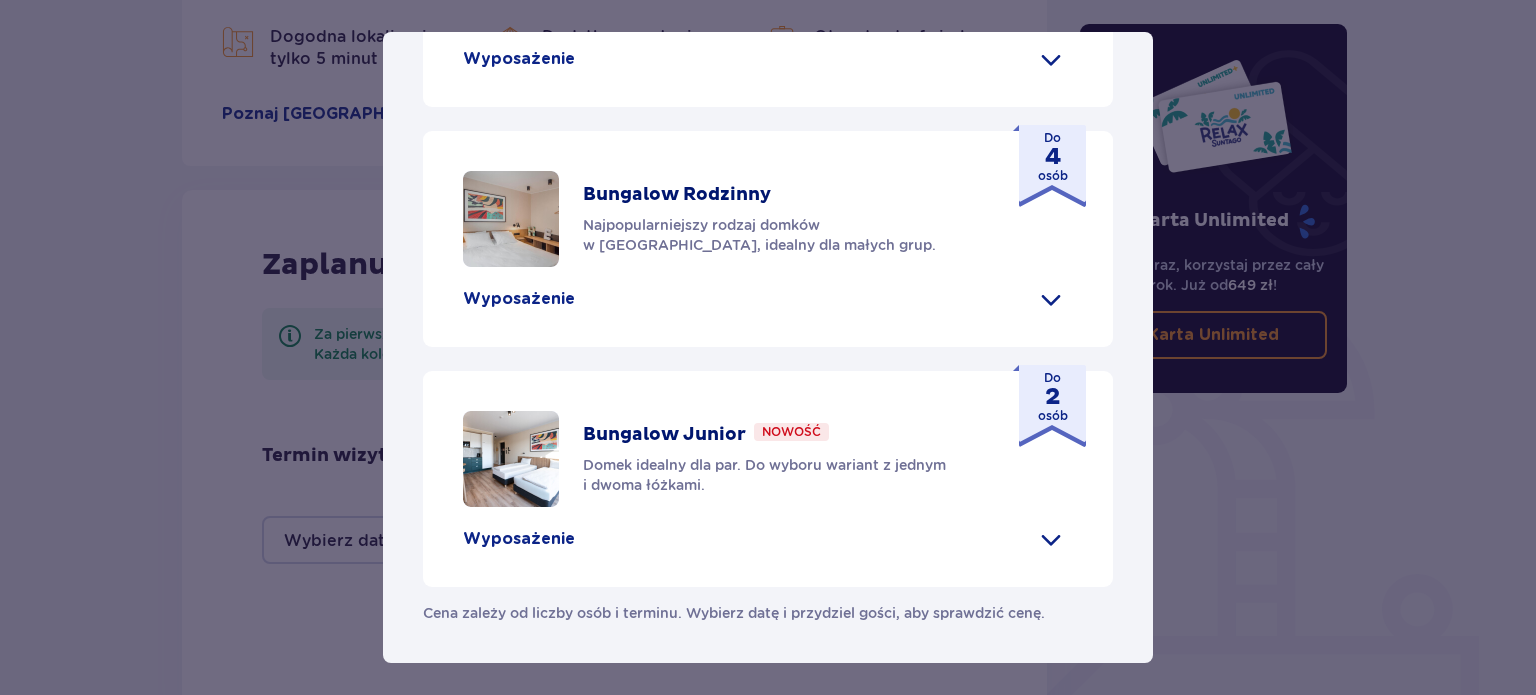 click on "[GEOGRAPHIC_DATA] [GEOGRAPHIC_DATA] to idealne miejsce dla fanów dobrej zabawy i tropikalnego klimatu, którzy chcą dłużej cieszyć się pobytem w [GEOGRAPHIC_DATA] i wakacyjną atmosferą. Udogodnienia Sklep ze świeżymi produktami i gotowymi posiłkami   Atrakcje parku wodnego   (dodatkowo płatne) Ekologiczny bus do i z [GEOGRAPHIC_DATA]   Płatny wynajem rowerów   Wspólna strefa na ognisko i grilla   Obiekt przyjazny zwierzętom   Plac zabaw   Dzieci do 3 lat za darmo   (na życzenie dodatkowe łóżeczko) Nasze bungalowy Grand Villa Nowość Szukasz standardu premium? W Grand Villi znajdziesz kominek, taras i wannę z hydromasażem. Do  8  osób Wyposażenie Aneks kuchenny   2 sypialnie z podwójnym łóżkiem   1 sypialnia z 2 pojedynczymi łóżkami   Rozkładana sofa   Skrytka depozytowa   Bezpłatne WiFi   Łóżeczko dziecięce   (na życzenie) Suszarka do włosów   Klimatyzacja   2x Smart TV   Kapcie hotelowe   Zestaw do prasowania   (na życzenie) Szlafrok   (na życzenie) Wanna z hydromasażem   Kominek" at bounding box center [768, 347] 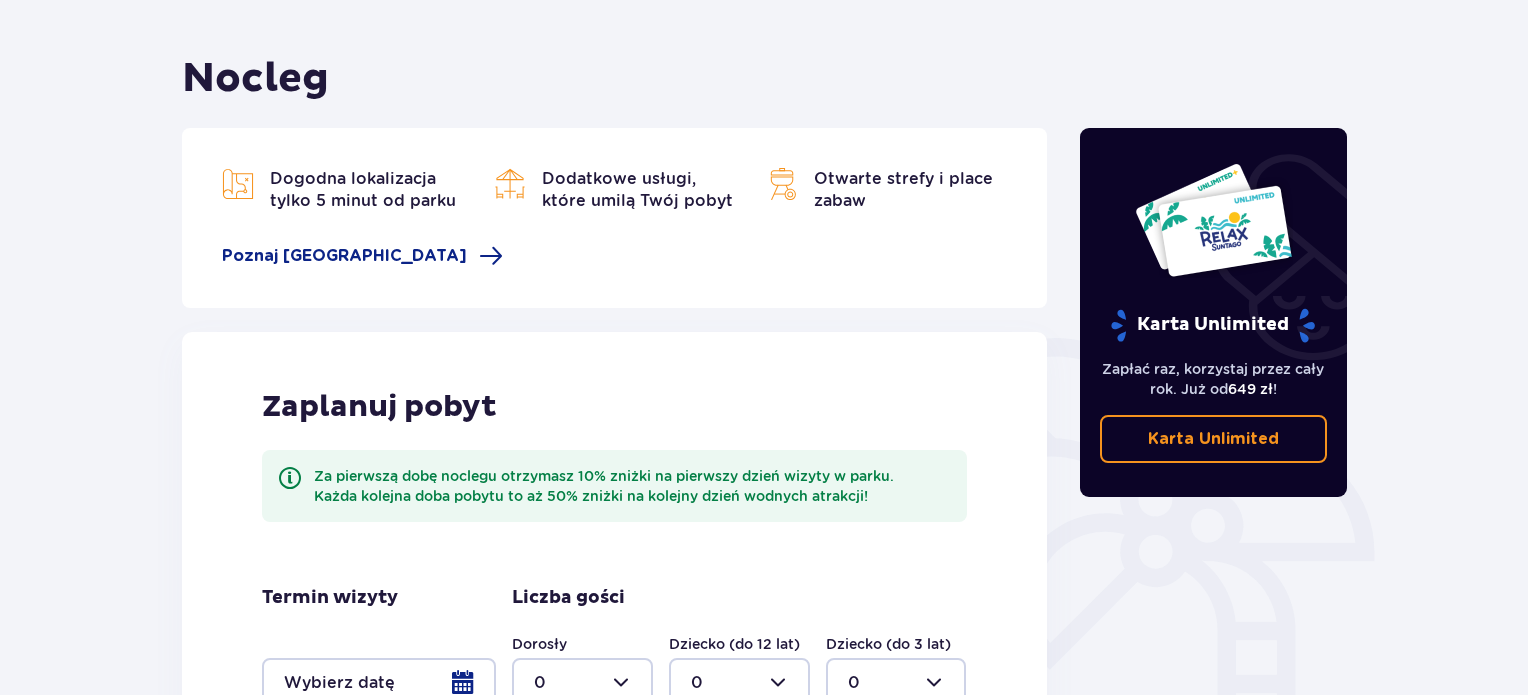 scroll, scrollTop: 0, scrollLeft: 0, axis: both 